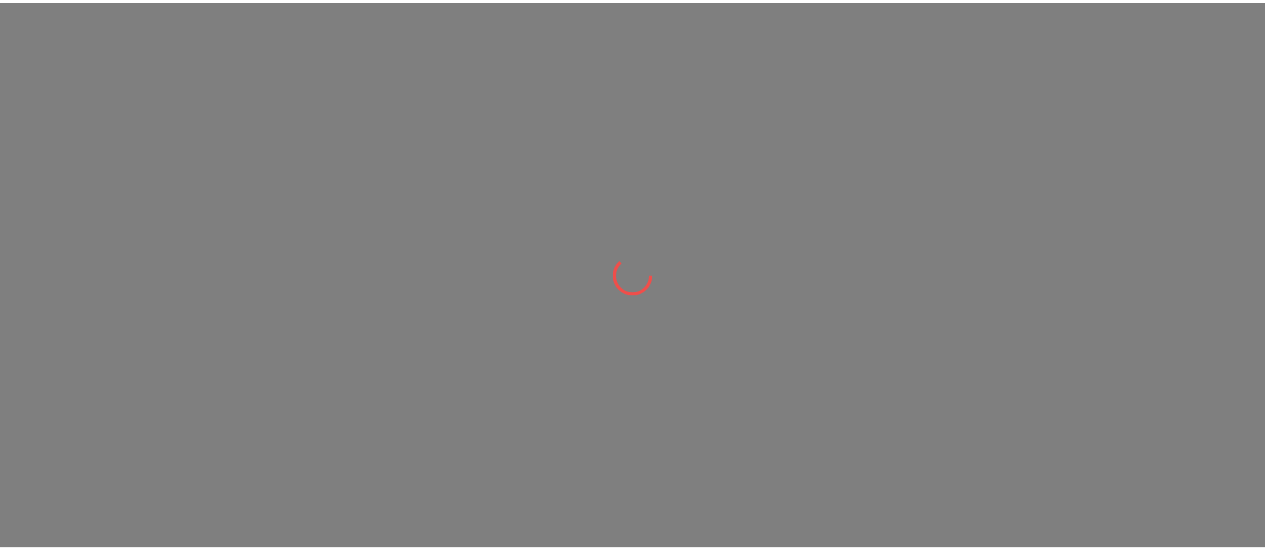 scroll, scrollTop: 0, scrollLeft: 0, axis: both 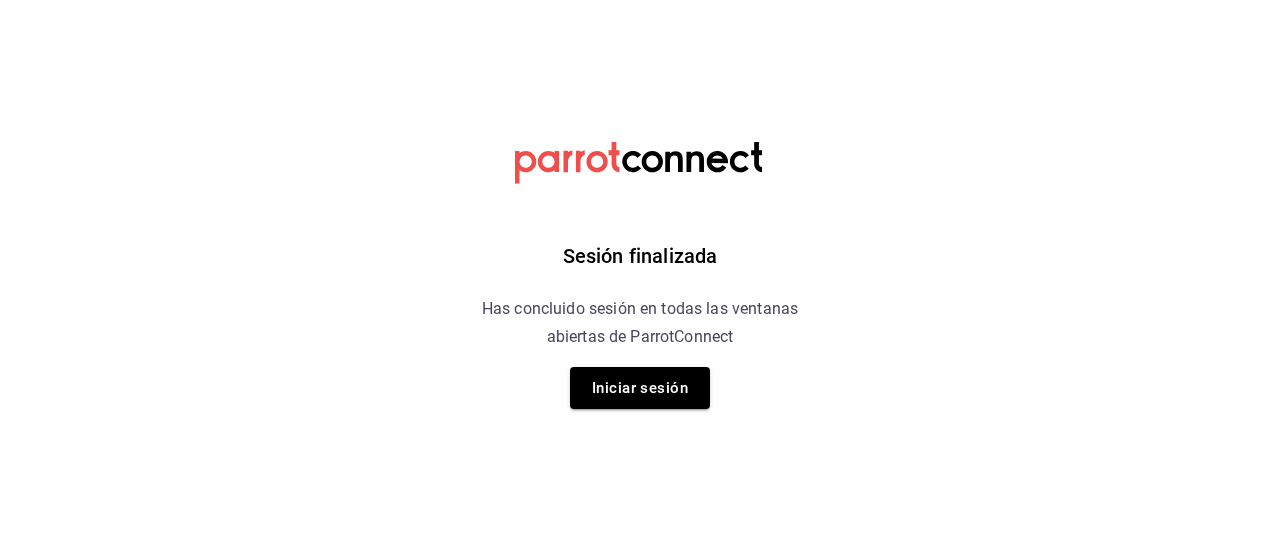 click on "Sesión finalizada Has concluido sesión en todas las ventanas abiertas de ParrotConnect Iniciar sesión" at bounding box center [640, 275] 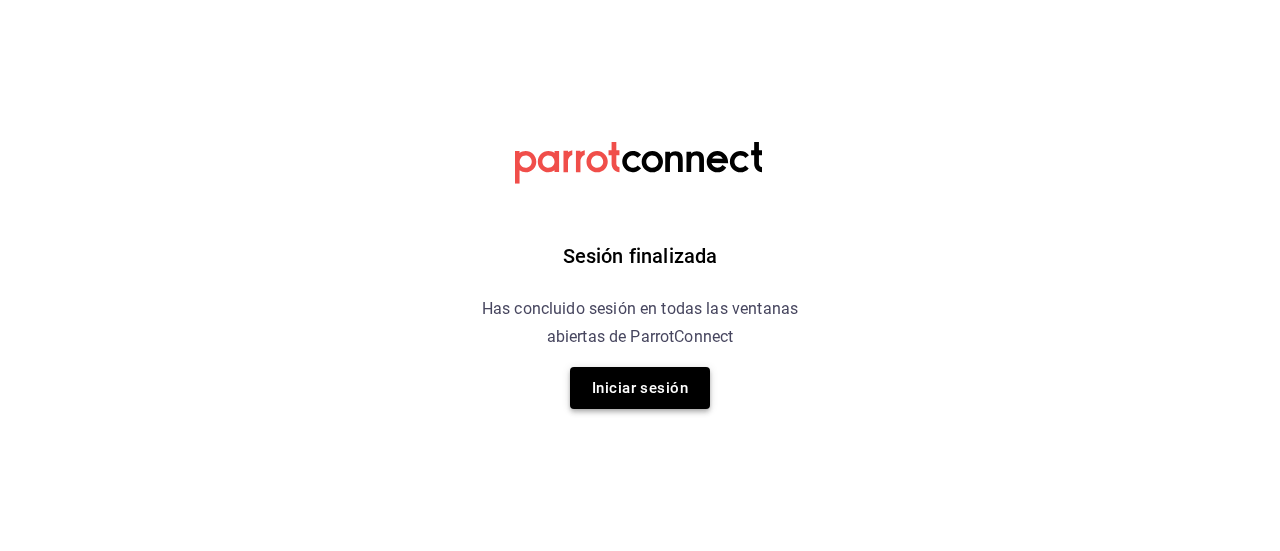 click on "Iniciar sesión" at bounding box center [640, 388] 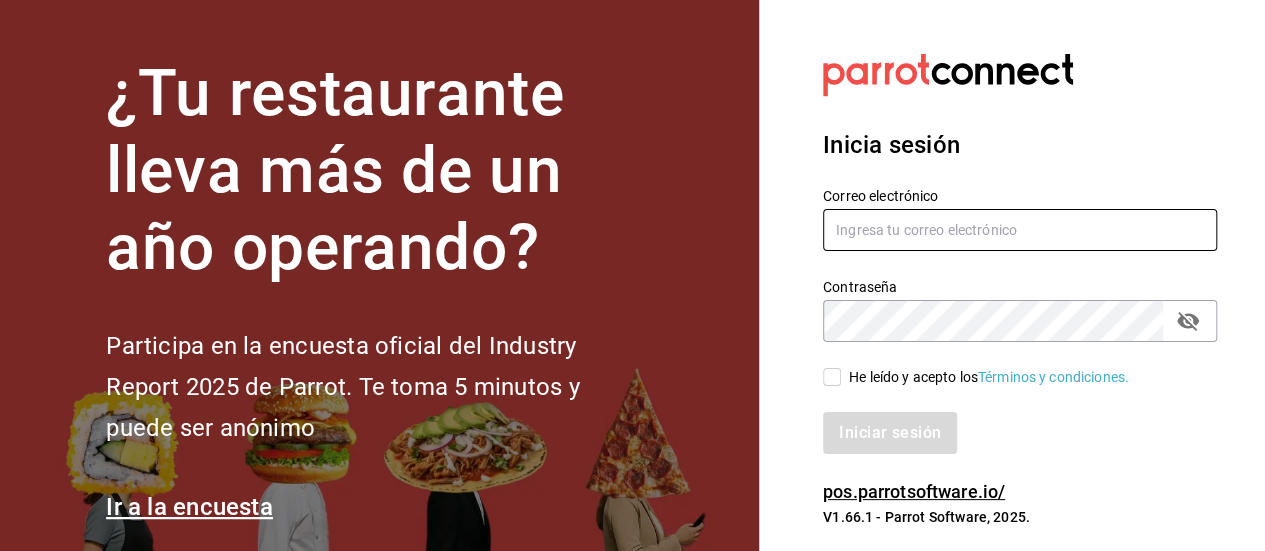 type on "[EMAIL]" 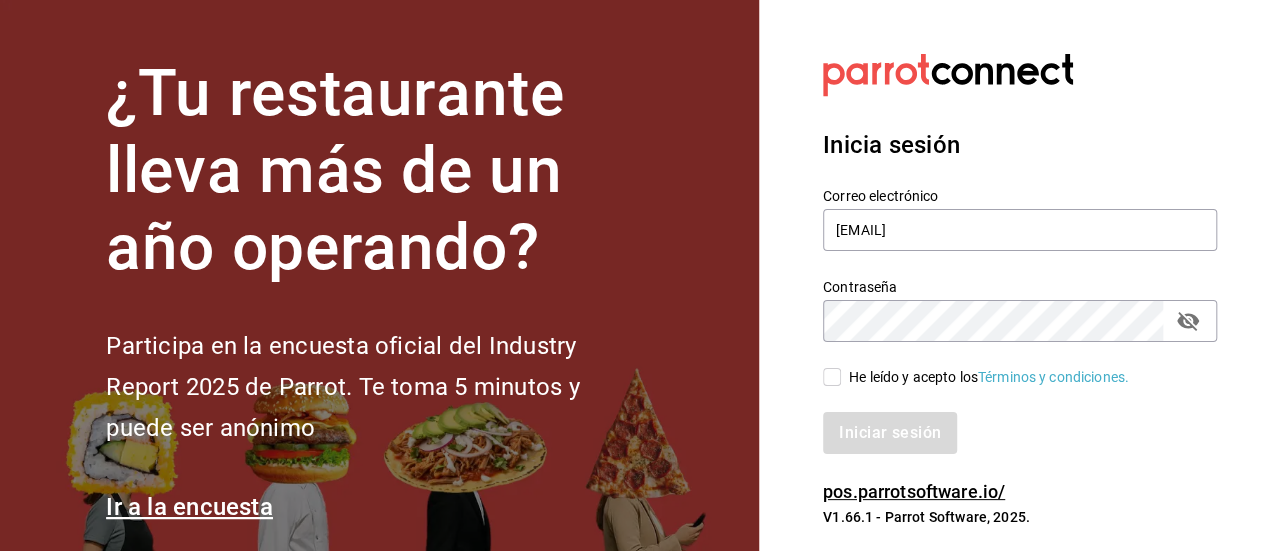 click on "He leído y acepto los  Términos y condiciones." at bounding box center (832, 377) 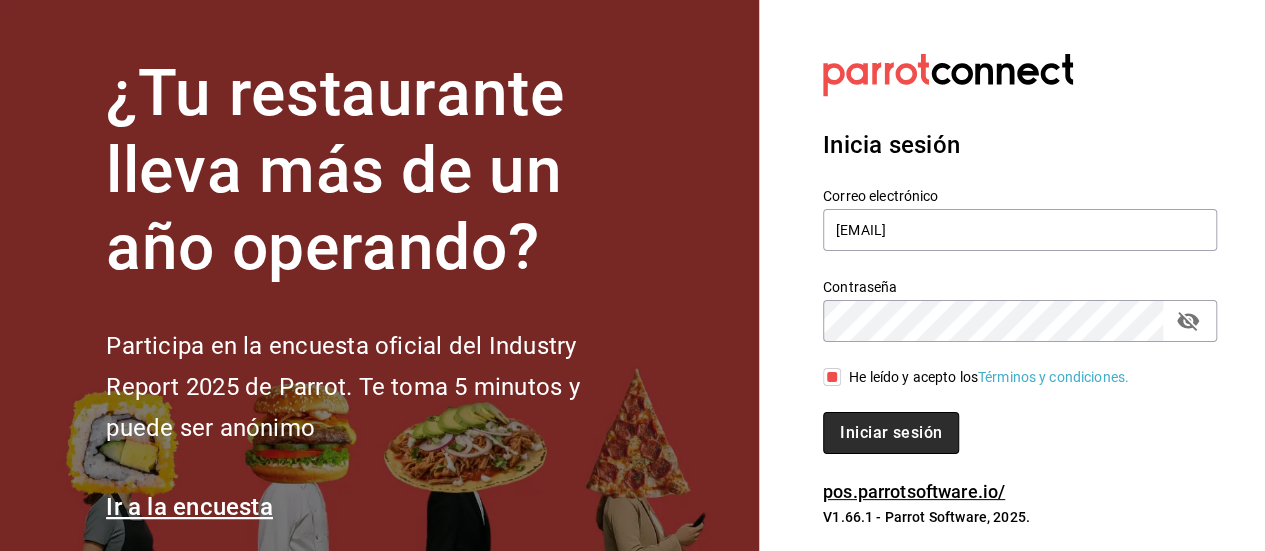 click on "Iniciar sesión" at bounding box center (891, 433) 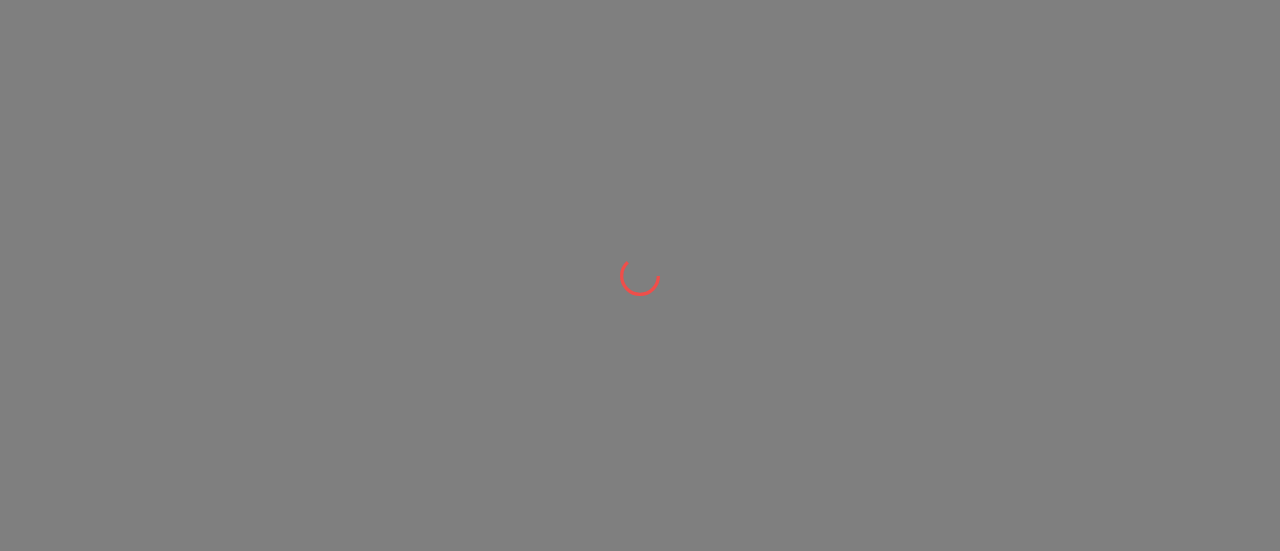 scroll, scrollTop: 0, scrollLeft: 0, axis: both 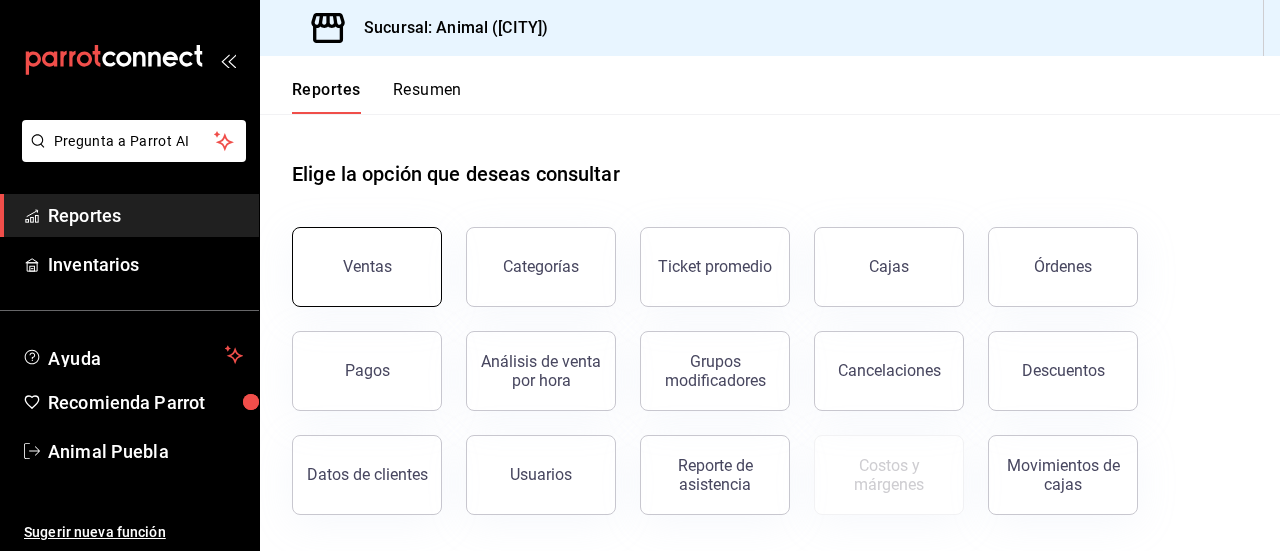 click on "Ventas" at bounding box center [367, 267] 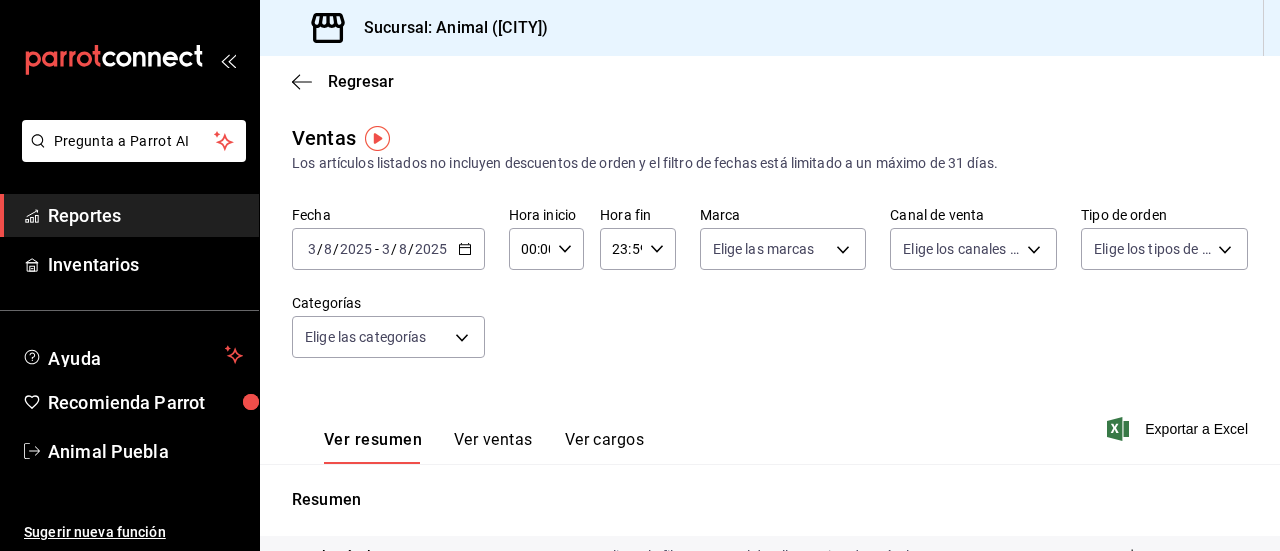 click on "2025-08-03 3 / 8 / 2025 - 2025-08-03 3 / 8 / 2025" at bounding box center [388, 249] 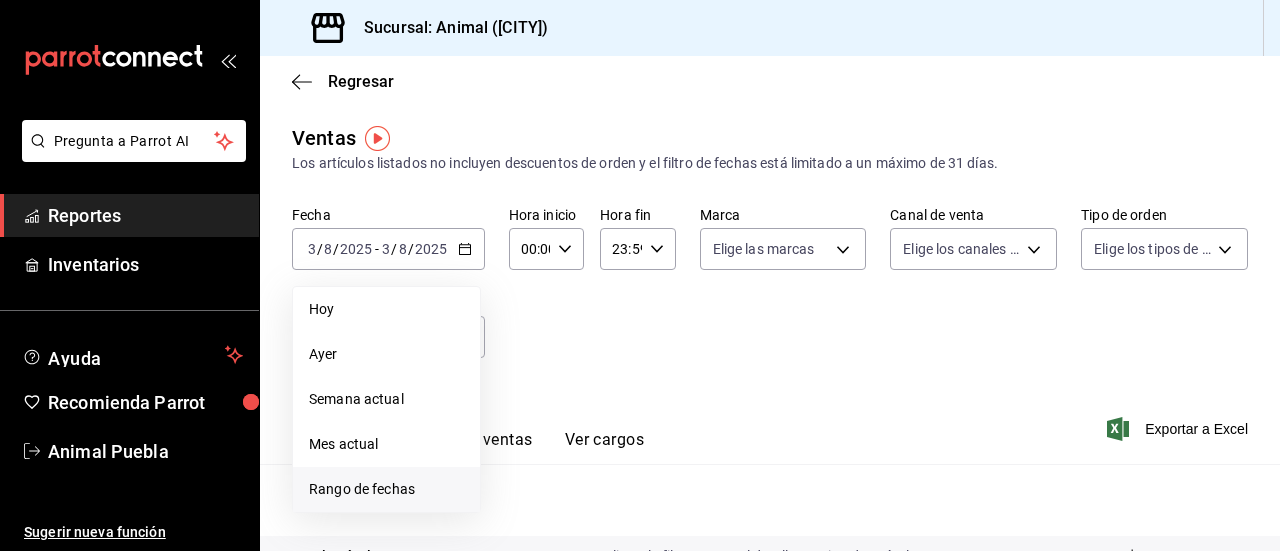 click on "Rango de fechas" at bounding box center (386, 489) 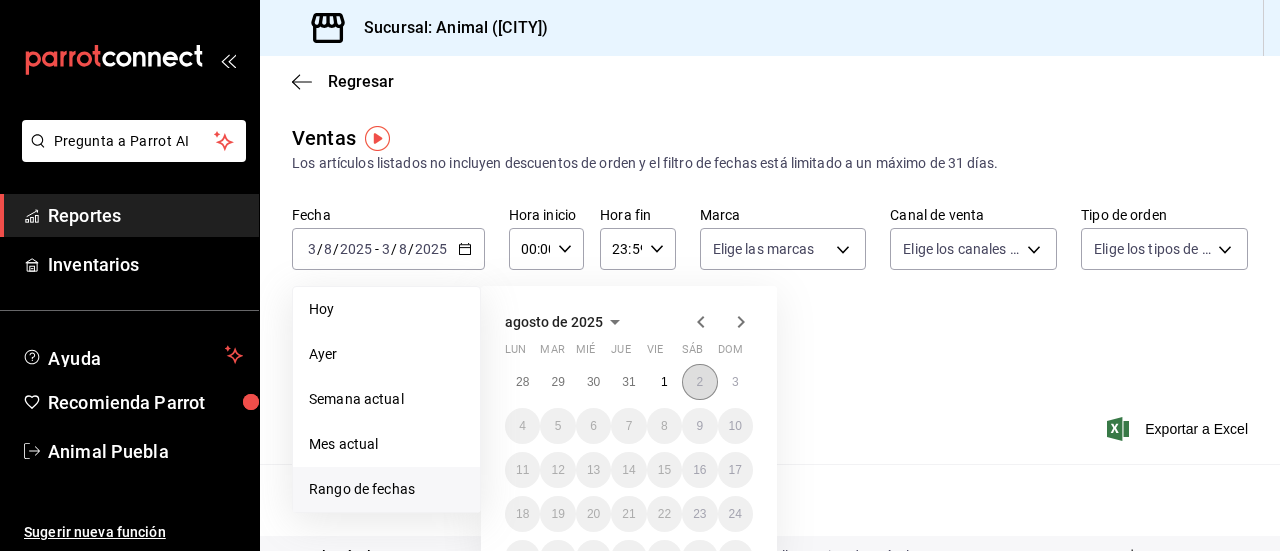 click on "2" at bounding box center [699, 382] 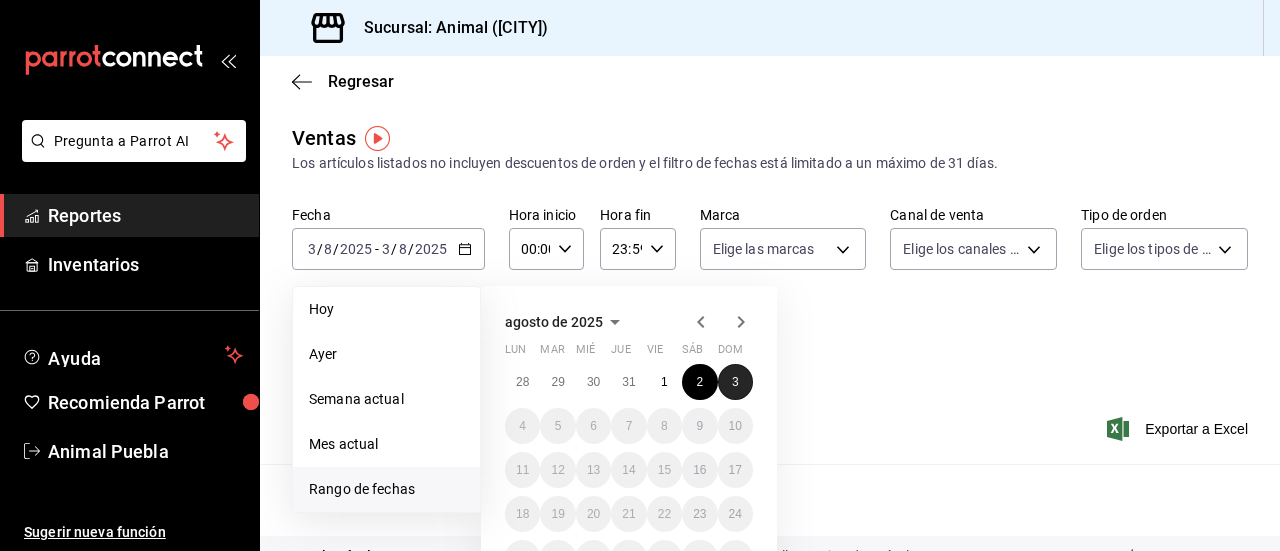 click on "3" at bounding box center (735, 382) 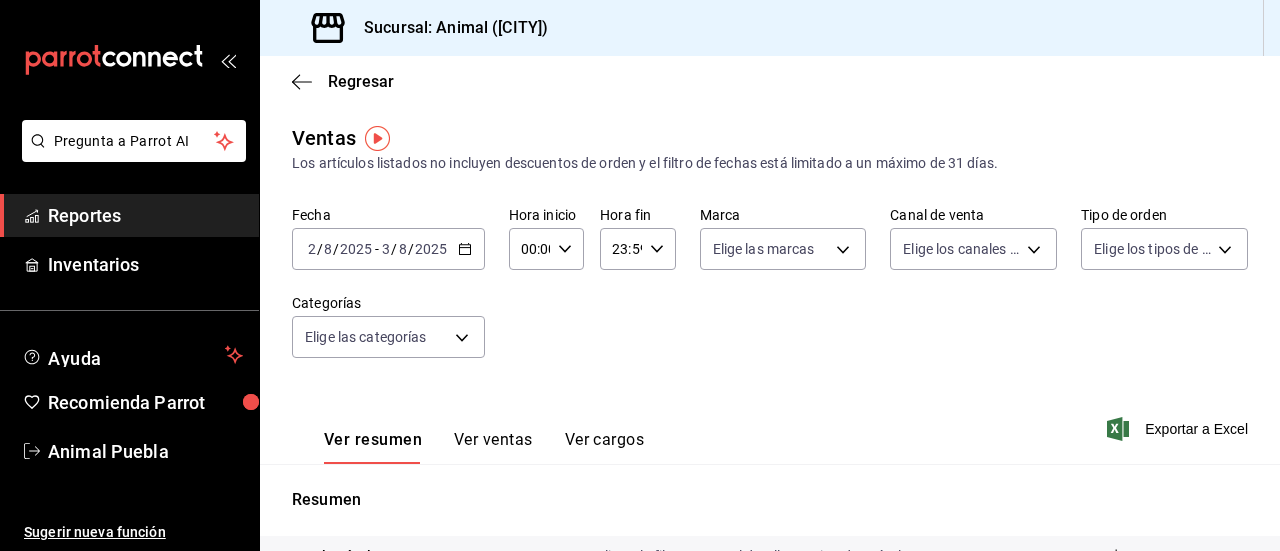 click 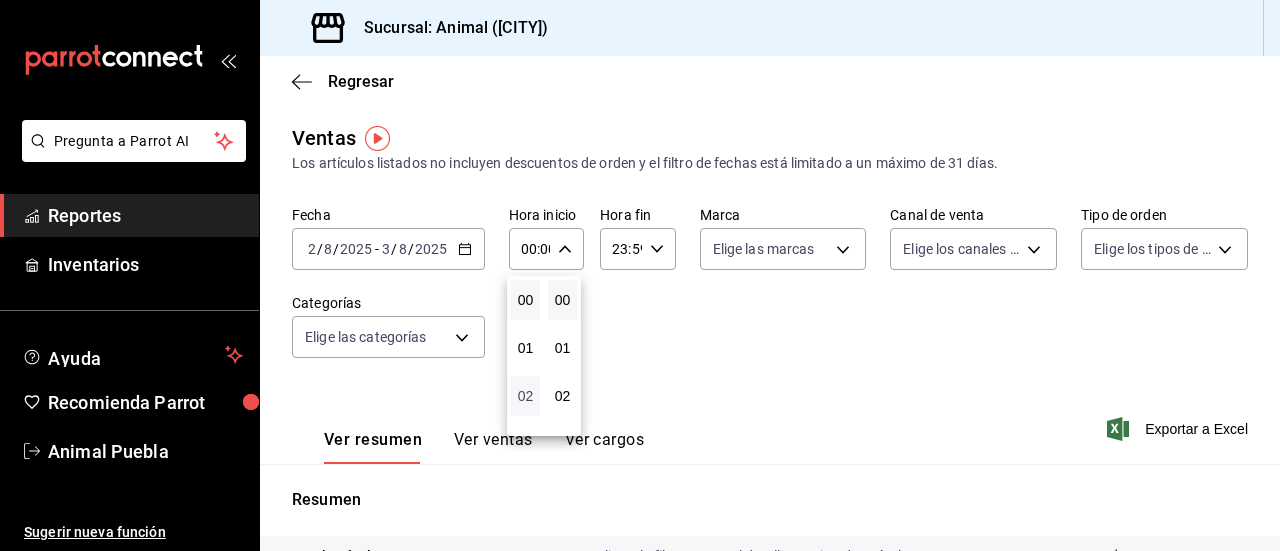 click on "02" at bounding box center [525, 396] 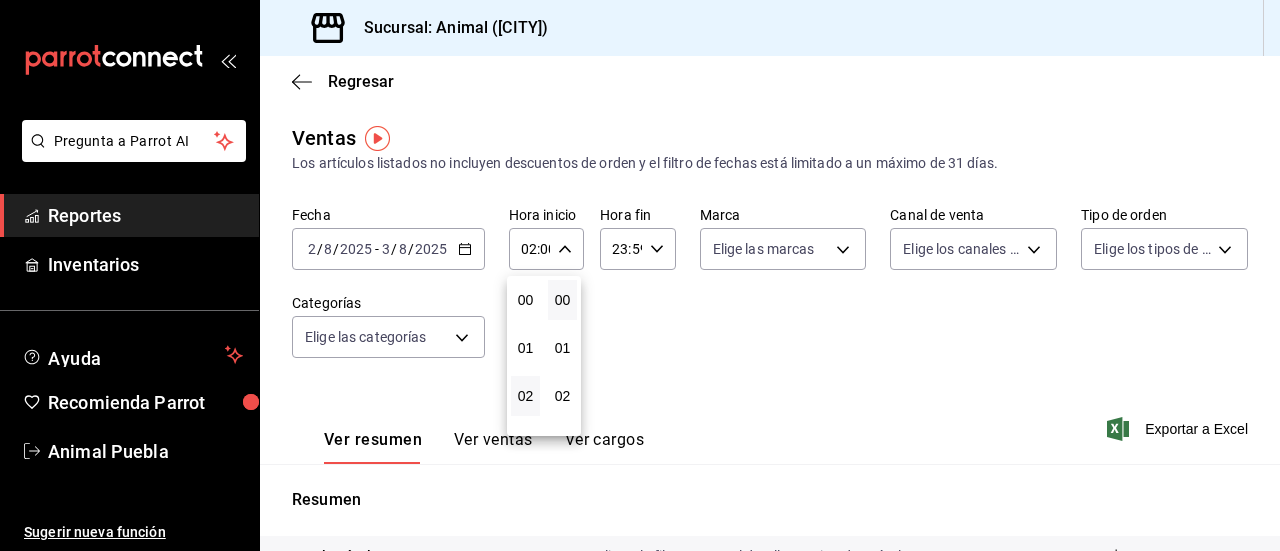 click at bounding box center (640, 275) 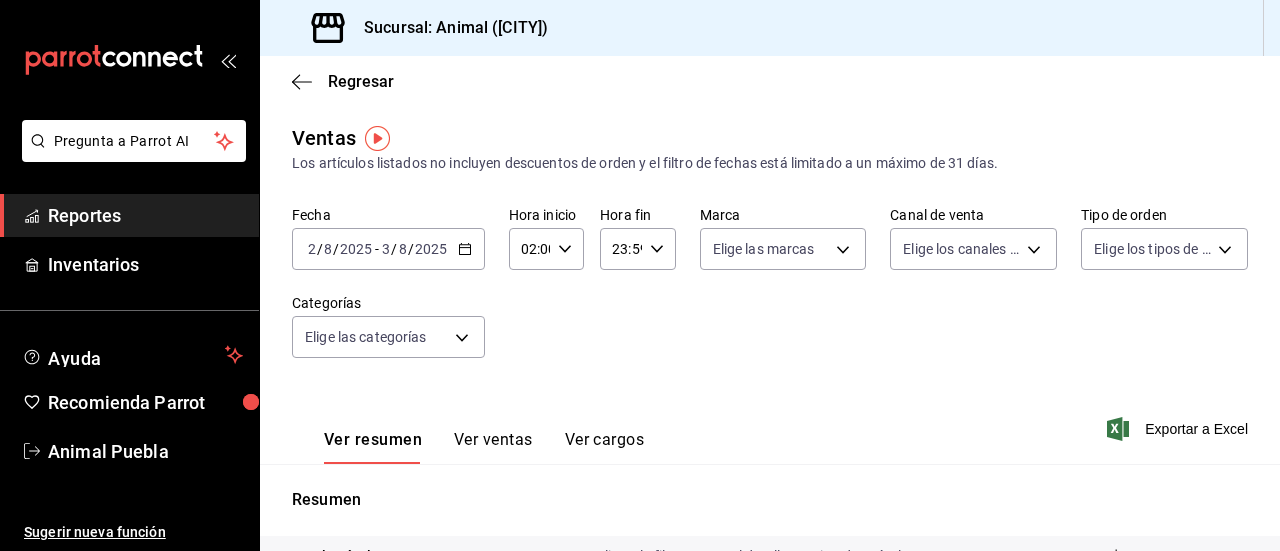 click 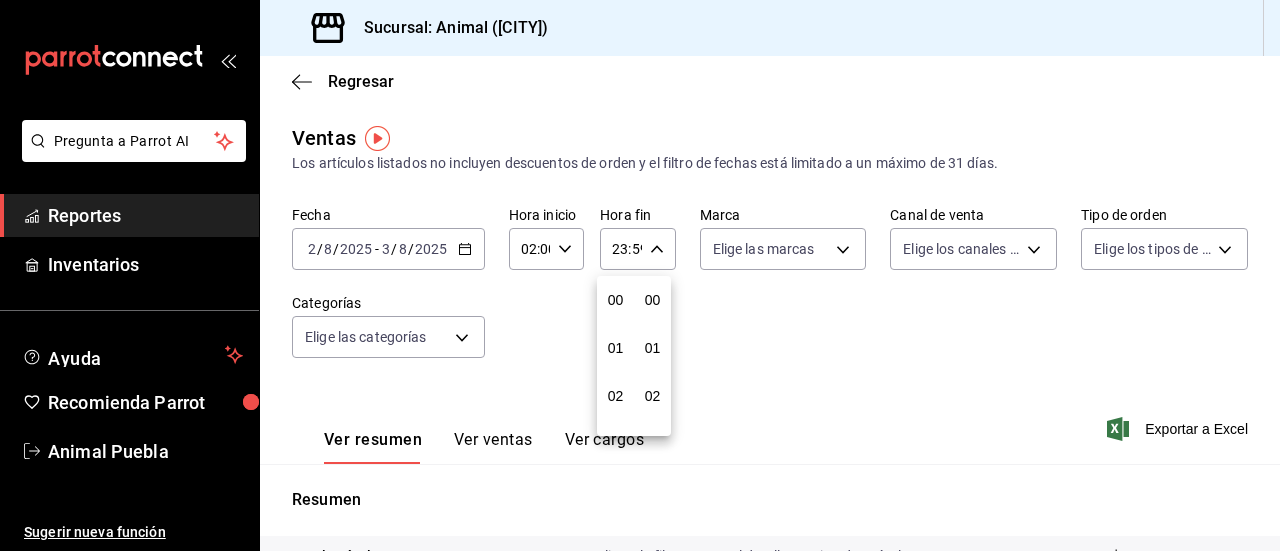 scroll, scrollTop: 992, scrollLeft: 0, axis: vertical 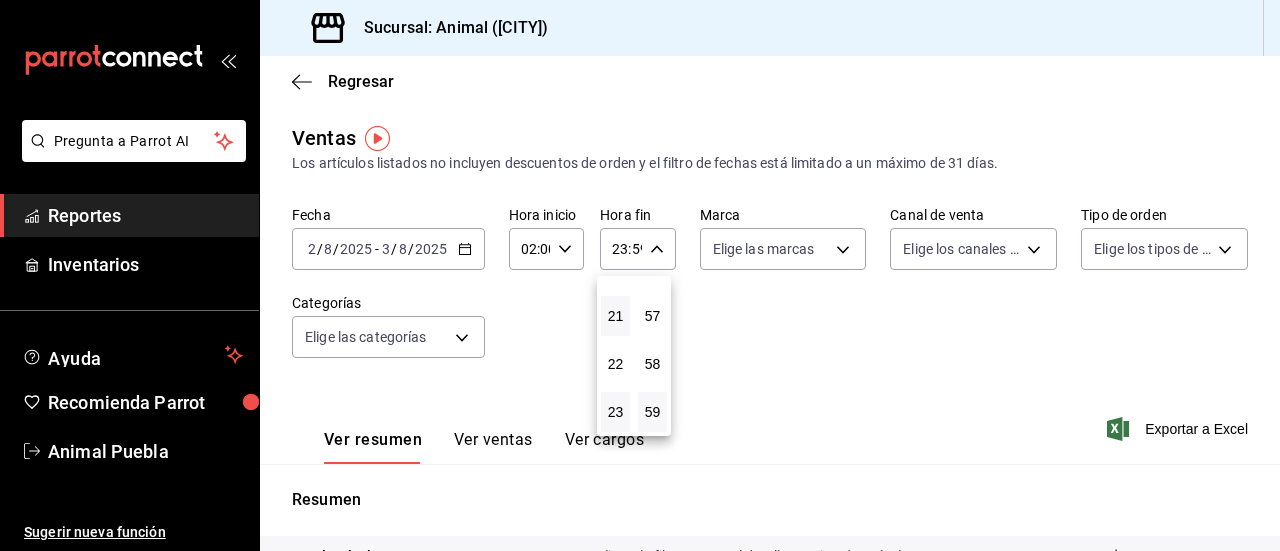 click on "21" at bounding box center [615, 316] 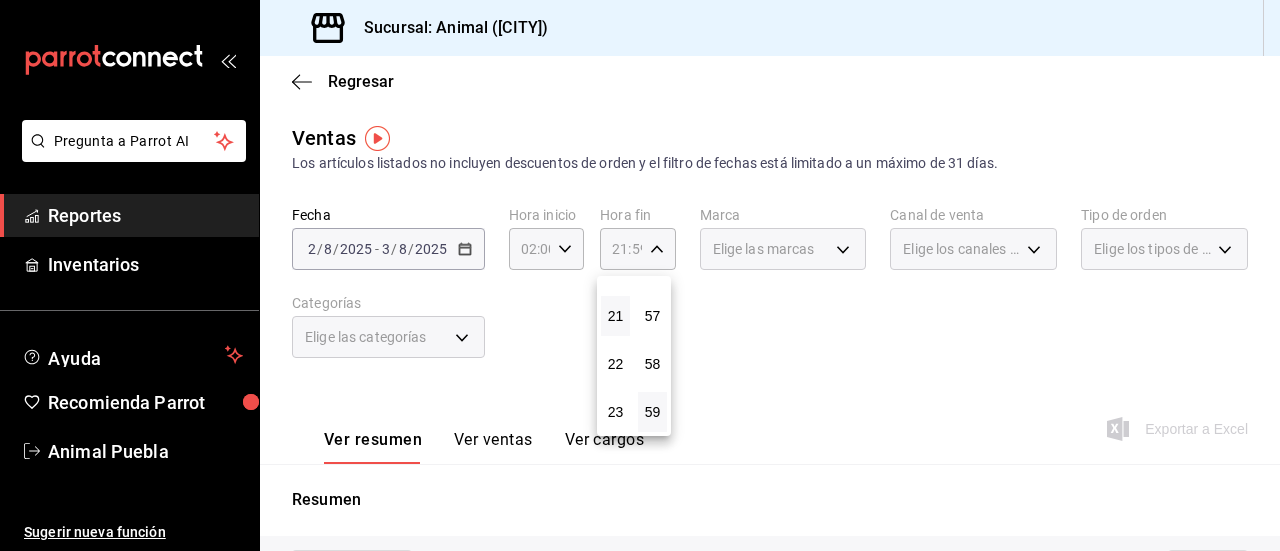 type 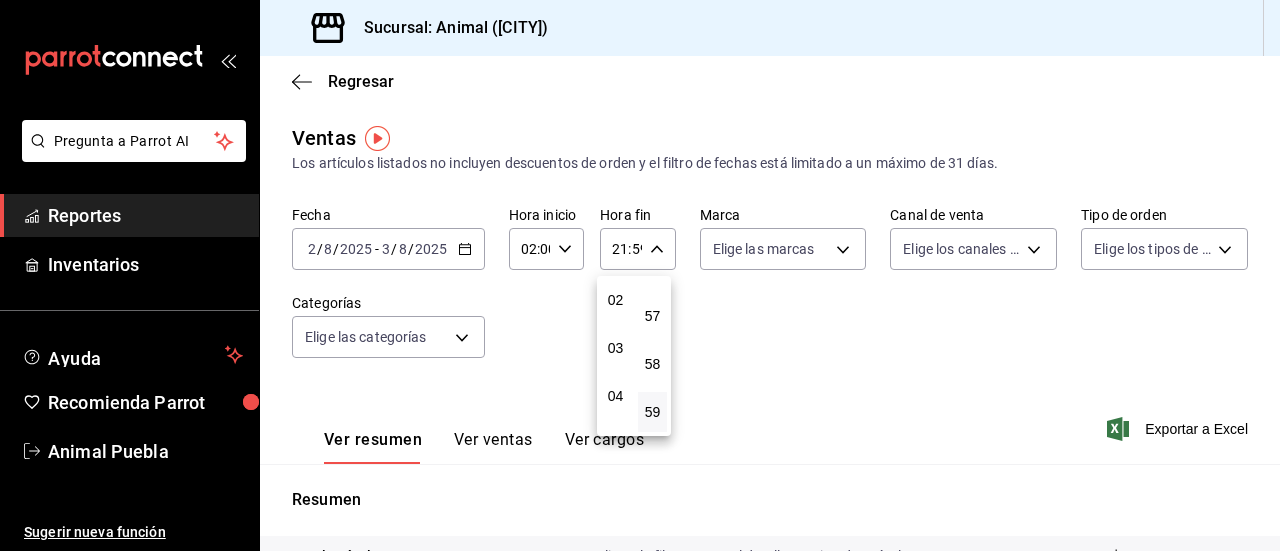 scroll, scrollTop: 72, scrollLeft: 0, axis: vertical 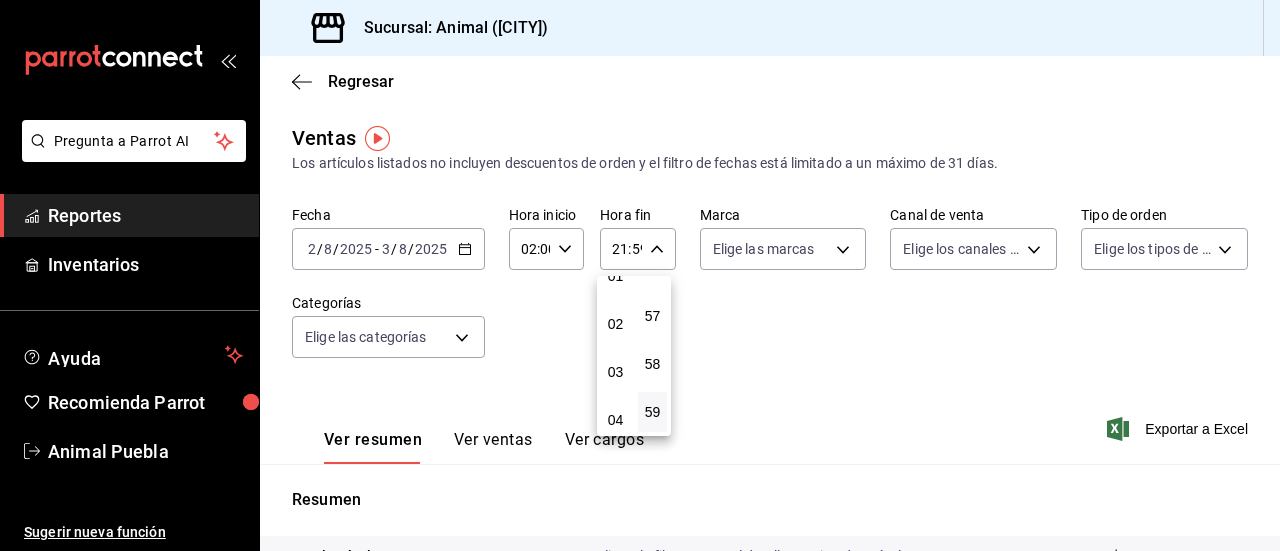 click on "02" at bounding box center (615, 324) 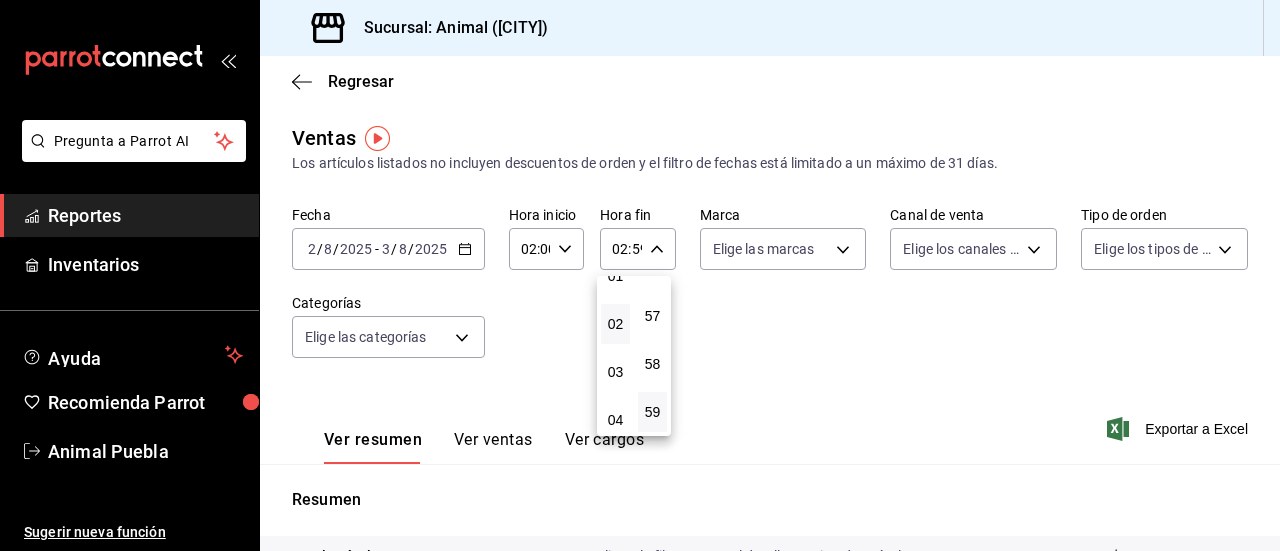 click at bounding box center [640, 275] 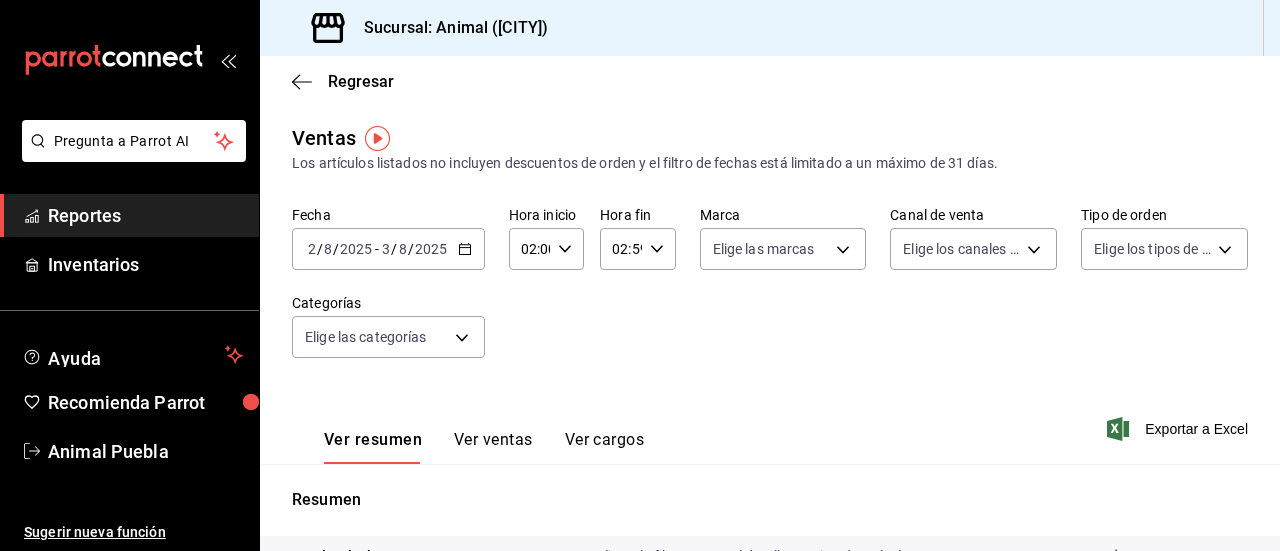 click on "Pregunta a Parrot AI Reportes   Inventarios   Ayuda Recomienda Parrot   Animal Puebla   Sugerir nueva función   Sucursal: Animal (Puebla) Regresar Ventas Los artículos listados no incluyen descuentos de orden y el filtro de fechas está limitado a un máximo de 31 días. Fecha 2025-08-02 2 / 8 / 2025 - 2025-08-03 3 / 8 / 2025 Hora inicio 02:00 Hora inicio Hora fin 02:59 Hora fin Marca Elige las marcas Canal de venta Elige los canales de venta Tipo de orden Elige los tipos de orden Categorías Elige las categorías Ver resumen Ver ventas Ver cargos Exportar a Excel Resumen Total artículos Da clic en la fila para ver el detalle por tipo de artículo + $229,601.00 Cargos por servicio + $0.00 Venta bruta = $229,601.00 Descuentos totales - $45.80 Certificados de regalo - $0.00 Venta total = $229,555.20 Impuestos - $31,662.79 Venta neta = $197,892.41 Pregunta a Parrot AI Reportes   Inventarios   Ayuda Recomienda Parrot   Animal Puebla   Sugerir nueva función   GANA 1 MES GRATIS EN TU SUSCRIPCIÓN AQUÍ" at bounding box center [640, 275] 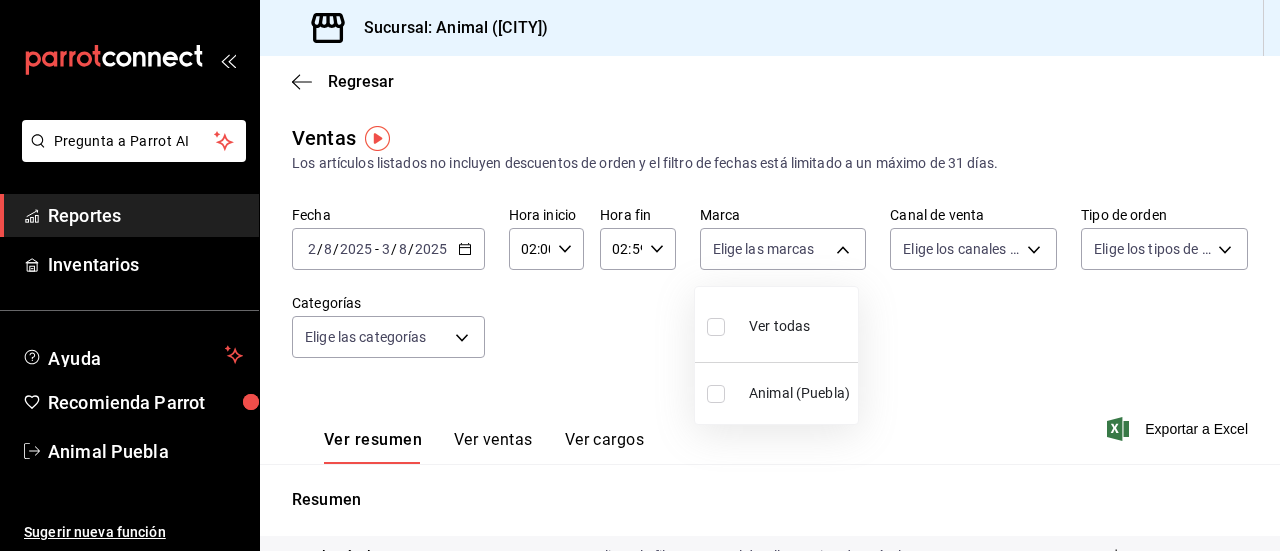 click at bounding box center (716, 327) 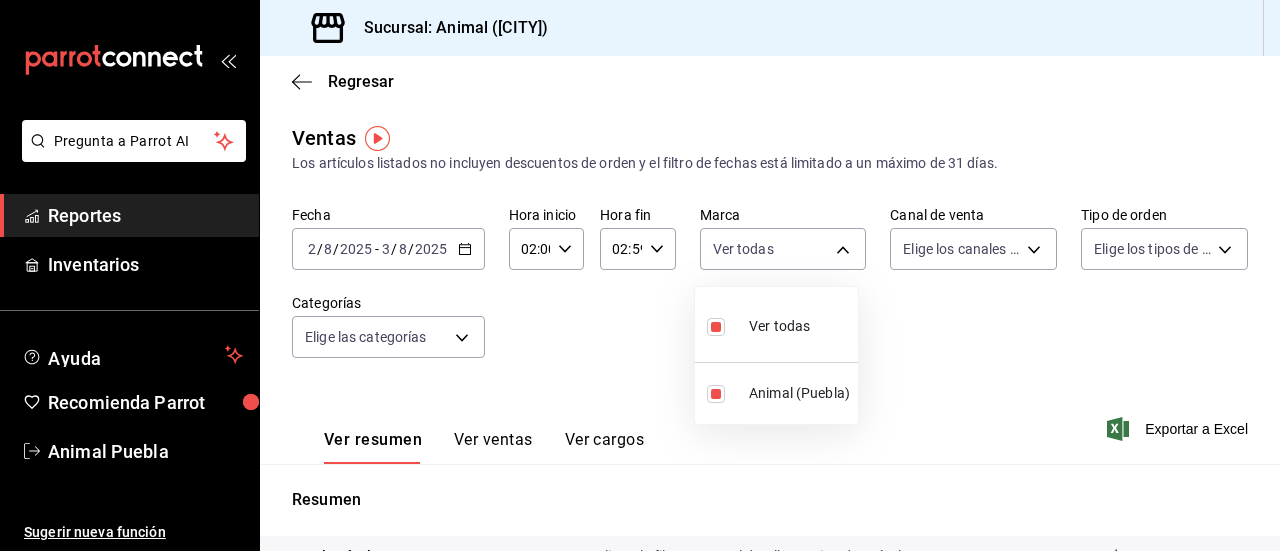 click at bounding box center (640, 275) 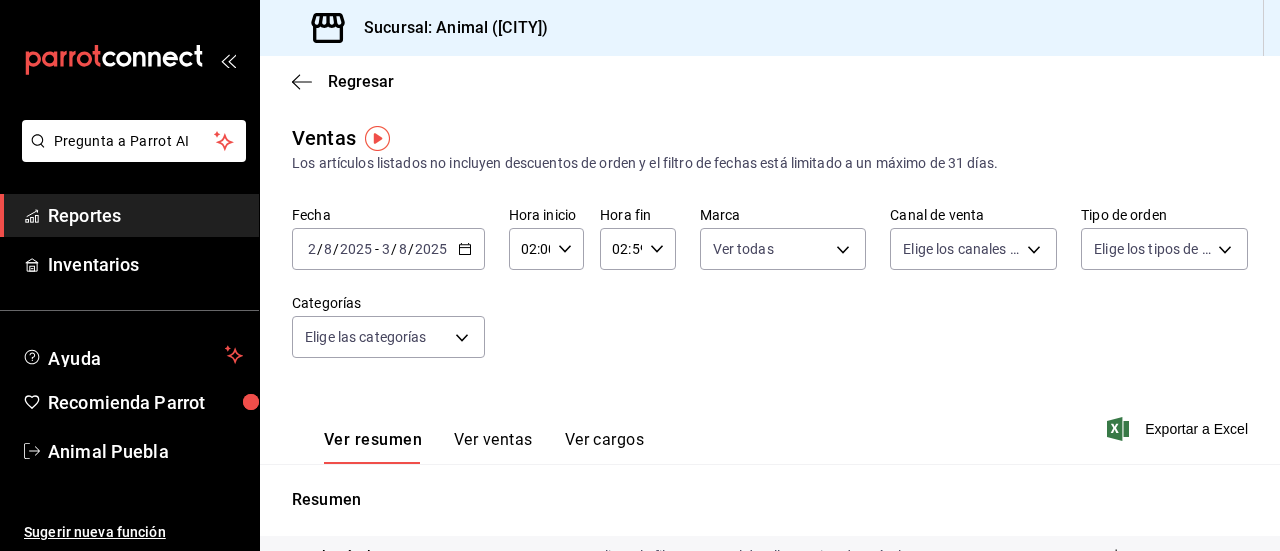 click on "Pregunta a Parrot AI Reportes   Inventarios   Ayuda Recomienda Parrot   Animal Puebla   Sugerir nueva función   Sucursal: Animal (Puebla) Regresar Ventas Los artículos listados no incluyen descuentos de orden y el filtro de fechas está limitado a un máximo de 31 días. Fecha 2025-08-02 2 / 8 / 2025 - 2025-08-03 3 / 8 / 2025 Hora inicio 02:00 Hora inicio Hora fin 02:59 Hora fin Marca Ver todas 96838179-8fbb-4073-aae3-1789726318c8 Canal de venta Elige los canales de venta Tipo de orden Elige los tipos de orden Categorías Elige las categorías Ver resumen Ver ventas Ver cargos Exportar a Excel Resumen Total artículos Da clic en la fila para ver el detalle por tipo de artículo + $229,601.00 Cargos por servicio + $0.00 Venta bruta = $229,601.00 Descuentos totales - $45.80 Certificados de regalo - $0.00 Venta total = $229,555.20 Impuestos - $31,662.79 Venta neta = $197,892.41 Pregunta a Parrot AI Reportes   Inventarios   Ayuda Recomienda Parrot   Animal Puebla   Sugerir nueva función   Ver video tutorial" at bounding box center (640, 275) 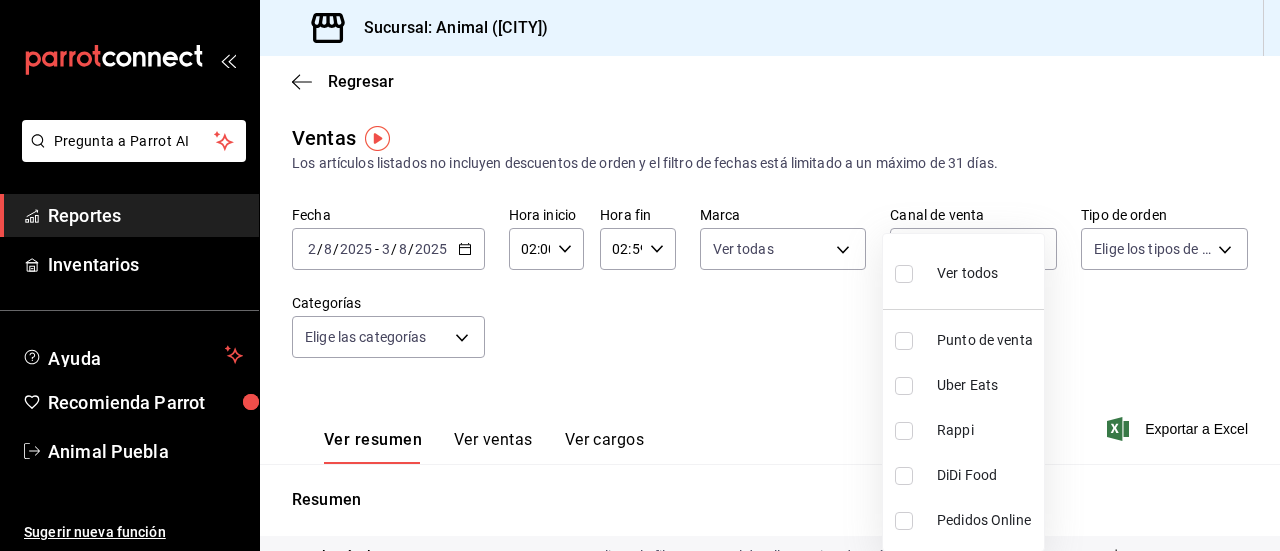 click at bounding box center [908, 273] 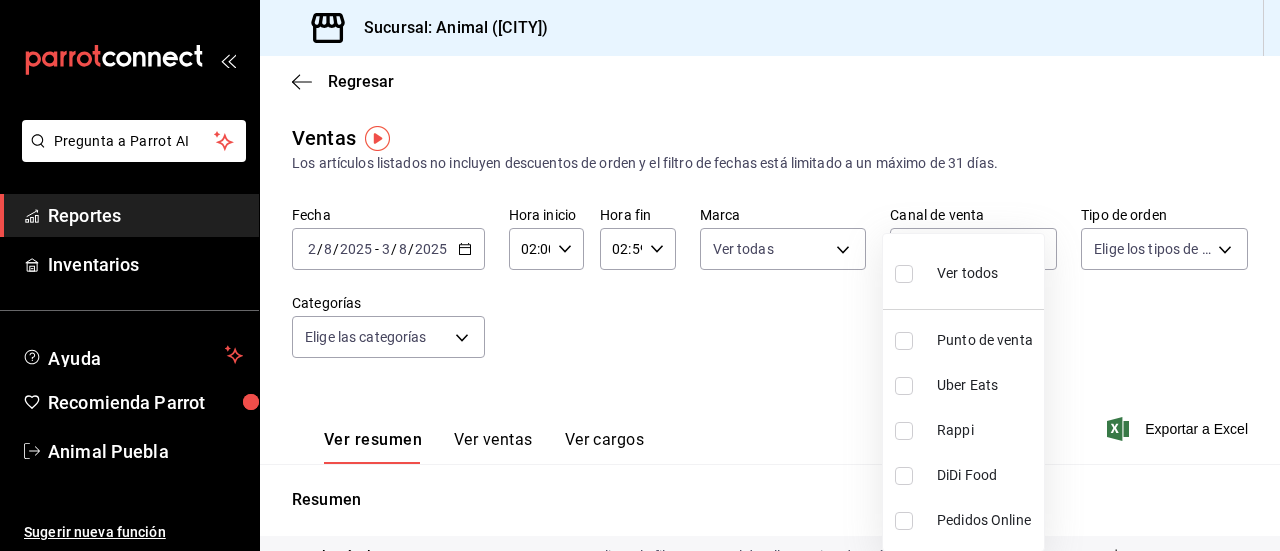 click at bounding box center (908, 273) 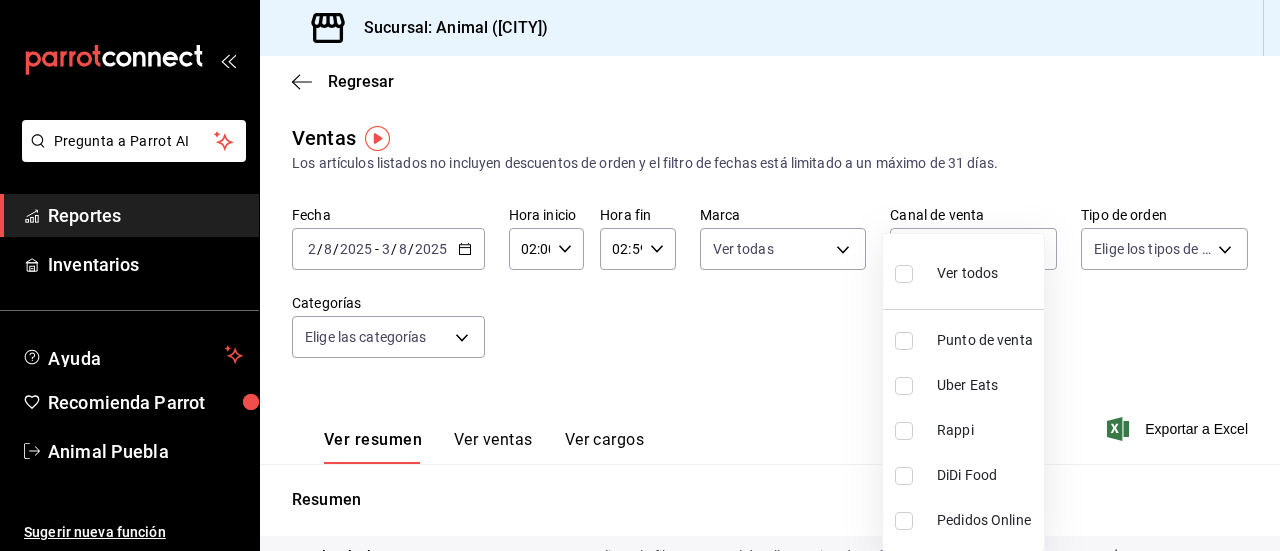 click at bounding box center [904, 274] 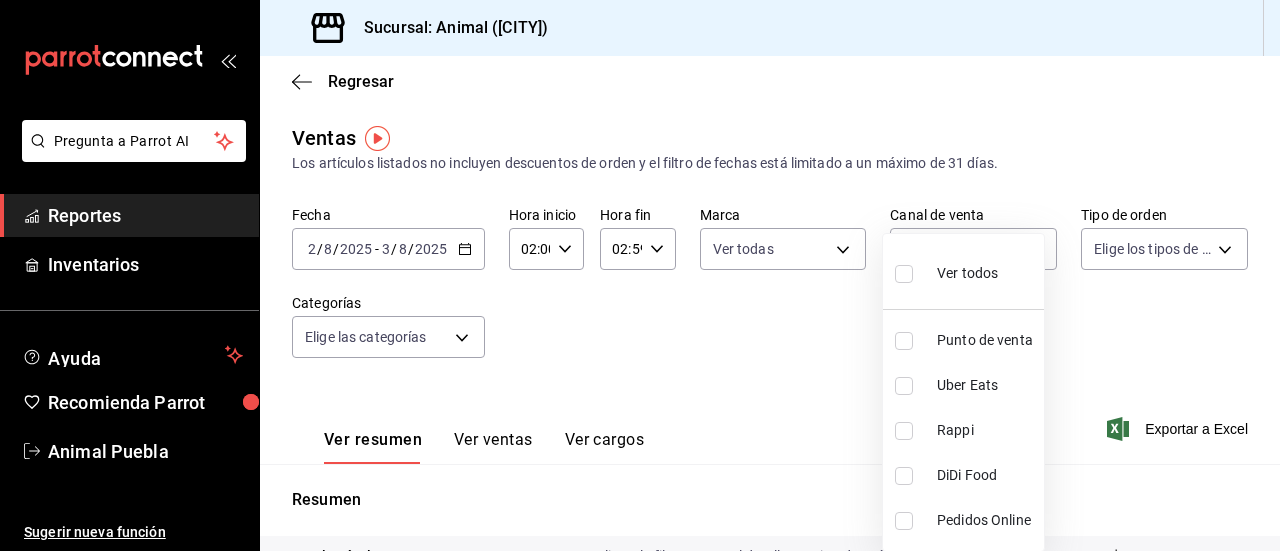 click at bounding box center (904, 274) 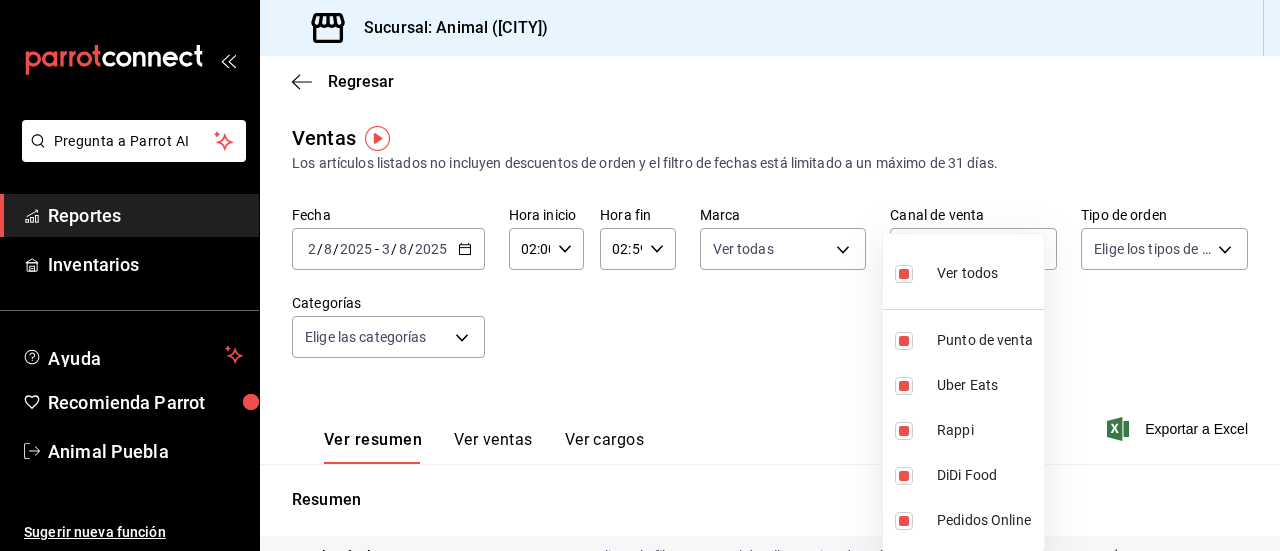 click at bounding box center (640, 275) 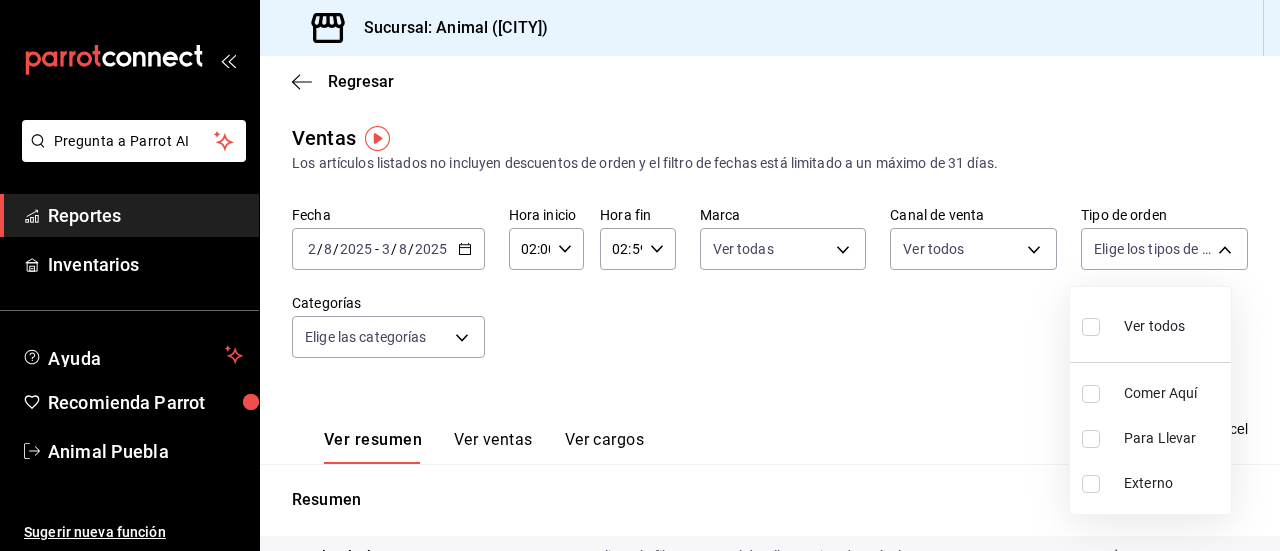 click on "Pregunta a Parrot AI Reportes   Inventarios   Ayuda Recomienda Parrot   Animal Puebla   Sugerir nueva función   Sucursal: Animal (Puebla) Regresar Ventas Los artículos listados no incluyen descuentos de orden y el filtro de fechas está limitado a un máximo de 31 días. Fecha 2025-08-02 2 / 8 / 2025 - 2025-08-03 3 / 8 / 2025 Hora inicio 02:00 Hora inicio Hora fin 02:59 Hora fin Marca Ver todas 96838179-8fbb-4073-aae3-1789726318c8 Canal de venta Ver todos PARROT,UBER_EATS,RAPPI,DIDI_FOOD,ONLINE Tipo de orden Elige los tipos de orden Categorías Elige las categorías Ver resumen Ver ventas Ver cargos Exportar a Excel Resumen Total artículos Da clic en la fila para ver el detalle por tipo de artículo + $229,601.00 Cargos por servicio + $0.00 Venta bruta = $229,601.00 Descuentos totales - $45.80 Certificados de regalo - $0.00 Venta total = $229,555.20 Impuestos - $31,662.79 Venta neta = $197,892.41 Pregunta a Parrot AI Reportes   Inventarios   Ayuda Recomienda Parrot   Animal Puebla   Sugerir nueva función" at bounding box center [640, 275] 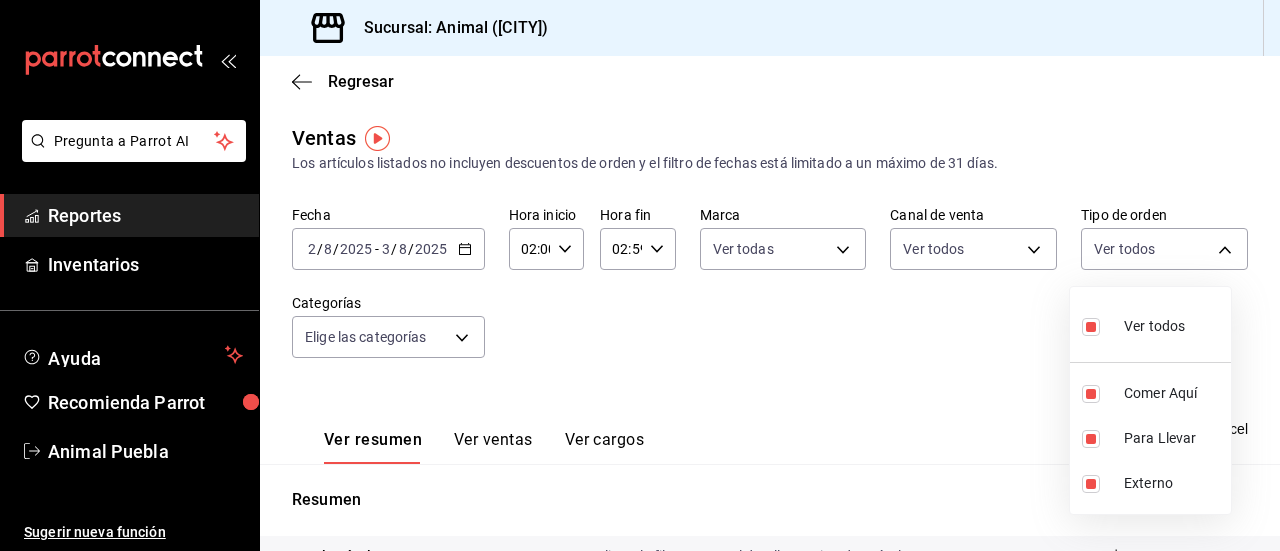 click at bounding box center [640, 275] 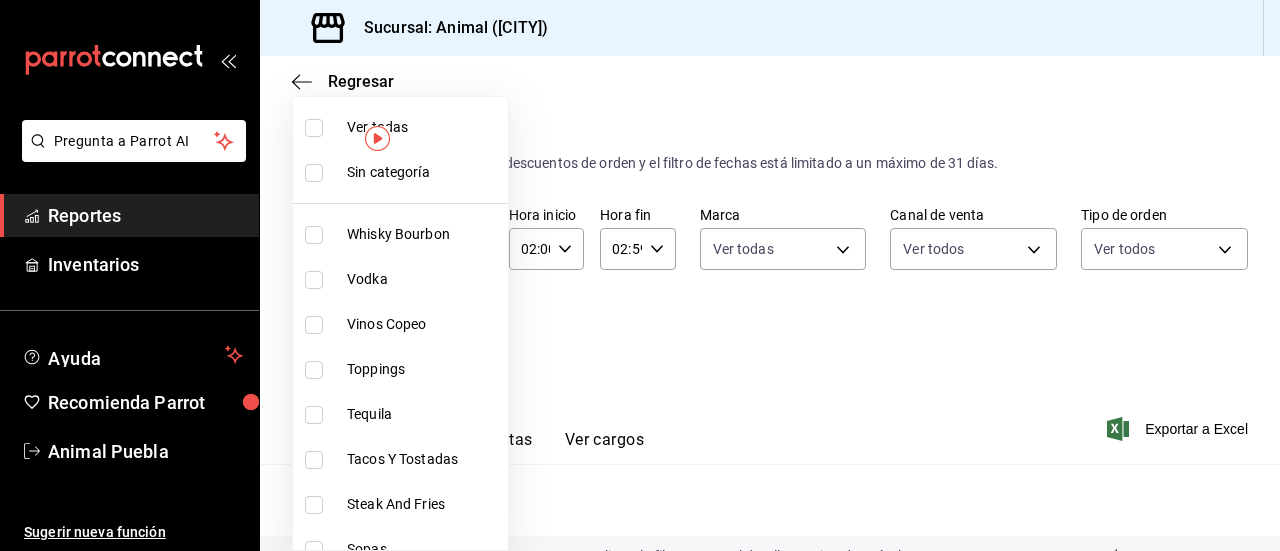 click on "Pregunta a Parrot AI Reportes   Inventarios   Ayuda Recomienda Parrot   Animal Puebla   Sugerir nueva función   Sucursal: Animal (Puebla) Regresar Ventas Los artículos listados no incluyen descuentos de orden y el filtro de fechas está limitado a un máximo de 31 días. Fecha 2025-08-02 2 / 8 / 2025 - 2025-08-03 3 / 8 / 2025 Hora inicio 02:00 Hora inicio Hora fin 02:59 Hora fin Marca Ver todas 96838179-8fbb-4073-aae3-1789726318c8 Canal de venta Ver todos PARROT,UBER_EATS,RAPPI,DIDI_FOOD,ONLINE Tipo de orden Ver todos 89cc3392-1a89-49ed-91c4-e66ea58282e1,025cf6ae-25b7-4698-bb98-3d77af74a196,EXTERNAL Categorías Elige las categorías Ver resumen Ver ventas Ver cargos Exportar a Excel Resumen Total artículos Da clic en la fila para ver el detalle por tipo de artículo + $229,601.00 Cargos por servicio + $0.00 Venta bruta = $229,601.00 Descuentos totales - $45.80 Certificados de regalo - $0.00 Venta total = $229,555.20 Impuestos - $31,662.79 Venta neta = $197,892.41 Pregunta a Parrot AI Reportes   Inventarios" at bounding box center [640, 275] 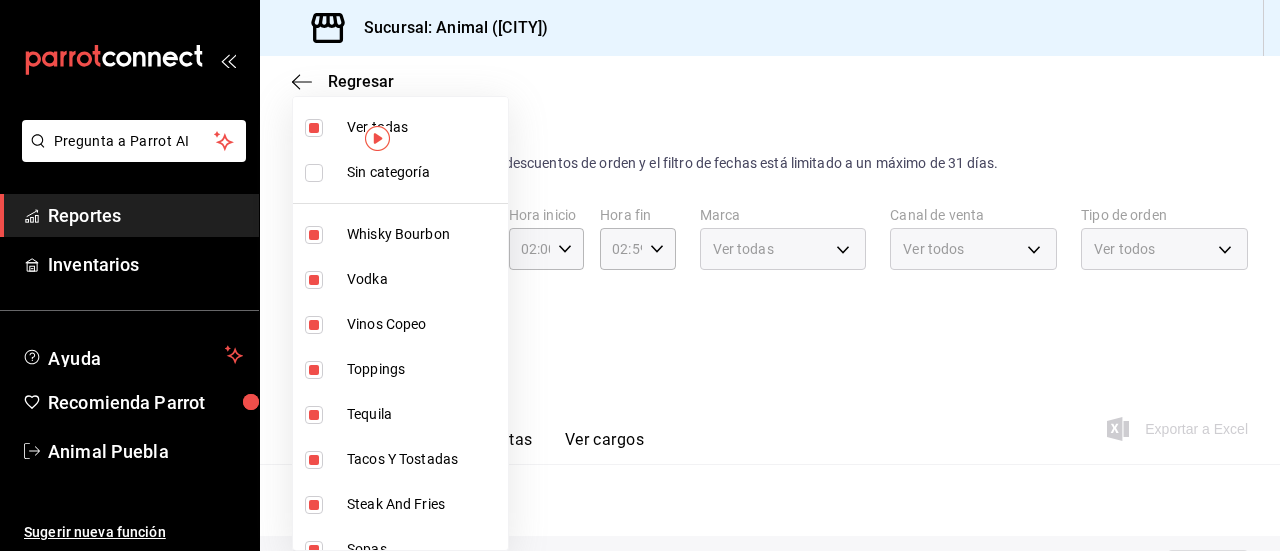 click at bounding box center (640, 275) 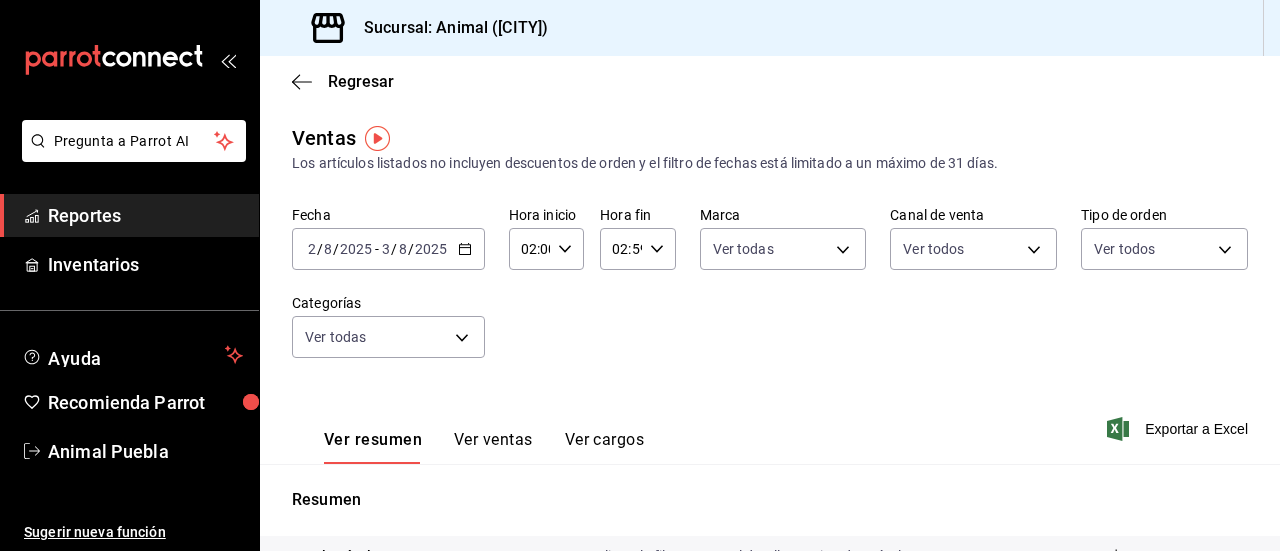 click on "Ver ventas" at bounding box center [493, 447] 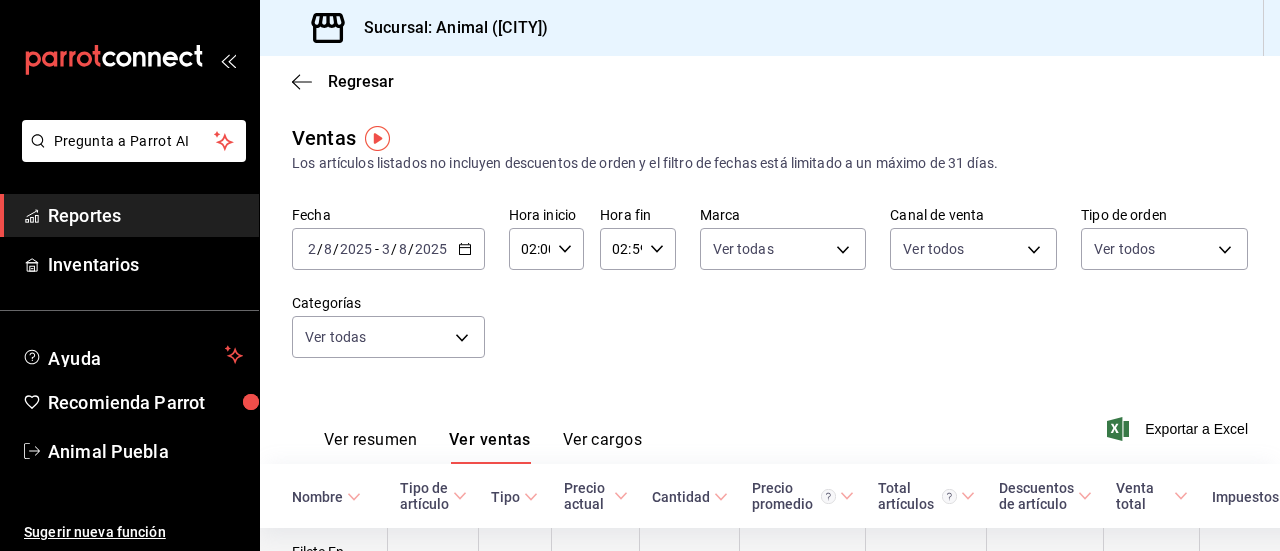 click on "Artículo" at bounding box center [515, 568] 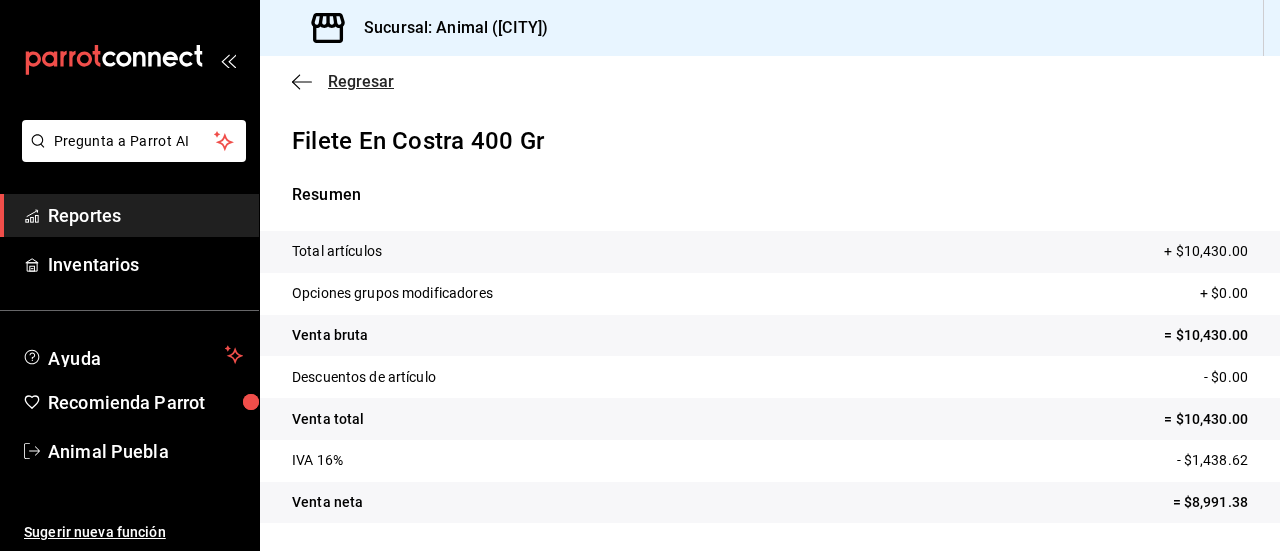 click 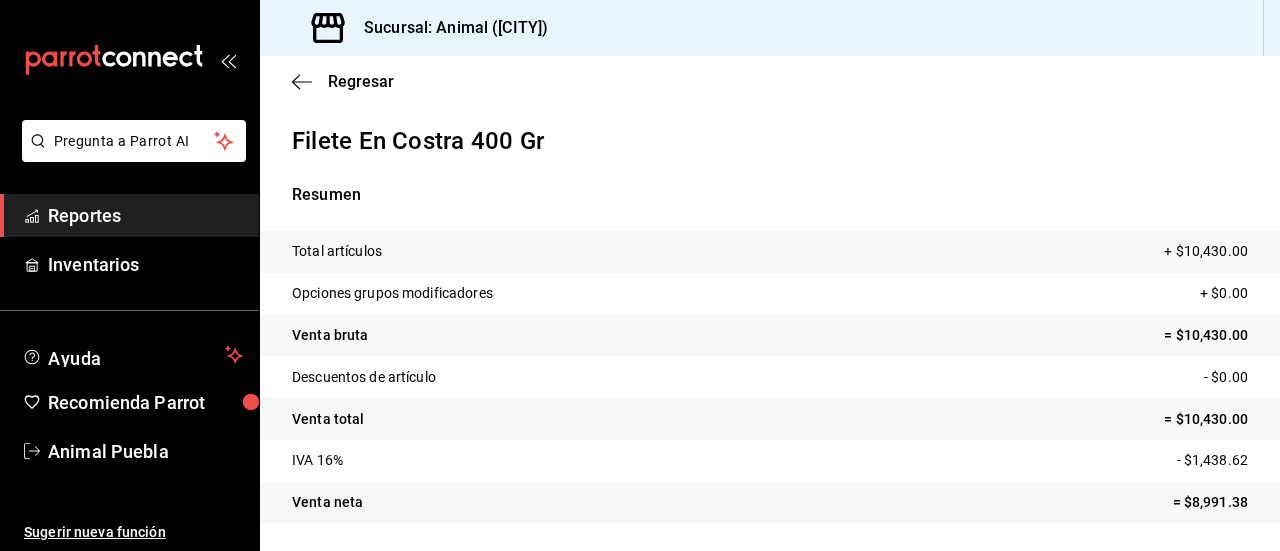 click 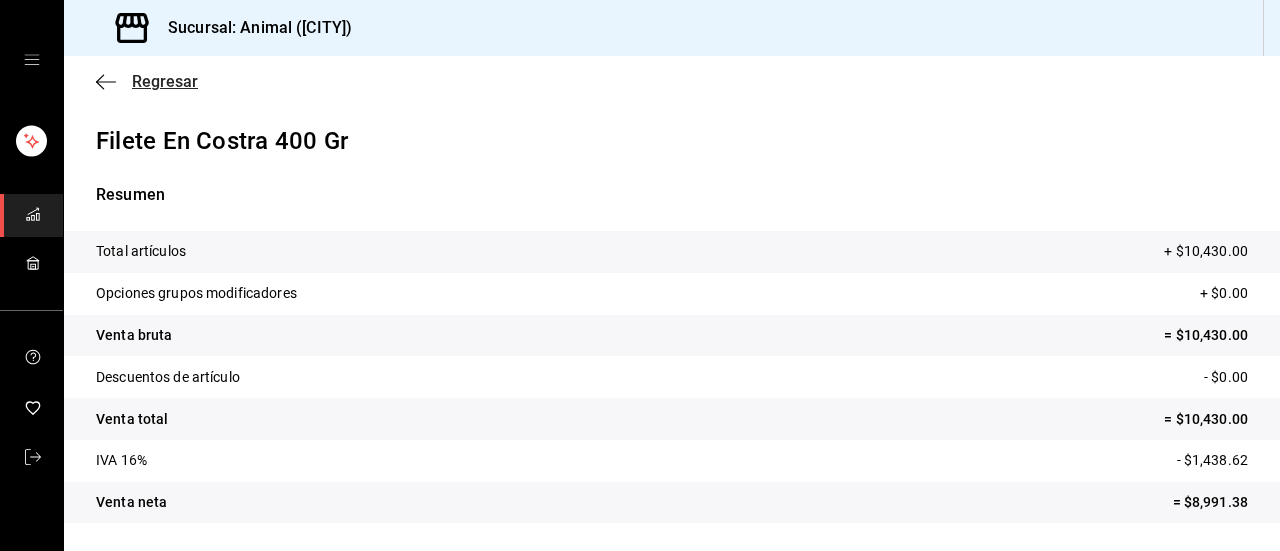 click on "Regresar" at bounding box center [147, 81] 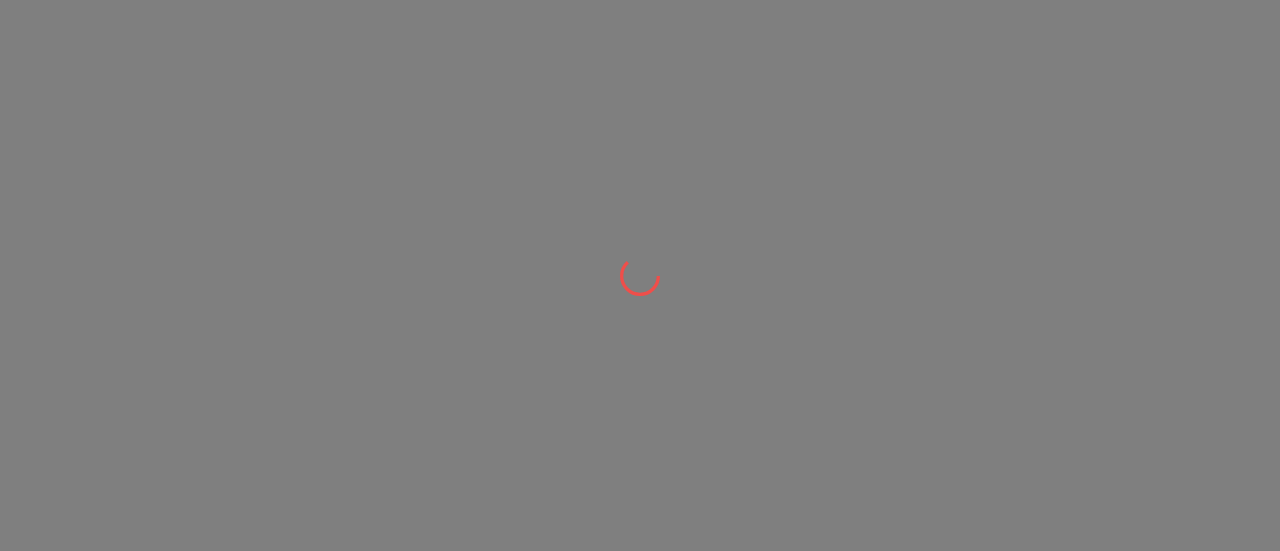scroll, scrollTop: 0, scrollLeft: 0, axis: both 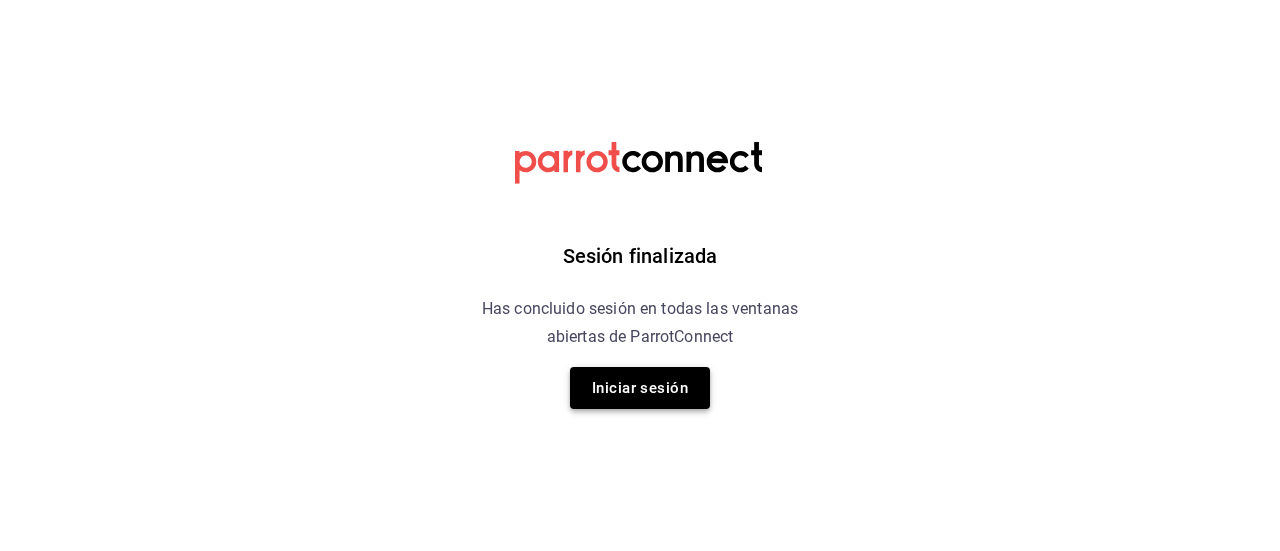 click on "Iniciar sesión" at bounding box center [640, 388] 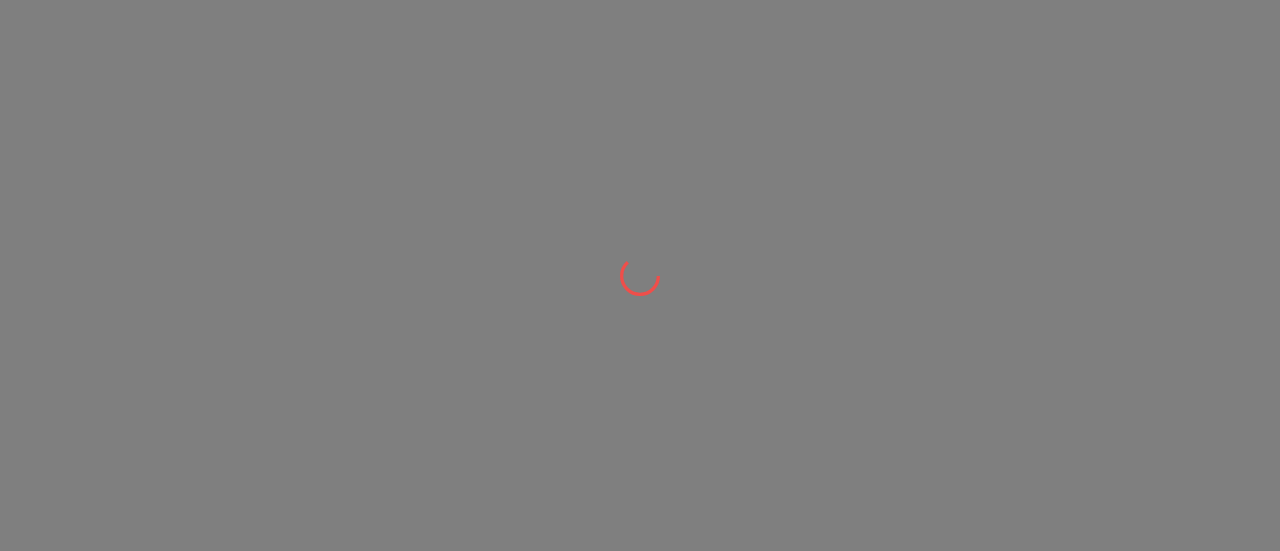 scroll, scrollTop: 0, scrollLeft: 0, axis: both 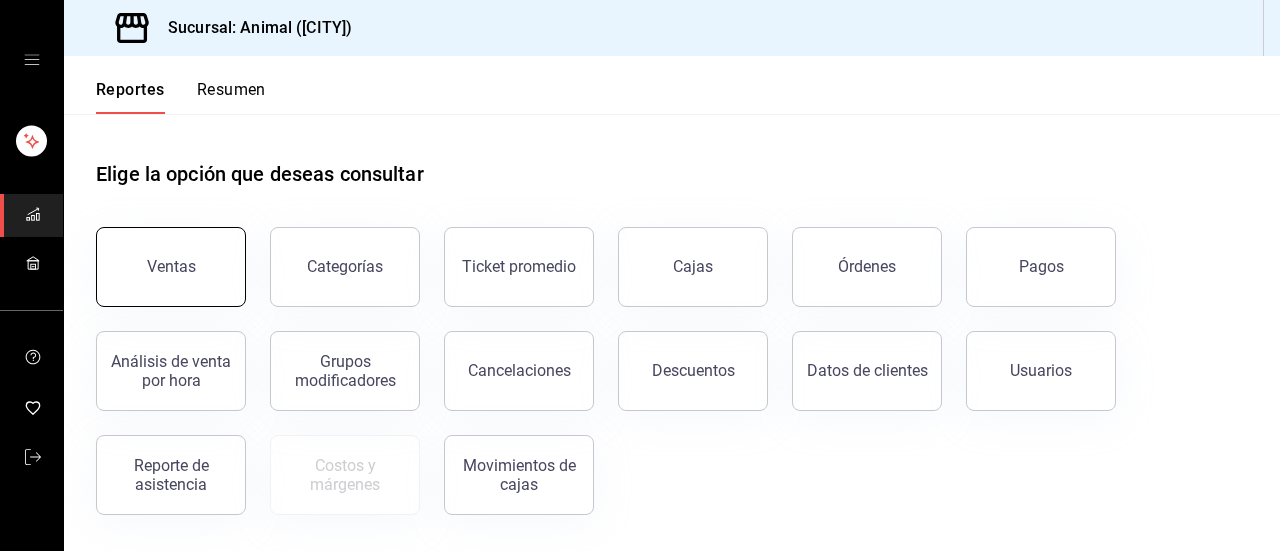 click on "Ventas" at bounding box center (171, 267) 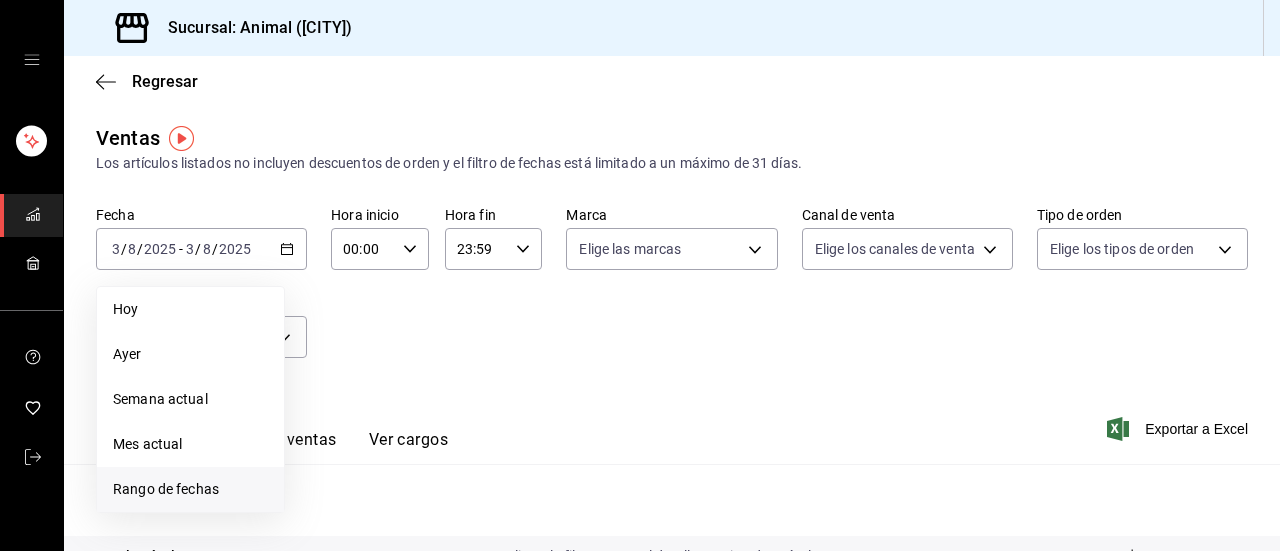 click on "Rango de fechas" at bounding box center [190, 489] 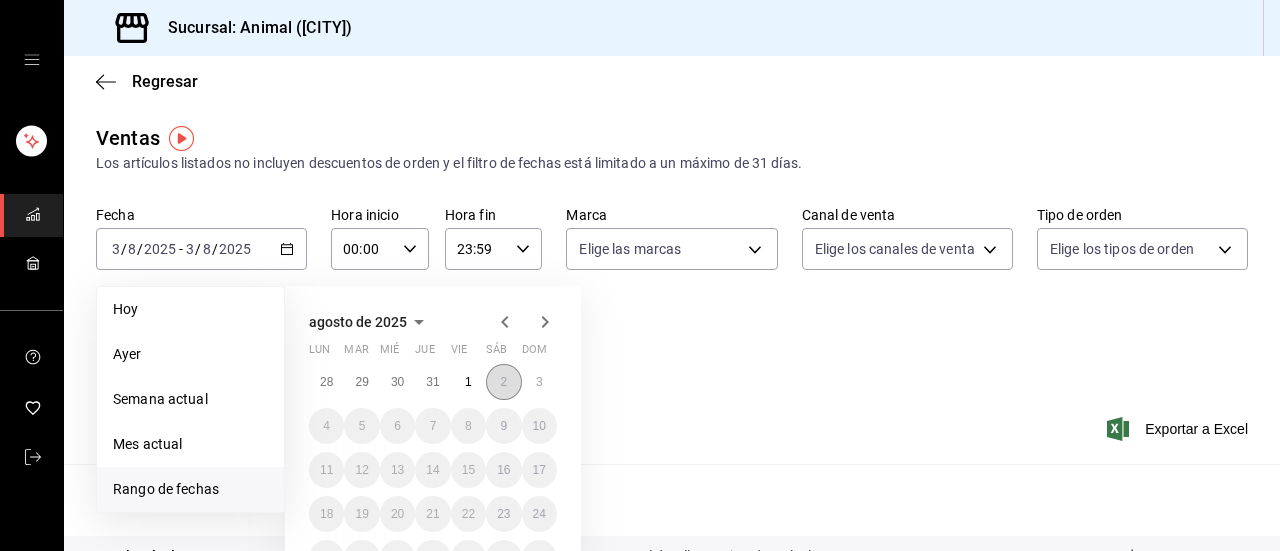 click on "2" at bounding box center (503, 382) 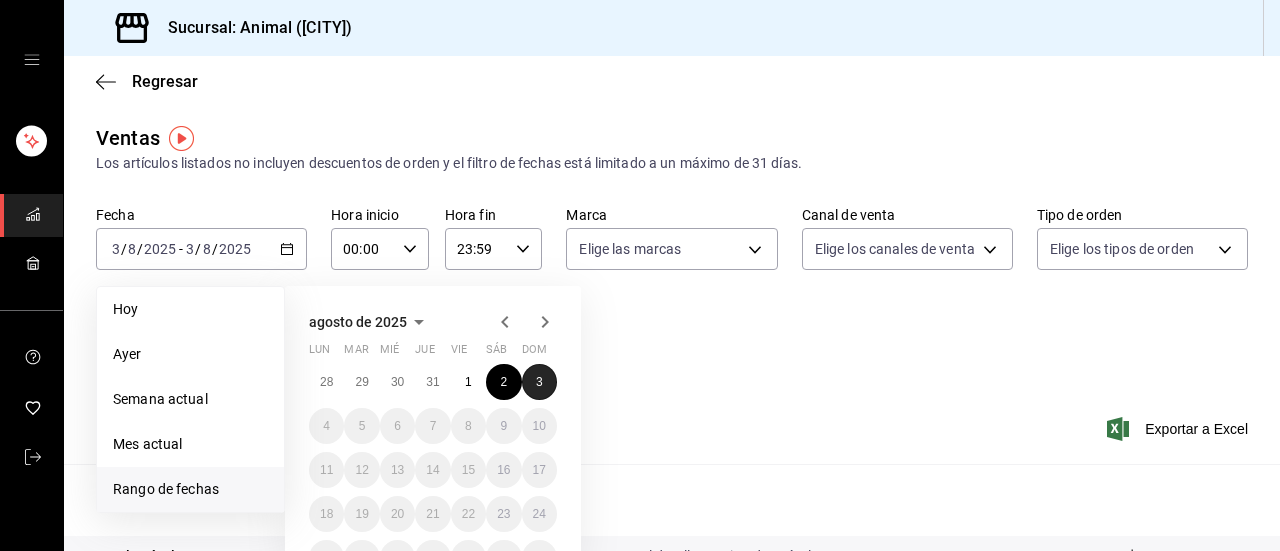 click on "3" at bounding box center (539, 382) 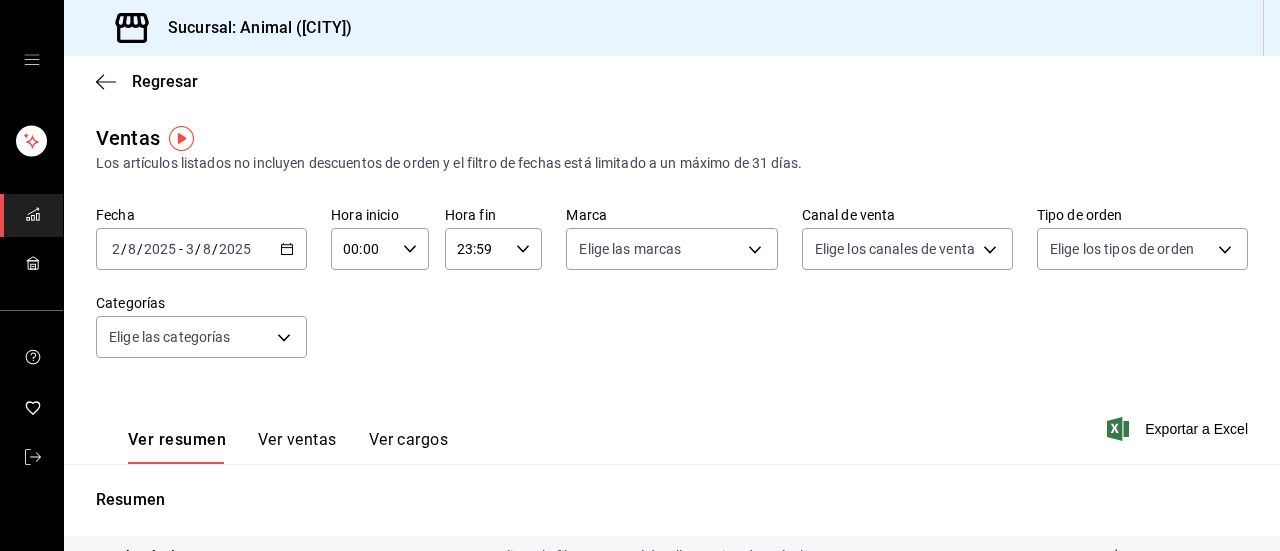 click on "00:00 Hora inicio" at bounding box center (380, 249) 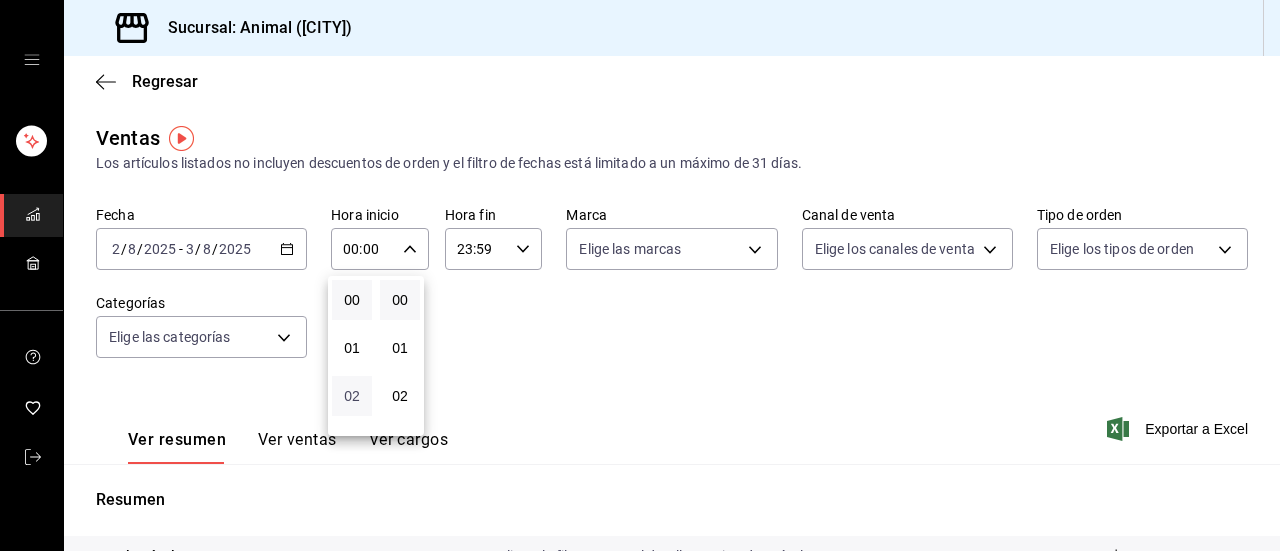 click on "02" at bounding box center [352, 396] 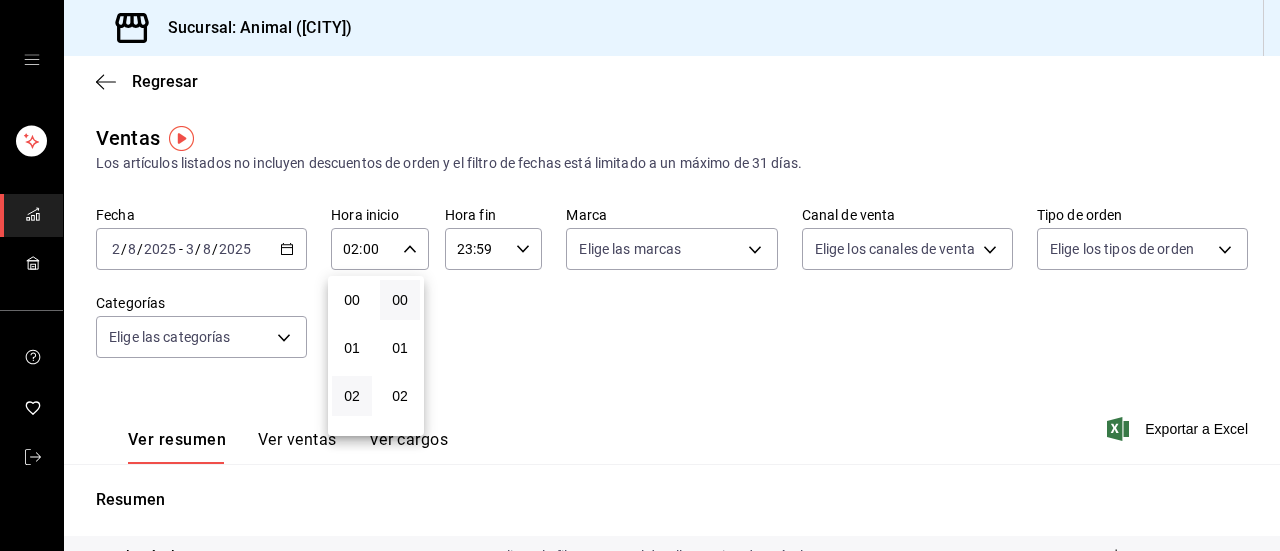 click at bounding box center (640, 275) 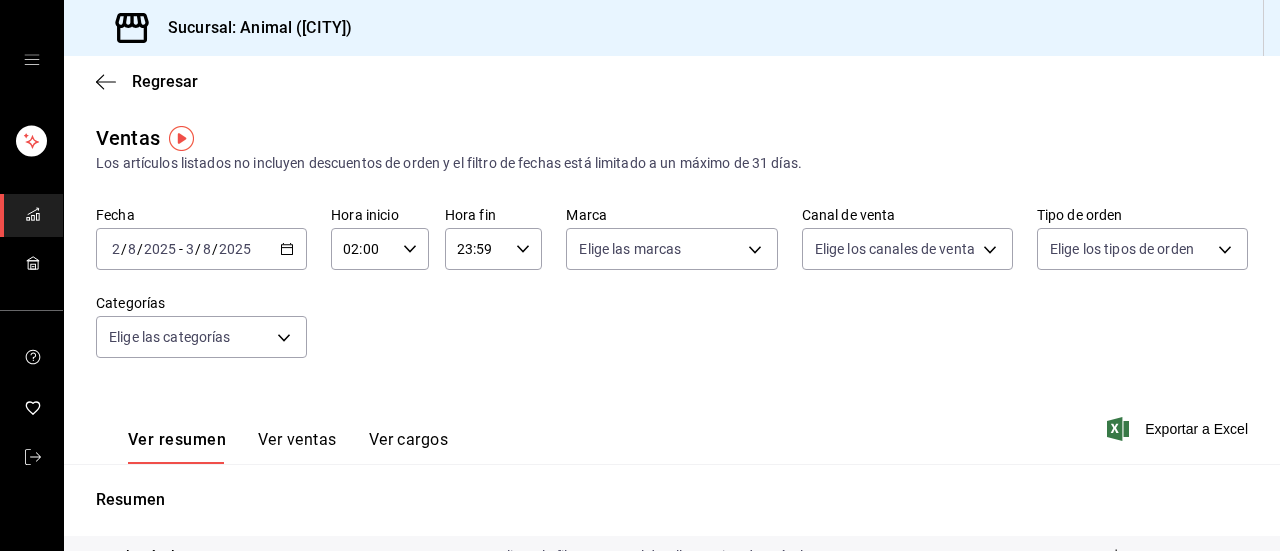 click 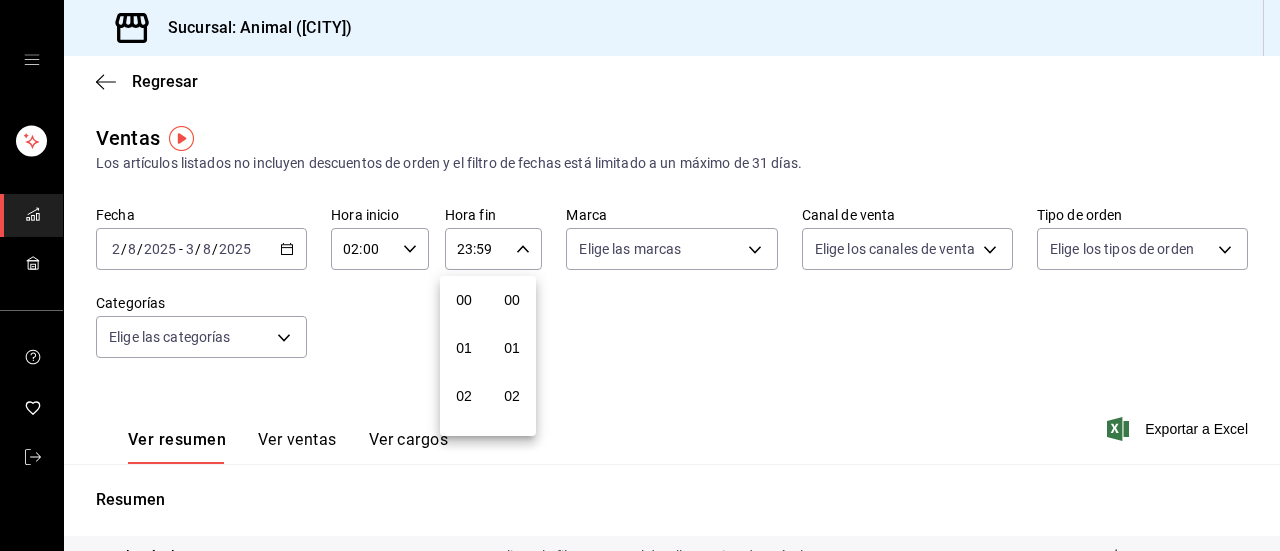 scroll, scrollTop: 992, scrollLeft: 0, axis: vertical 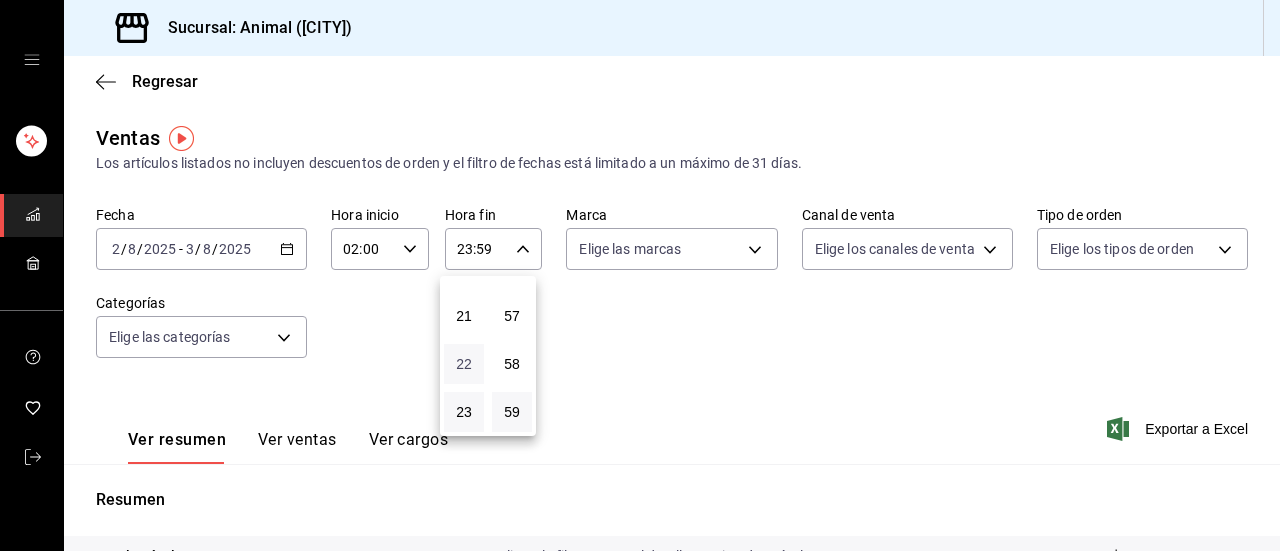 click on "22" at bounding box center (464, 364) 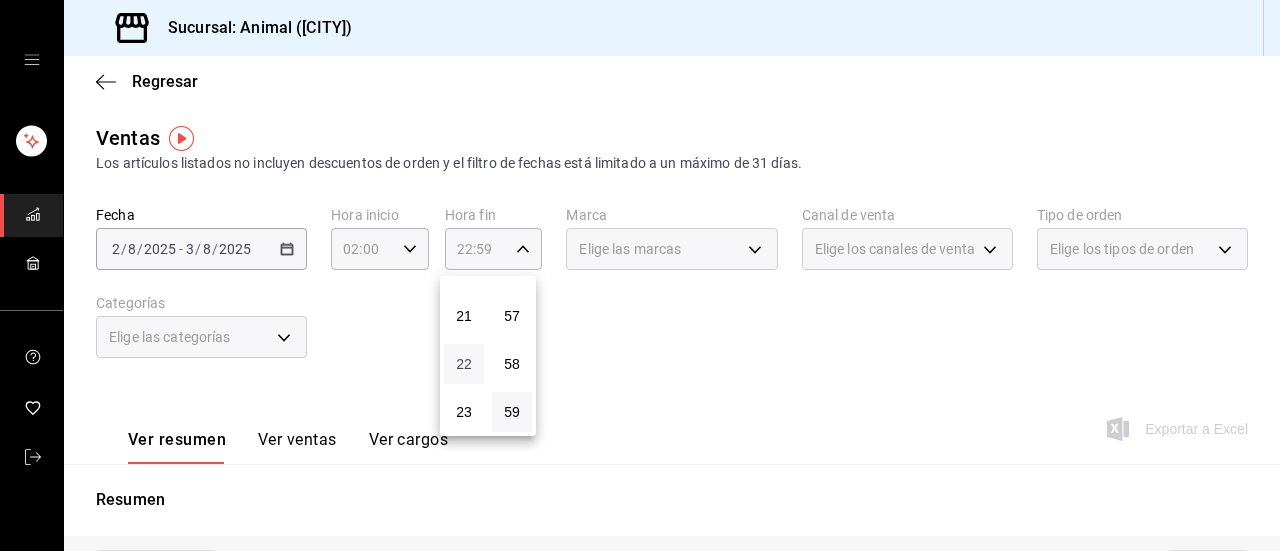 type 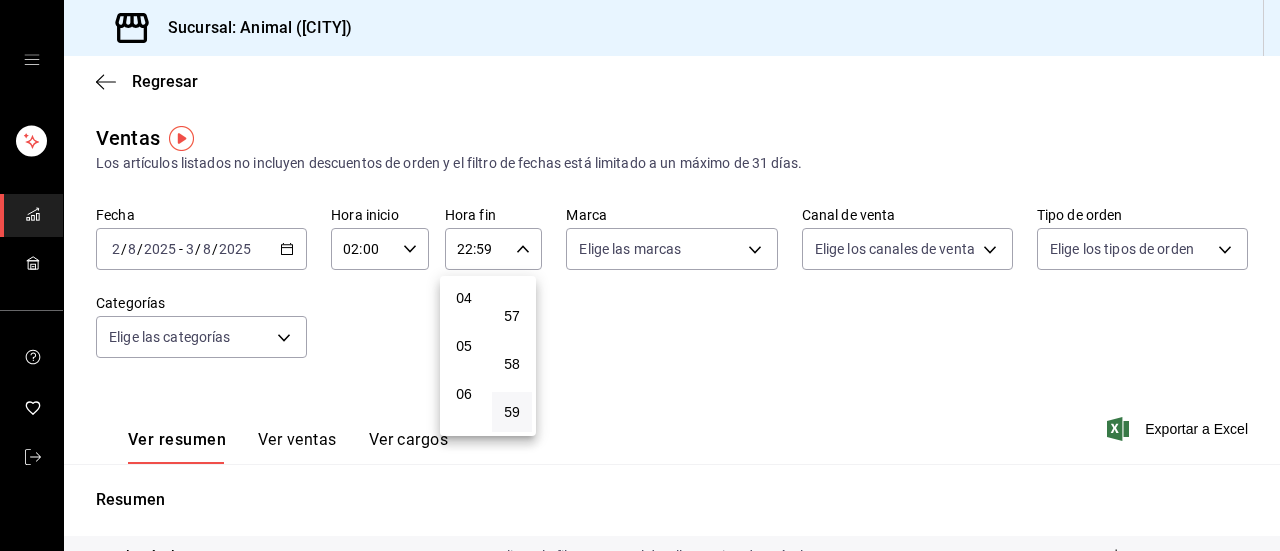 scroll, scrollTop: 192, scrollLeft: 0, axis: vertical 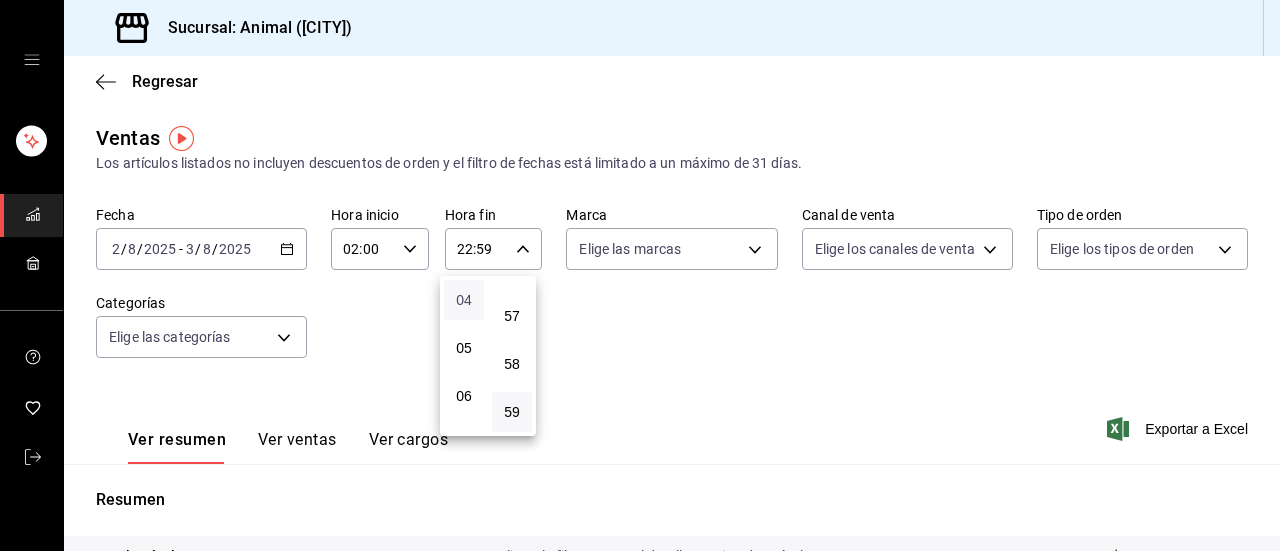 click on "04" at bounding box center (464, 300) 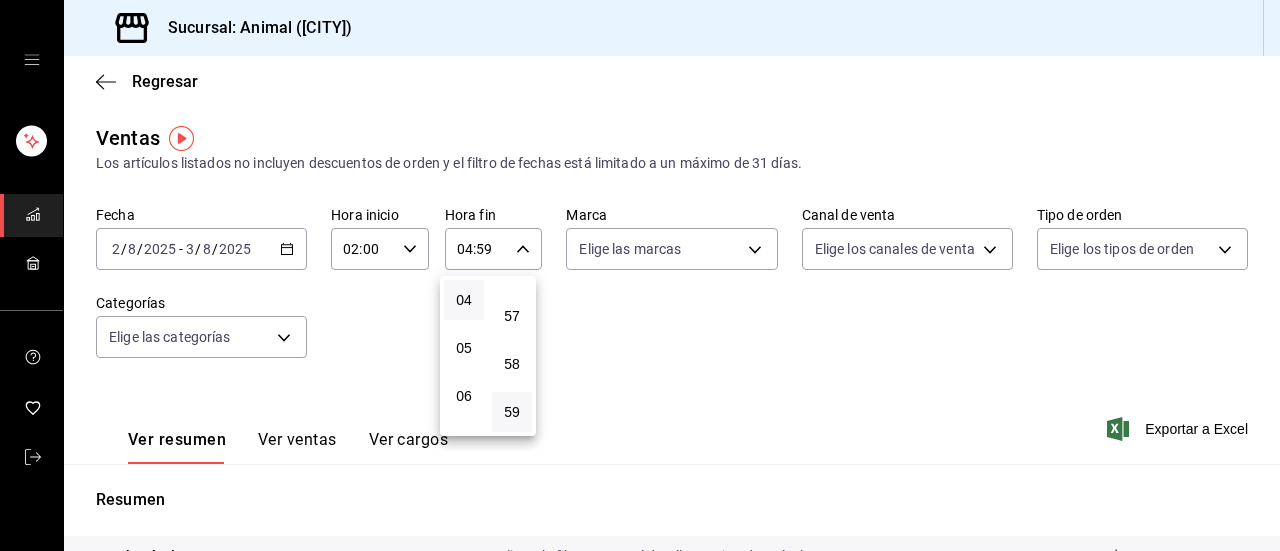 click at bounding box center [640, 275] 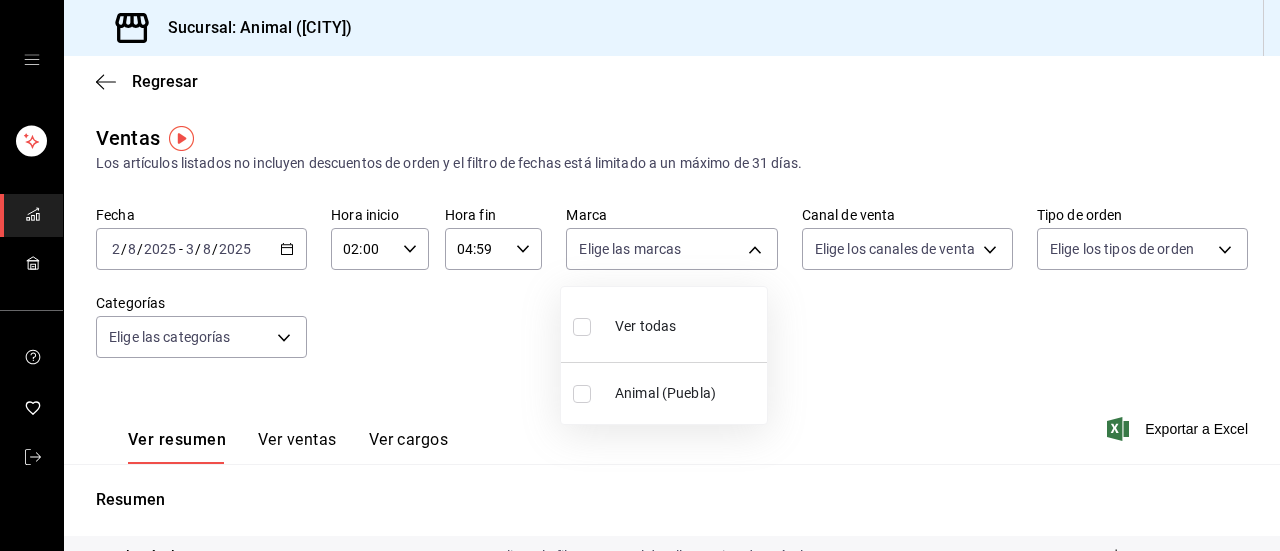 click on "Sucursal: Animal (Puebla) Regresar Ventas Los artículos listados no incluyen descuentos de orden y el filtro de fechas está limitado a un máximo de 31 días. Fecha 2025-08-02 2 / 8 / 2025 - 2025-08-03 3 / 8 / 2025 Hora inicio 02:00 Hora inicio Hora fin 04:59 Hora fin Marca Elige las marcas Canal de venta Elige los canales de venta Tipo de orden Elige los tipos de orden Categorías Elige las categorías Ver resumen Ver ventas Ver cargos Exportar a Excel Resumen Total artículos Da clic en la fila para ver el detalle por tipo de artículo + $229,601.00 Cargos por servicio + $0.00 Venta bruta = $229,601.00 Descuentos totales - $45.80 Certificados de regalo - $0.00 Venta total = $229,555.20 Impuestos - $31,662.79 Venta neta = $197,892.41 GANA 1 MES GRATIS EN TU SUSCRIPCIÓN AQUÍ Ver video tutorial Ir a video Visitar centro de ayuda (81) 2046 6363 soporte@parrotsoftware.io Visitar centro de ayuda (81) 2046 6363 soporte@parrotsoftware.io Ver todas Animal (Puebla)" at bounding box center [640, 275] 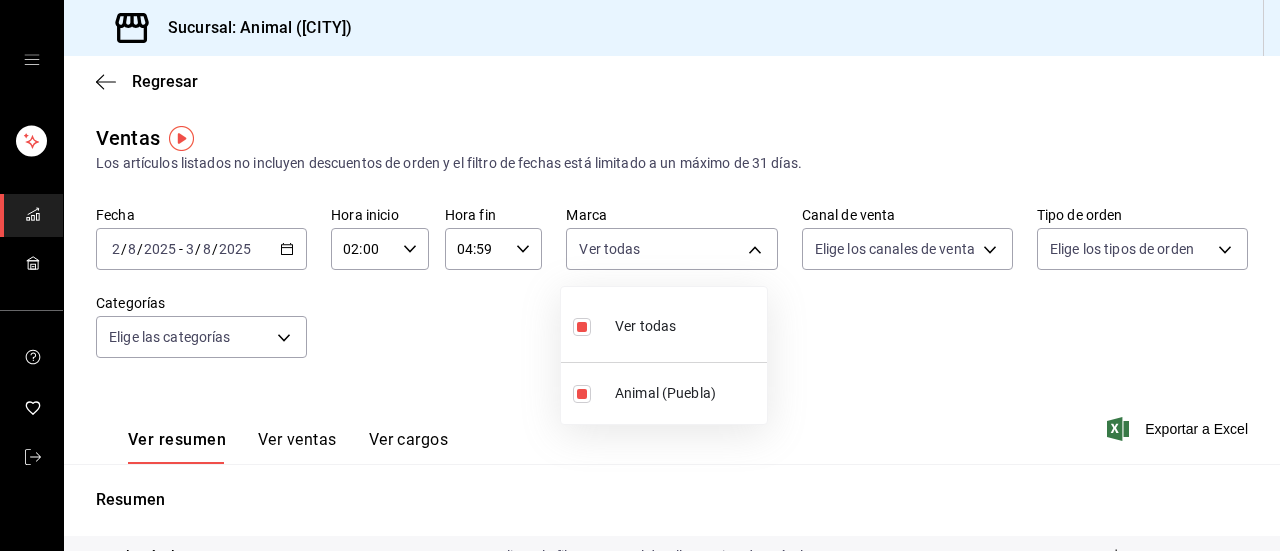 click at bounding box center [640, 275] 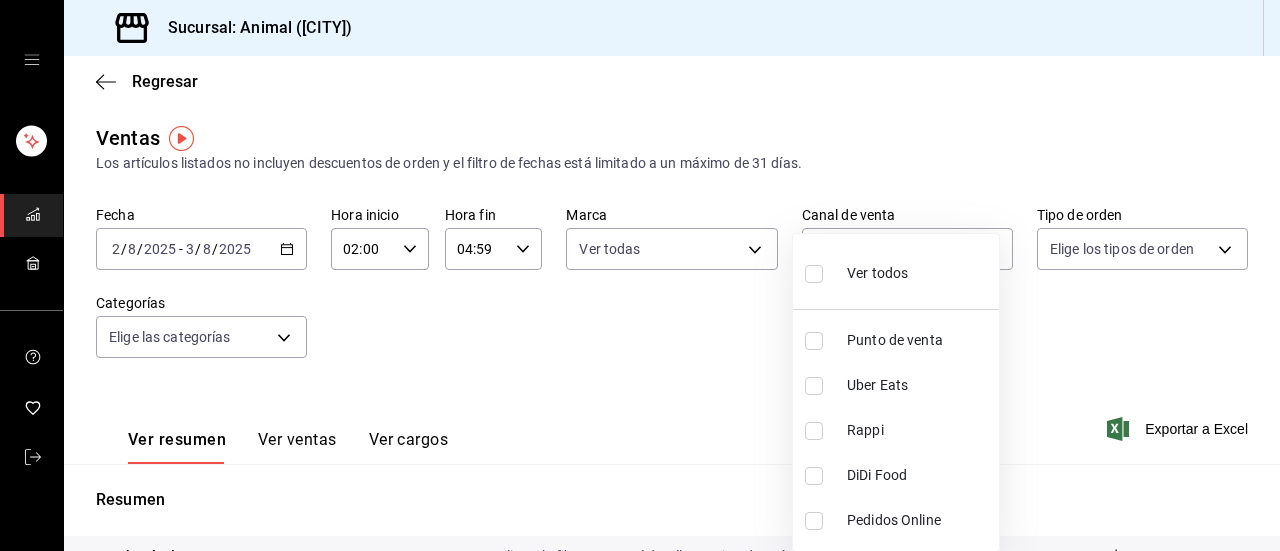click on "Sucursal: Animal (Puebla) Regresar Ventas Los artículos listados no incluyen descuentos de orden y el filtro de fechas está limitado a un máximo de 31 días. Fecha 2025-08-02 2 / 8 / 2025 - 2025-08-03 3 / 8 / 2025 Hora inicio 02:00 Hora inicio Hora fin 04:59 Hora fin Marca Ver todas 96838179-8fbb-4073-aae3-1789726318c8 Canal de venta Elige los canales de venta Tipo de orden Elige los tipos de orden Categorías Elige las categorías Ver resumen Ver ventas Ver cargos Exportar a Excel Resumen Total artículos Da clic en la fila para ver el detalle por tipo de artículo + $229,601.00 Cargos por servicio + $0.00 Venta bruta = $229,601.00 Descuentos totales - $45.80 Certificados de regalo - $0.00 Venta total = $229,555.20 Impuestos - $31,662.79 Venta neta = $197,892.41 GANA 1 MES GRATIS EN TU SUSCRIPCIÓN AQUÍ Ver video tutorial Ir a video Visitar centro de ayuda (81) 2046 6363 soporte@parrotsoftware.io Visitar centro de ayuda (81) 2046 6363 soporte@parrotsoftware.io Ver todos Punto de venta Uber Eats Rappi" at bounding box center (640, 275) 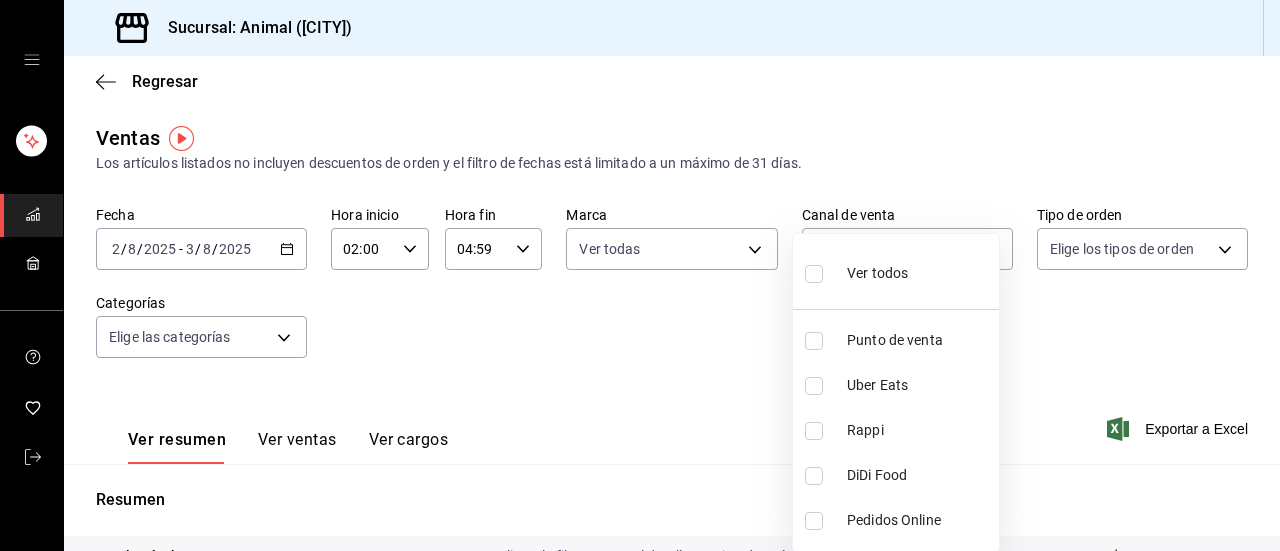 click at bounding box center [814, 274] 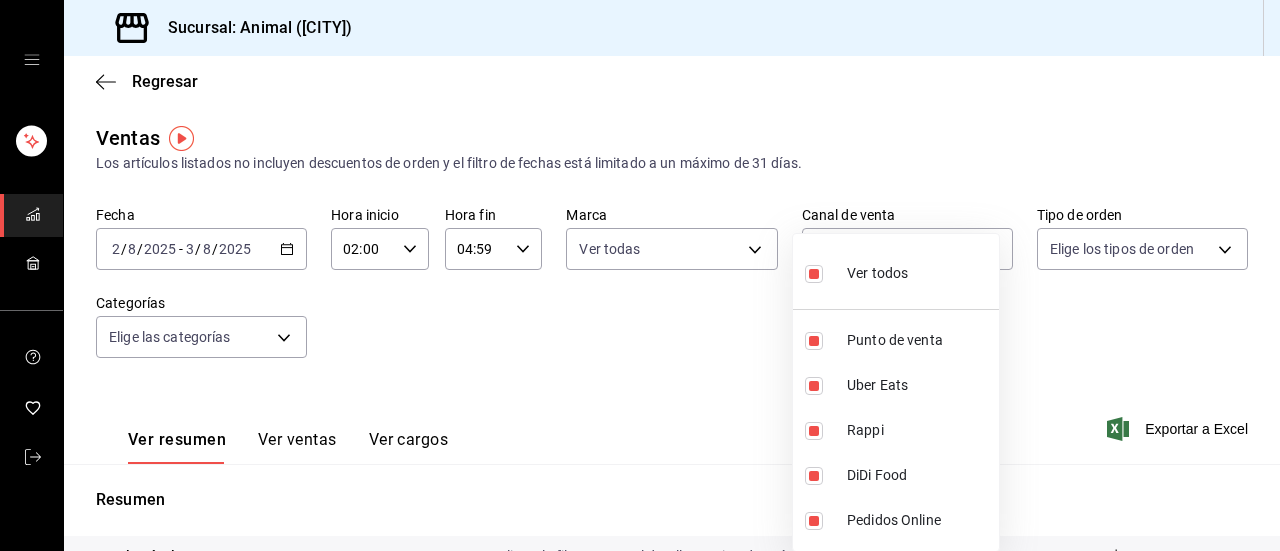click at bounding box center [640, 275] 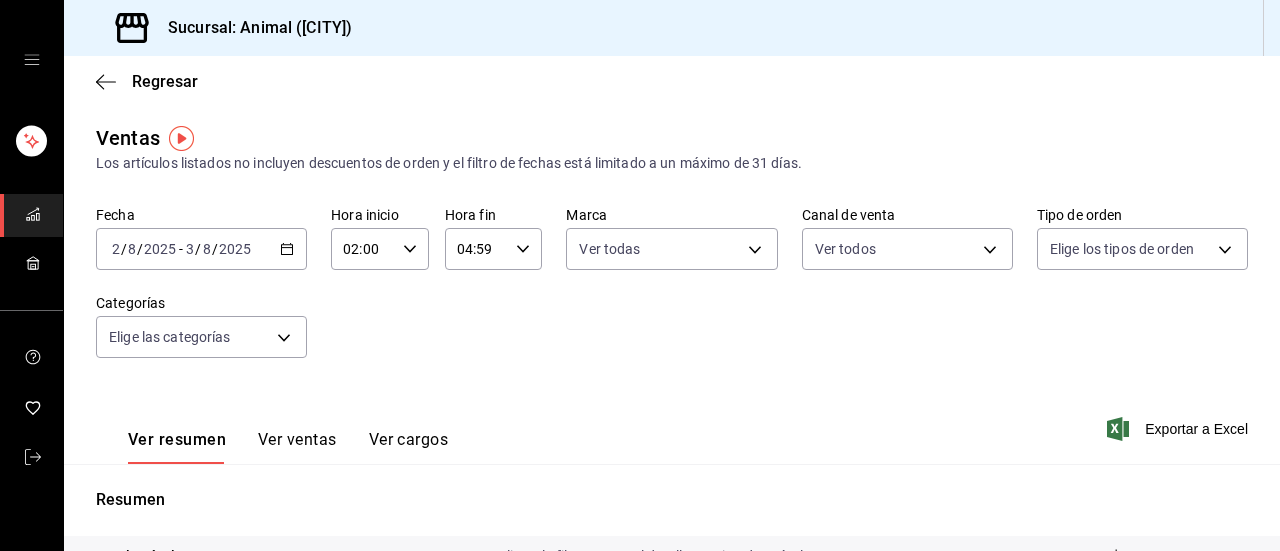 click on "Sucursal: Animal (Puebla) Regresar Ventas Los artículos listados no incluyen descuentos de orden y el filtro de fechas está limitado a un máximo de 31 días. Fecha 2025-08-02 2 / 8 / 2025 - 2025-08-03 3 / 8 / 2025 Hora inicio 02:00 Hora inicio Hora fin 04:59 Hora fin Marca Ver todas 96838179-8fbb-4073-aae3-1789726318c8 Canal de venta Ver todos PARROT,UBER_EATS,RAPPI,DIDI_FOOD,ONLINE Tipo de orden Elige los tipos de orden Categorías Elige las categorías Ver resumen Ver ventas Ver cargos Exportar a Excel Resumen Total artículos Da clic en la fila para ver el detalle por tipo de artículo + $229,601.00 Cargos por servicio + $0.00 Venta bruta = $229,601.00 Descuentos totales - $45.80 Certificados de regalo - $0.00 Venta total = $229,555.20 Impuestos - $31,662.79 Venta neta = $197,892.41 GANA 1 MES GRATIS EN TU SUSCRIPCIÓN AQUÍ Ver video tutorial Ir a video Visitar centro de ayuda (81) 2046 6363 soporte@parrotsoftware.io Visitar centro de ayuda (81) 2046 6363 soporte@parrotsoftware.io" at bounding box center [640, 275] 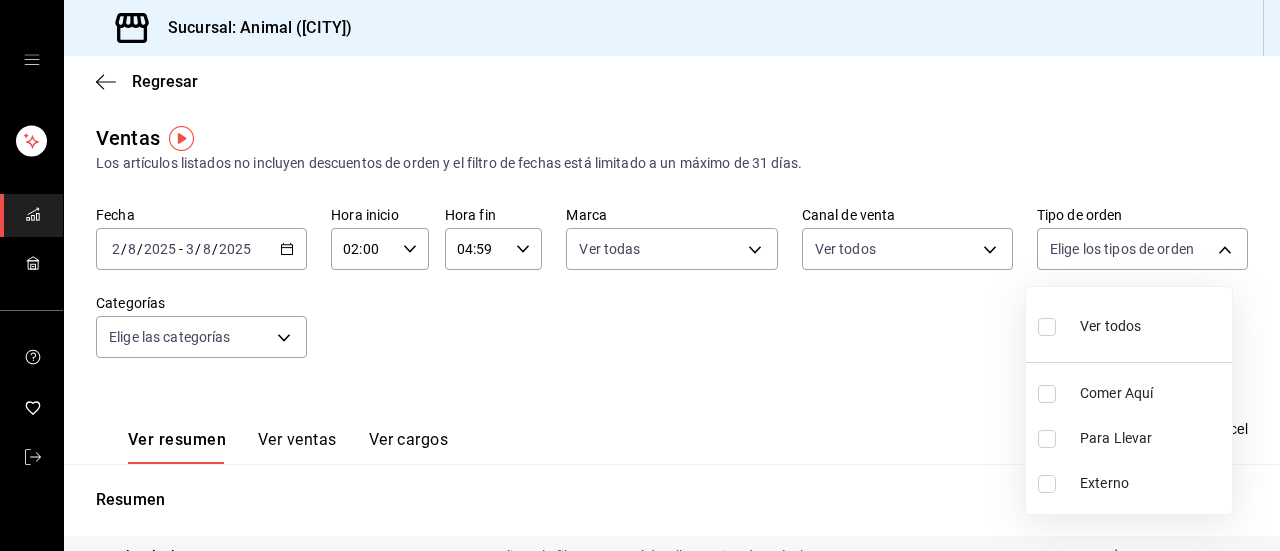 click at bounding box center [1047, 327] 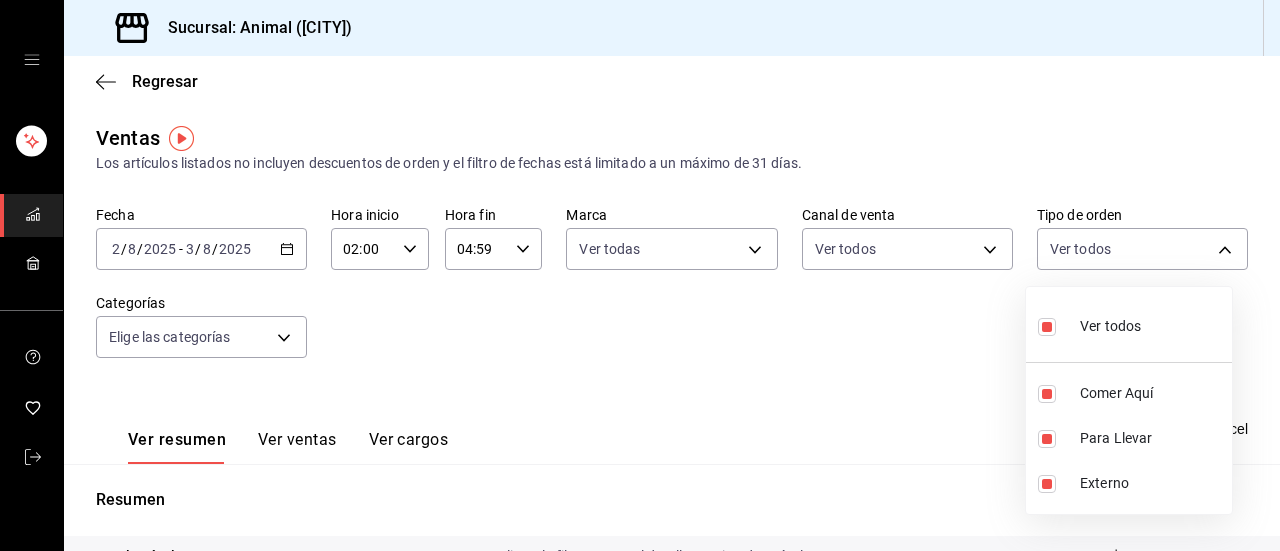 click at bounding box center (640, 275) 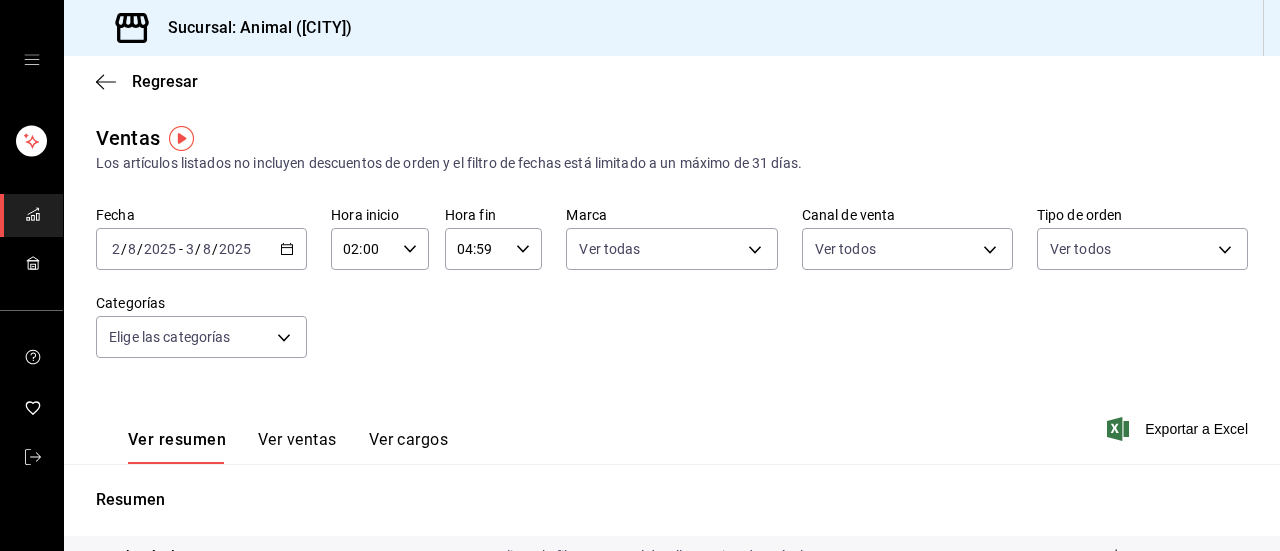 click on "Sucursal: Animal (Puebla) Regresar Ventas Los artículos listados no incluyen descuentos de orden y el filtro de fechas está limitado a un máximo de 31 días. Fecha 2025-08-02 2 / 8 / 2025 - 2025-08-03 3 / 8 / 2025 Hora inicio 02:00 Hora inicio Hora fin 04:59 Hora fin Marca Ver todas 96838179-8fbb-4073-aae3-1789726318c8 Canal de venta Ver todos PARROT,UBER_EATS,RAPPI,DIDI_FOOD,ONLINE Tipo de orden Ver todos 89cc3392-1a89-49ed-91c4-e66ea58282e1,025cf6ae-25b7-4698-bb98-3d77af74a196,EXTERNAL Categorías Elige las categorías Ver resumen Ver ventas Ver cargos Exportar a Excel Resumen Total artículos Da clic en la fila para ver el detalle por tipo de artículo + $229,601.00 Cargos por servicio + $0.00 Venta bruta = $229,601.00 Descuentos totales - $45.80 Certificados de regalo - $0.00 Venta total = $229,555.20 Impuestos - $31,662.79 Venta neta = $197,892.41 GANA 1 MES GRATIS EN TU SUSCRIPCIÓN AQUÍ Ver video tutorial Ir a video Visitar centro de ayuda (81) 2046 6363 soporte@parrotsoftware.io (81) 2046 6363" at bounding box center [640, 275] 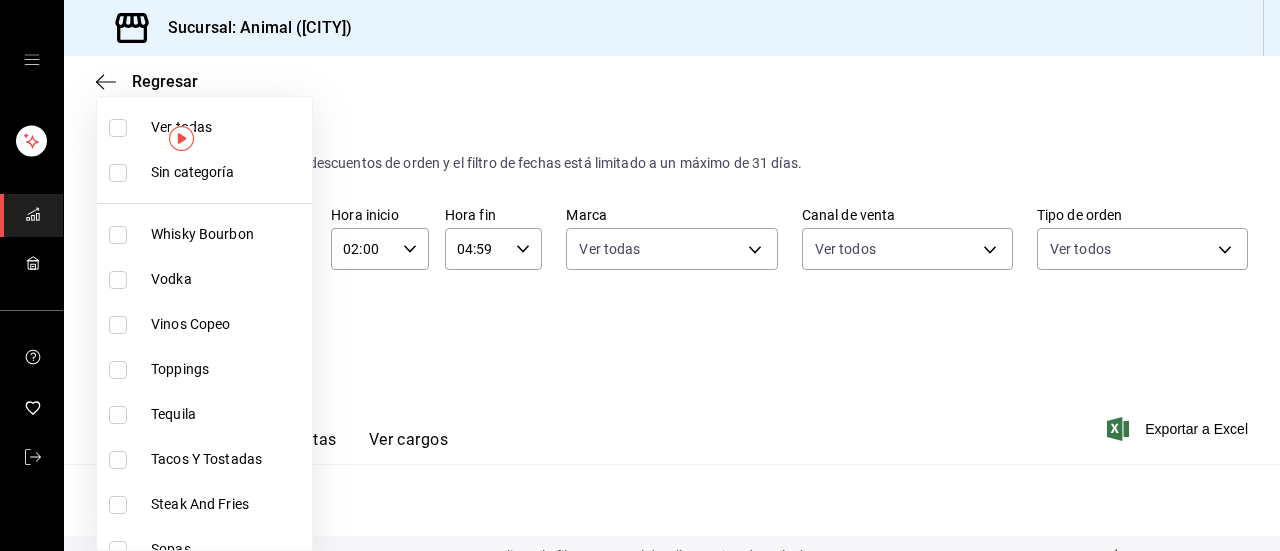 click at bounding box center [118, 128] 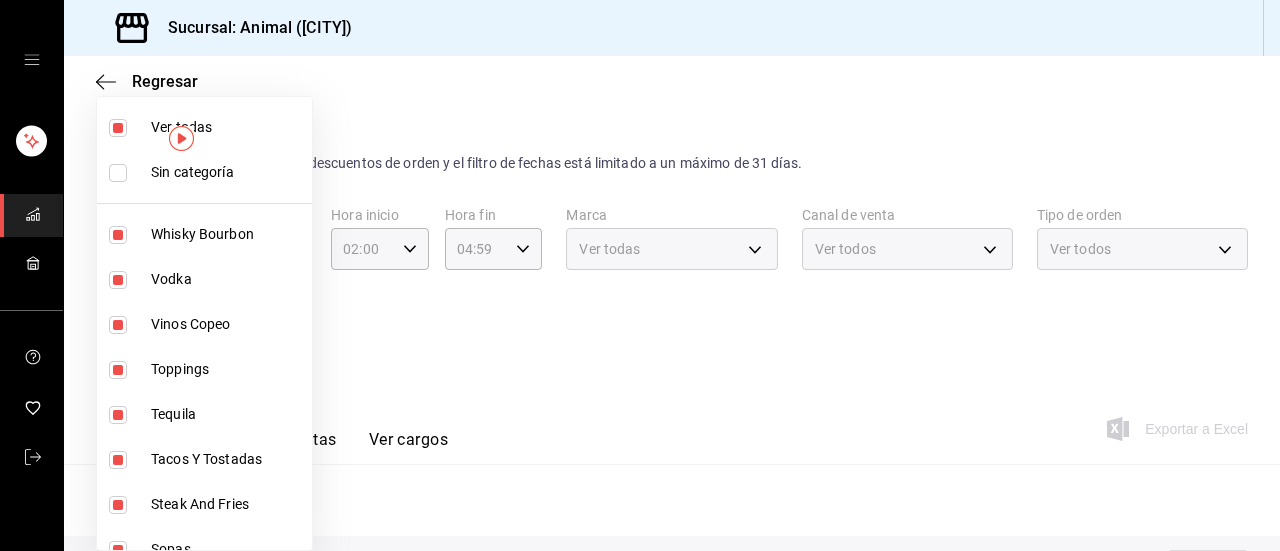 click at bounding box center (640, 275) 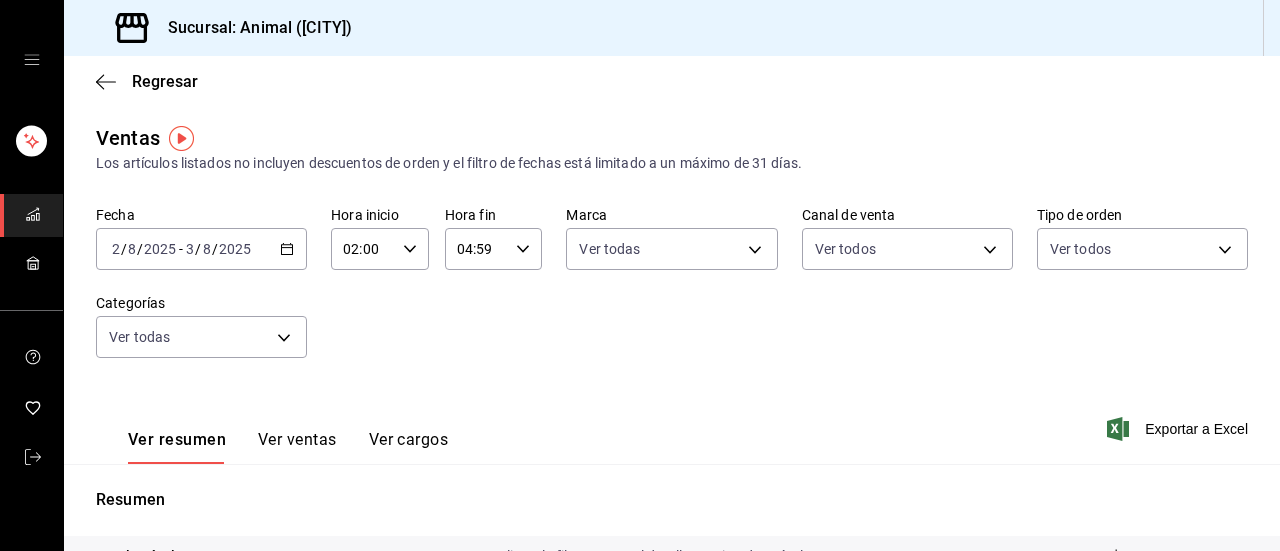click on "Ver ventas" at bounding box center [297, 447] 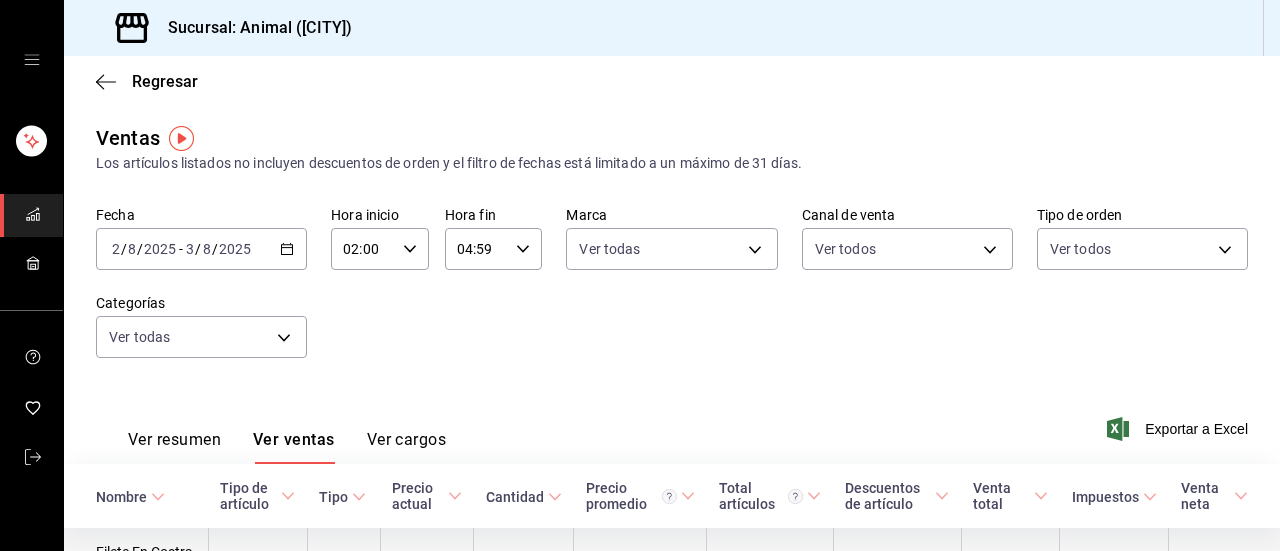click on "7" at bounding box center [524, 560] 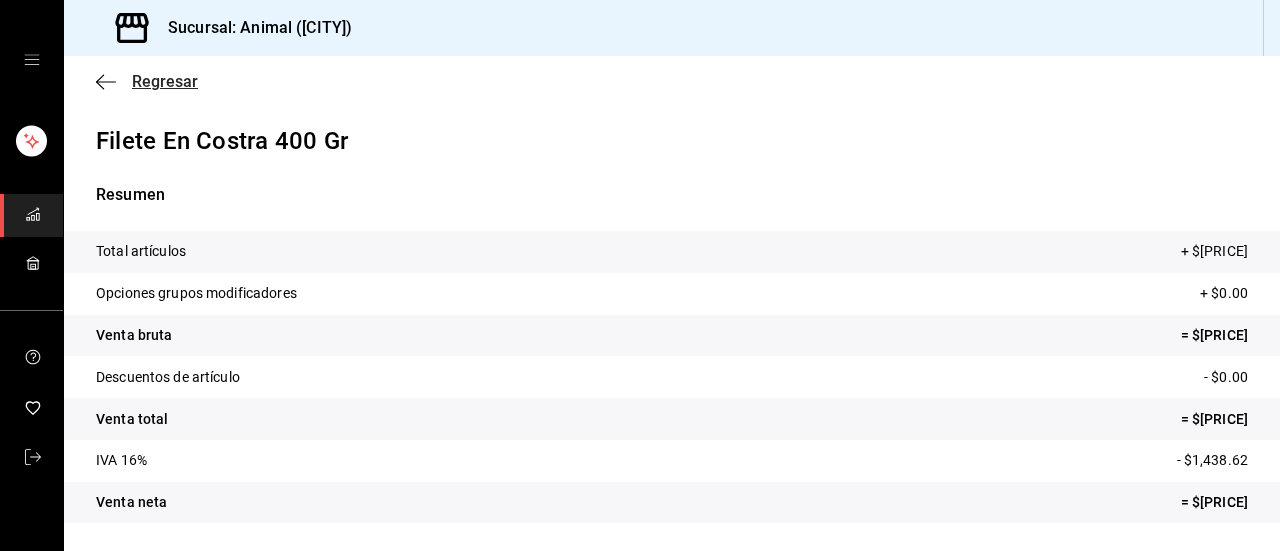 click on "Regresar" at bounding box center (165, 81) 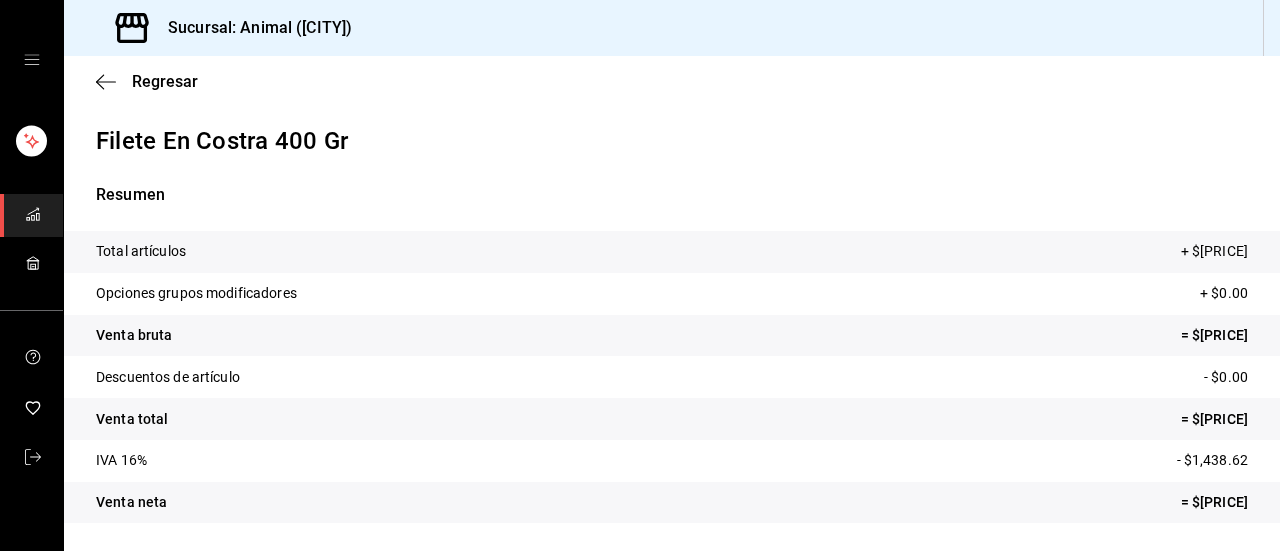click 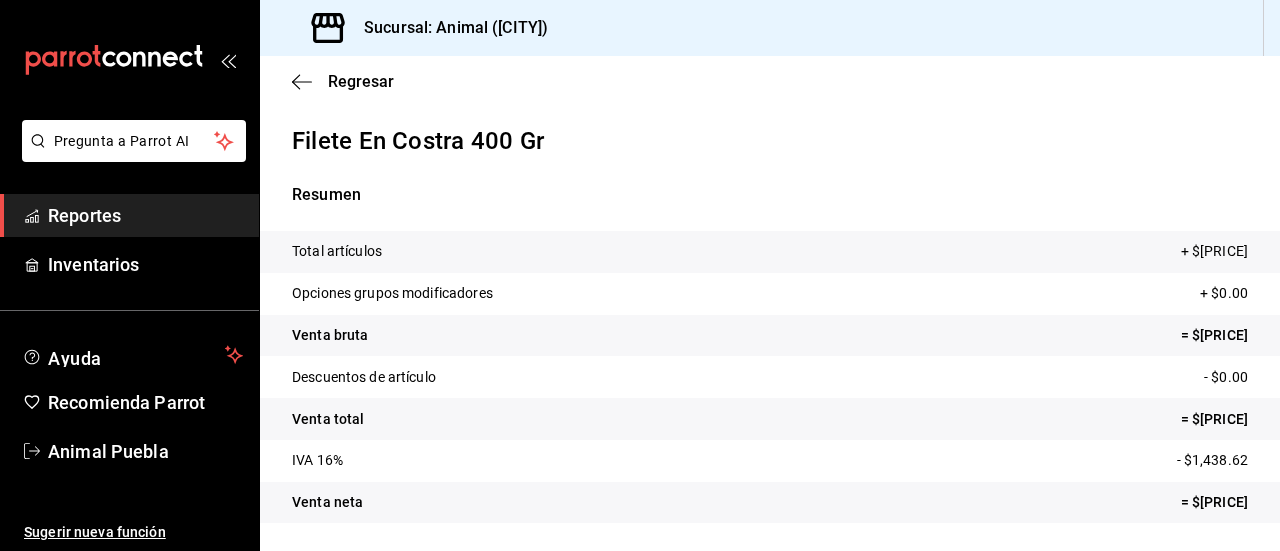 click 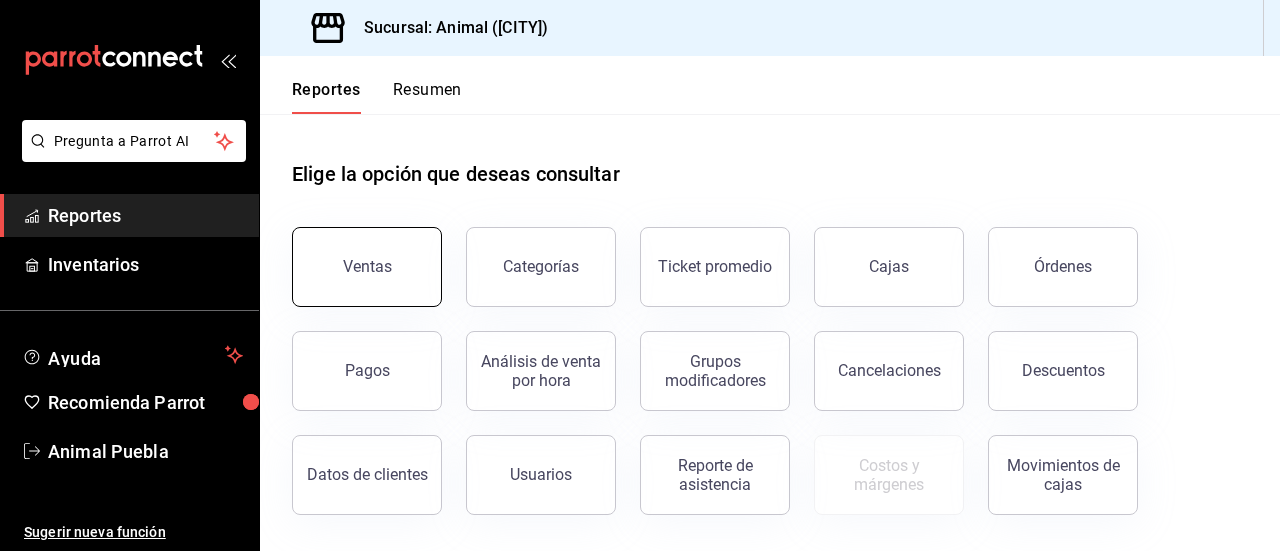 click on "Ventas" at bounding box center [367, 267] 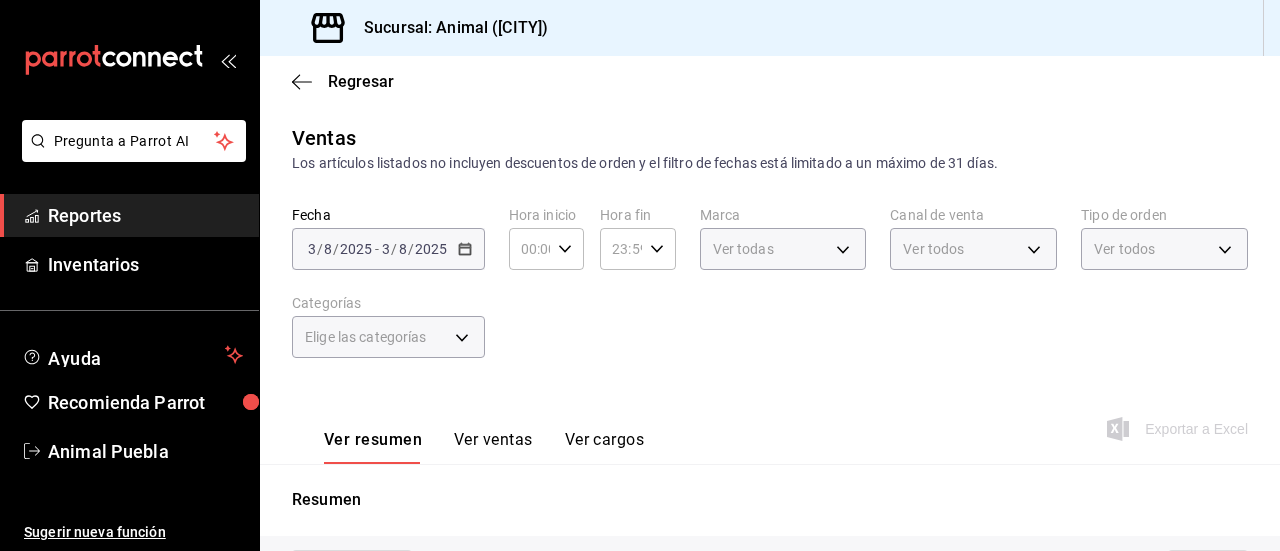 type on "02:00" 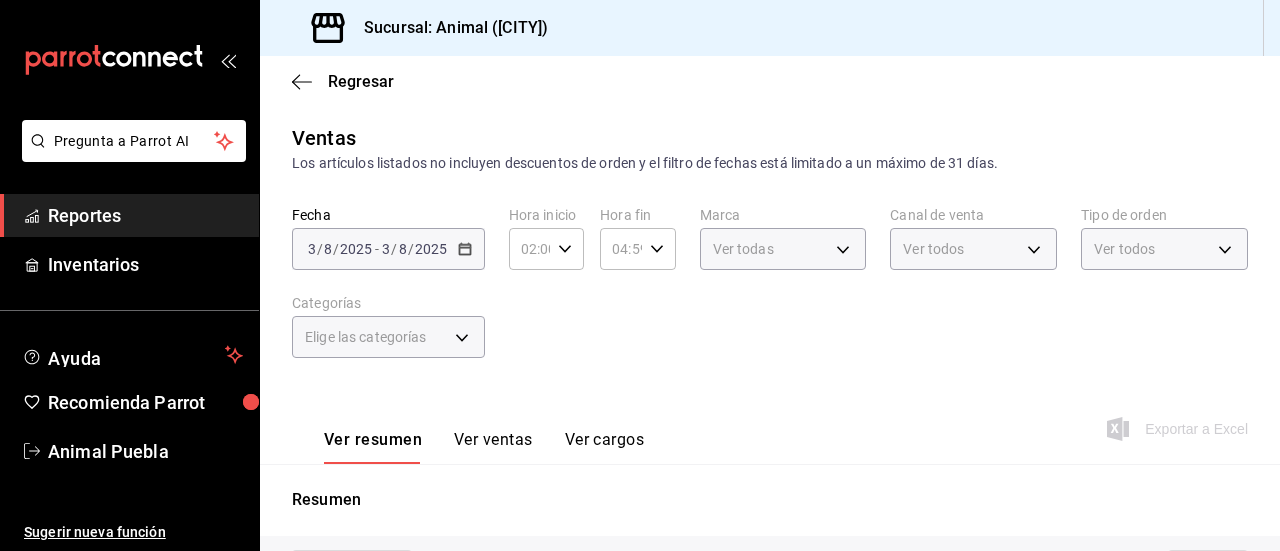 type on "PARROT,UBER_EATS,RAPPI,DIDI_FOOD,ONLINE" 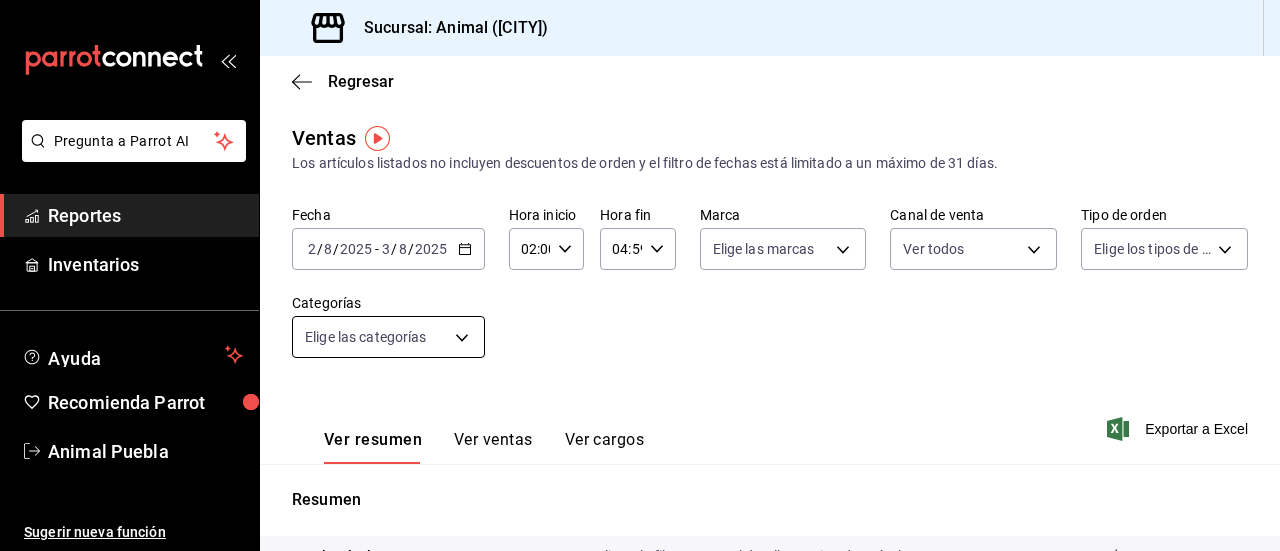 click on "Pregunta a Parrot AI Reportes   Inventarios   Ayuda Recomienda Parrot   Animal Puebla   Sugerir nueva función   Sucursal: Animal (Puebla) Regresar Ventas Los artículos listados no incluyen descuentos de orden y el filtro de fechas está limitado a un máximo de 31 días. Fecha 2025-08-02 2 / 8 / 2025 - 2025-08-03 3 / 8 / 2025 Hora inicio 02:00 Hora inicio Hora fin 04:59 Hora fin Marca Elige las marcas Canal de venta Ver todos PARROT,UBER_EATS,RAPPI,DIDI_FOOD,ONLINE Tipo de orden Elige los tipos de orden Categorías Elige las categorías Ver resumen Ver ventas Ver cargos Exportar a Excel Resumen Total artículos Da clic en la fila para ver el detalle por tipo de artículo + $229,601.00 Cargos por servicio + $0.00 Venta bruta = $229,601.00 Descuentos totales - $45.80 Certificados de regalo - $0.00 Venta total = $229,555.20 Impuestos - $31,662.79 Venta neta = $197,892.41 GANA 1 MES GRATIS EN TU SUSCRIPCIÓN AQUÍ Ver video tutorial Ir a video Pregunta a Parrot AI Reportes   Inventarios   Ayuda   Animal Puebla" at bounding box center (640, 275) 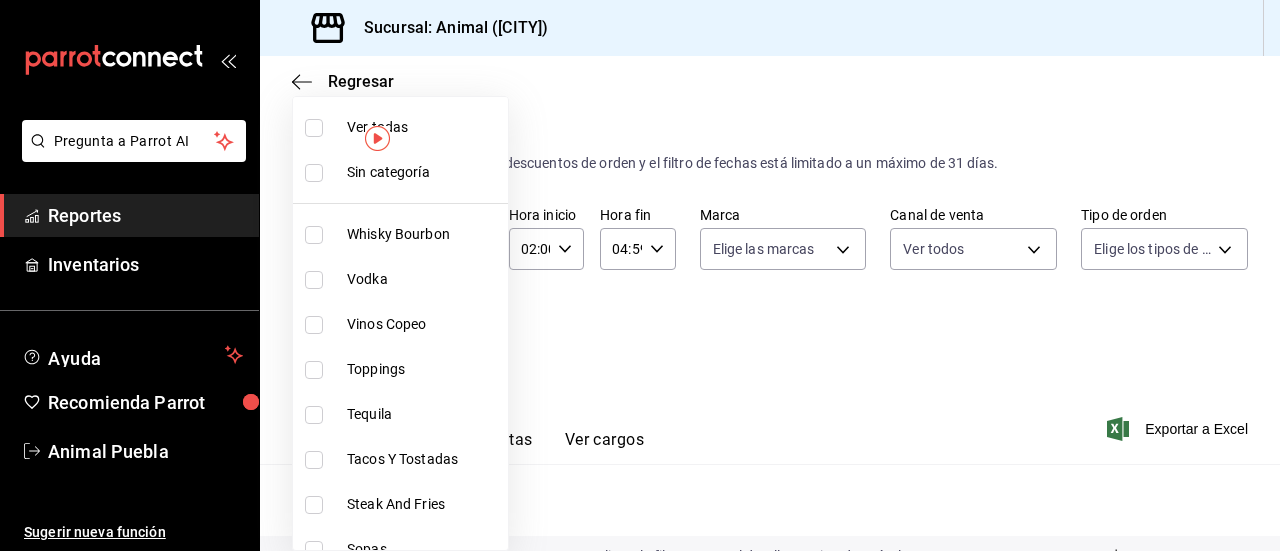click at bounding box center (314, 128) 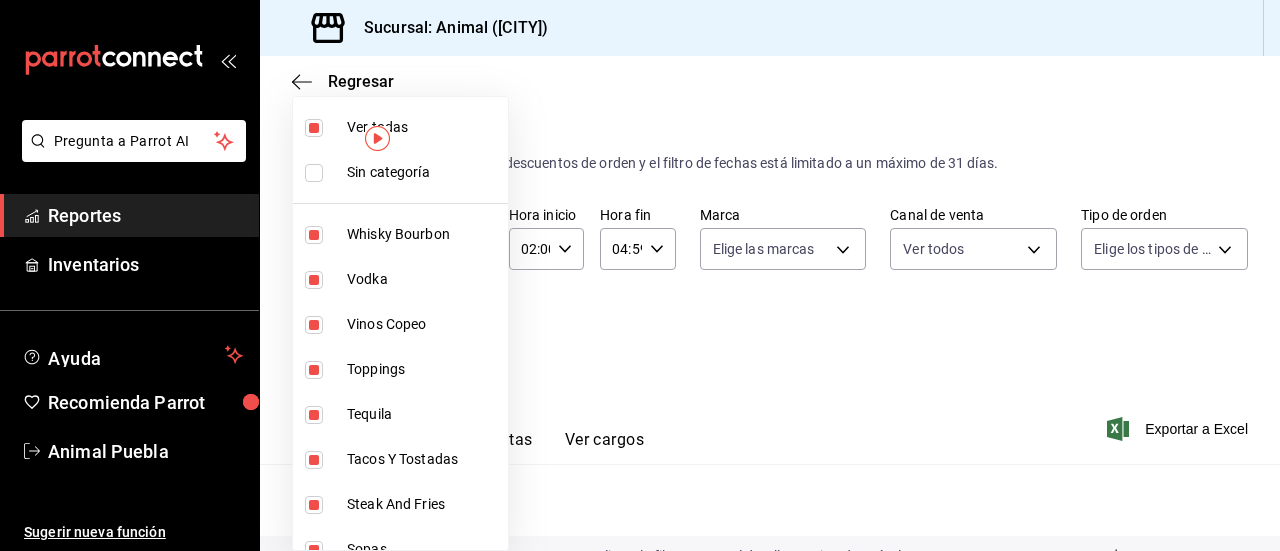 click at bounding box center [640, 275] 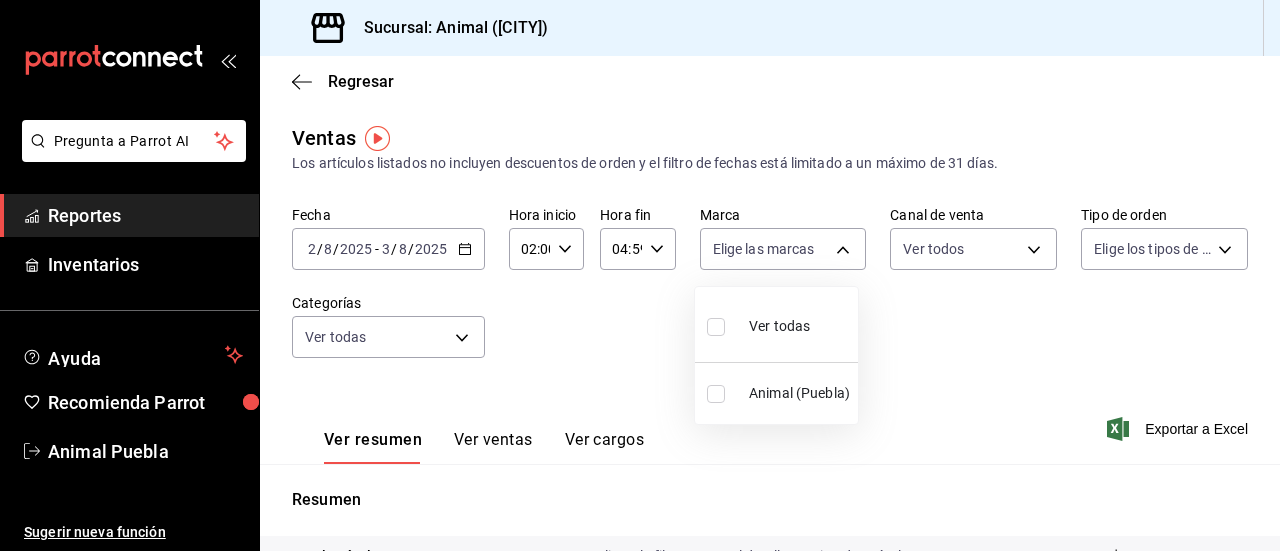 click on "Pregunta a Parrot AI Reportes   Inventarios   Ayuda Recomienda Parrot   Animal Puebla   Sugerir nueva función   Sucursal: Animal (Puebla) Regresar Ventas Los artículos listados no incluyen descuentos de orden y el filtro de fechas está limitado a un máximo de 31 días. Fecha 2025-08-02 2 / 8 / 2025 - 2025-08-03 3 / 8 / 2025 Hora inicio 02:00 Hora inicio Hora fin 04:59 Hora fin Marca Elige las marcas Canal de venta Ver todos PARROT,UBER_EATS,RAPPI,DIDI_FOOD,ONLINE Tipo de orden Elige los tipos de orden Categorías Ver todas Ver resumen Ver ventas Ver cargos Exportar a Excel Resumen Total artículos Da clic en la fila para ver el detalle por tipo de artículo + $229,601.00 Cargos por servicio  Sin datos por que no se pueden calcular debido al filtro de categorías seleccionado Venta bruta = $229,601.00 Descuentos totales  Sin datos por que no se pueden calcular debido al filtro de categorías seleccionado Certificados de regalo Venta total = $229,601.00 Impuestos - $31,662.79 Venta neta = $197,938.21" at bounding box center [640, 275] 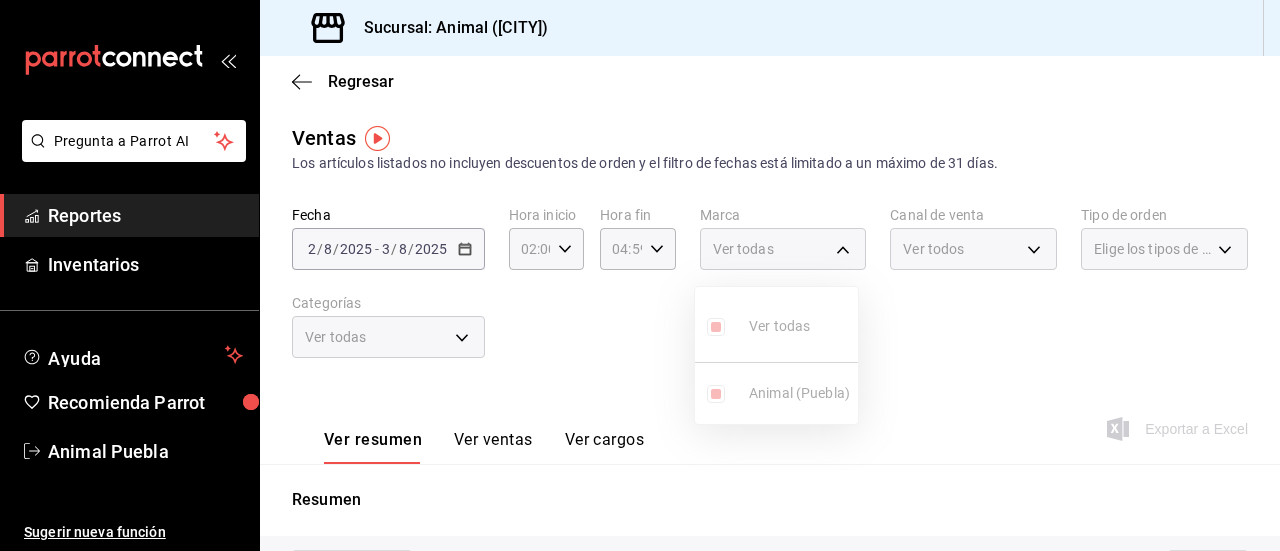 click at bounding box center (640, 275) 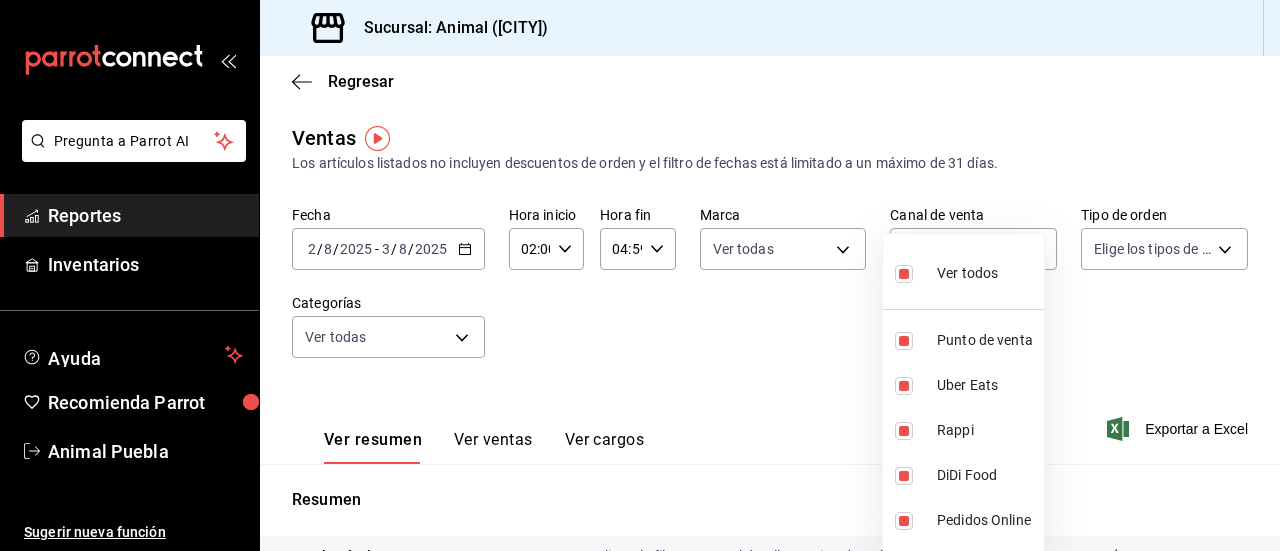 click on "Pregunta a Parrot AI Reportes   Inventarios   Ayuda Recomienda Parrot   Animal Puebla   Sugerir nueva función   Sucursal: Animal (Puebla) Regresar Ventas Los artículos listados no incluyen descuentos de orden y el filtro de fechas está limitado a un máximo de 31 días. Fecha 2025-08-02 2 / 8 / 2025 - 2025-08-03 3 / 8 / 2025 Hora inicio 02:00 Hora inicio Hora fin 04:59 Hora fin Marca Ver todas 96838179-8fbb-4073-aae3-1789726318c8 Canal de venta Ver todos PARROT,UBER_EATS,RAPPI,DIDI_FOOD,ONLINE Tipo de orden Elige los tipos de orden Categorías Ver todas Ver resumen Ver ventas Ver cargos Exportar a Excel Resumen Total artículos Da clic en la fila para ver el detalle por tipo de artículo + $229,601.00 Cargos por servicio  Sin datos por que no se pueden calcular debido al filtro de categorías seleccionado Venta bruta = $229,601.00 Descuentos totales  Sin datos por que no se pueden calcular debido al filtro de categorías seleccionado Certificados de regalo Venta total = $229,601.00 Impuestos - $31,662.79" at bounding box center (640, 275) 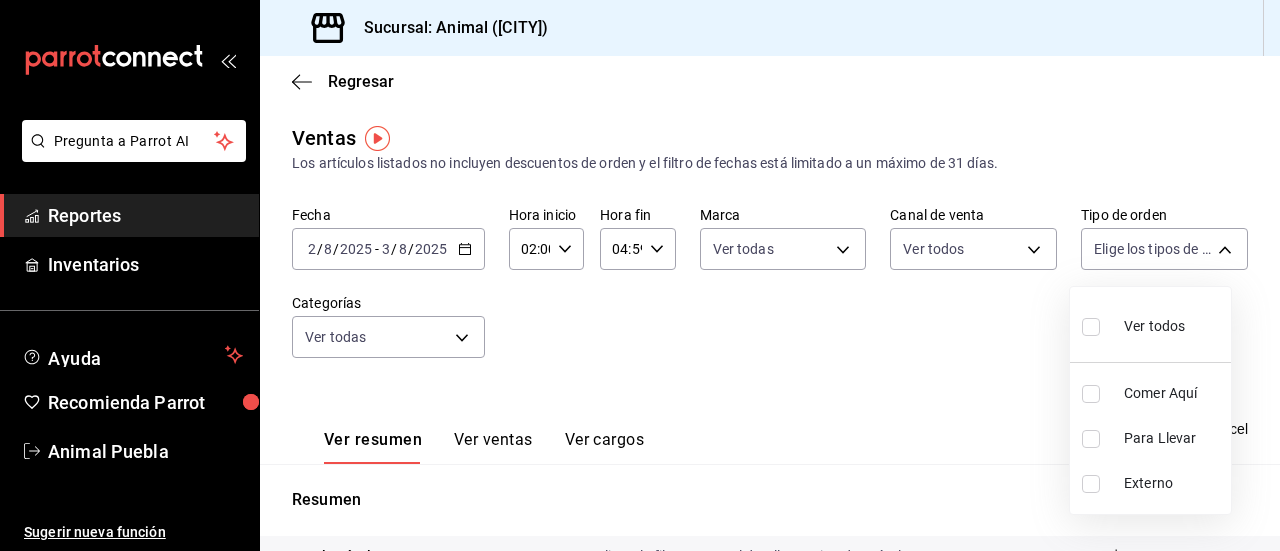 click on "Pregunta a Parrot AI Reportes   Inventarios   Ayuda Recomienda Parrot   Animal Puebla   Sugerir nueva función   Sucursal: Animal (Puebla) Regresar Ventas Los artículos listados no incluyen descuentos de orden y el filtro de fechas está limitado a un máximo de 31 días. Fecha 2025-08-02 2 / 8 / 2025 - 2025-08-03 3 / 8 / 2025 Hora inicio 02:00 Hora inicio Hora fin 04:59 Hora fin Marca Ver todas 96838179-8fbb-4073-aae3-1789726318c8 Canal de venta Ver todos PARROT,UBER_EATS,RAPPI,DIDI_FOOD,ONLINE Tipo de orden Elige los tipos de orden Categorías Ver todas Ver resumen Ver ventas Ver cargos Exportar a Excel Resumen Total artículos Da clic en la fila para ver el detalle por tipo de artículo + $229,601.00 Cargos por servicio  Sin datos por que no se pueden calcular debido al filtro de categorías seleccionado Venta bruta = $229,601.00 Descuentos totales  Sin datos por que no se pueden calcular debido al filtro de categorías seleccionado Certificados de regalo Venta total = $229,601.00 Impuestos - $31,662.79" at bounding box center (640, 275) 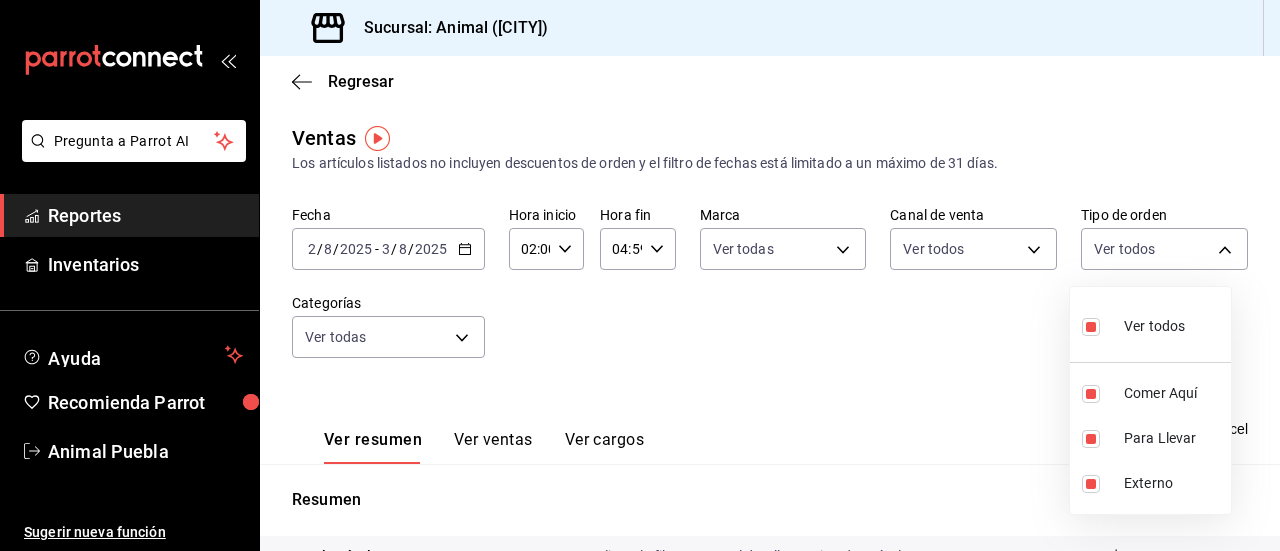 click at bounding box center [640, 275] 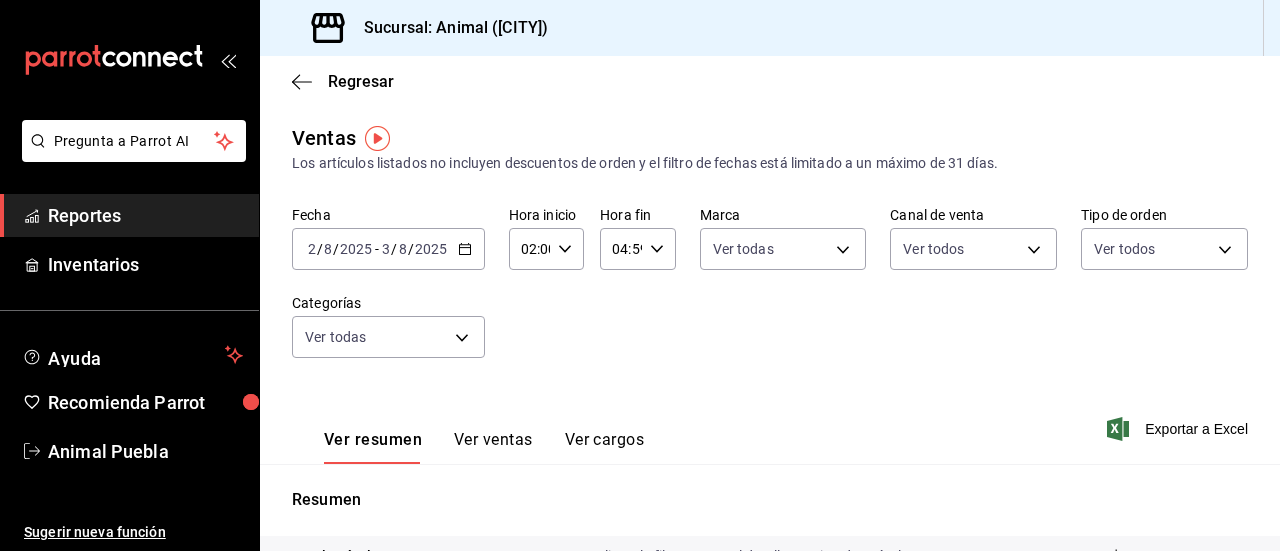 click on "Pregunta a Parrot AI Reportes   Inventarios   Ayuda Recomienda Parrot   Animal Puebla   Sugerir nueva función   Sucursal: Animal (Puebla) Regresar Ventas Los artículos listados no incluyen descuentos de orden y el filtro de fechas está limitado a un máximo de 31 días. Fecha 2025-08-02 2 / 8 / 2025 - 2025-08-03 3 / 8 / 2025 Hora inicio 02:00 Hora inicio Hora fin 04:59 Hora fin Marca Ver todas 96838179-8fbb-4073-aae3-1789726318c8 Canal de venta Ver todos PARROT,UBER_EATS,RAPPI,DIDI_FOOD,ONLINE Tipo de orden Ver todos 89cc3392-1a89-49ed-91c4-e66ea58282e1,025cf6ae-25b7-4698-bb98-3d77af74a196,EXTERNAL Categorías Ver todas Ver resumen Ver ventas Ver cargos Exportar a Excel Resumen Total artículos Da clic en la fila para ver el detalle por tipo de artículo + $229,601.00 Cargos por servicio  Sin datos por que no se pueden calcular debido al filtro de categorías seleccionado Venta bruta = $229,601.00 Descuentos totales  Sin datos por que no se pueden calcular debido al filtro de categorías seleccionado" at bounding box center (640, 275) 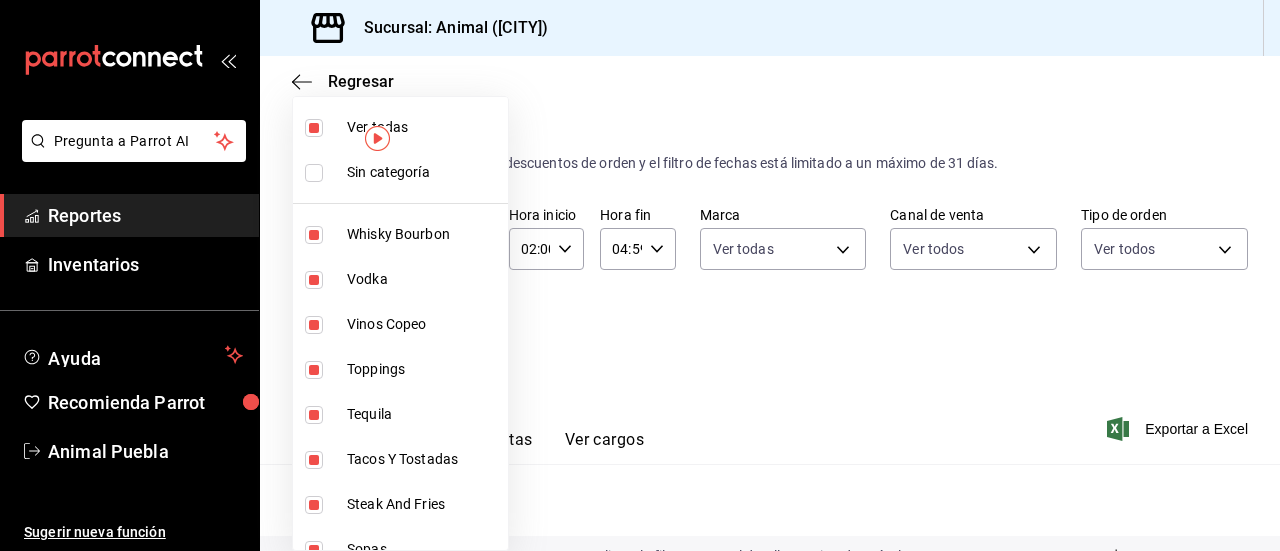 click at bounding box center [640, 275] 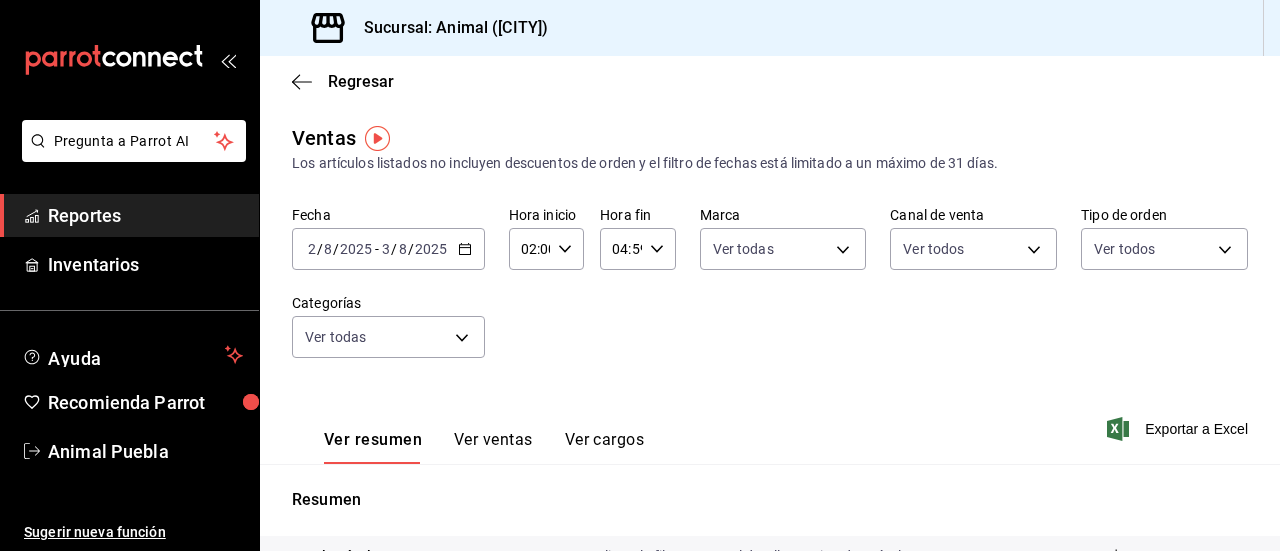 click on "Ver ventas" at bounding box center (493, 447) 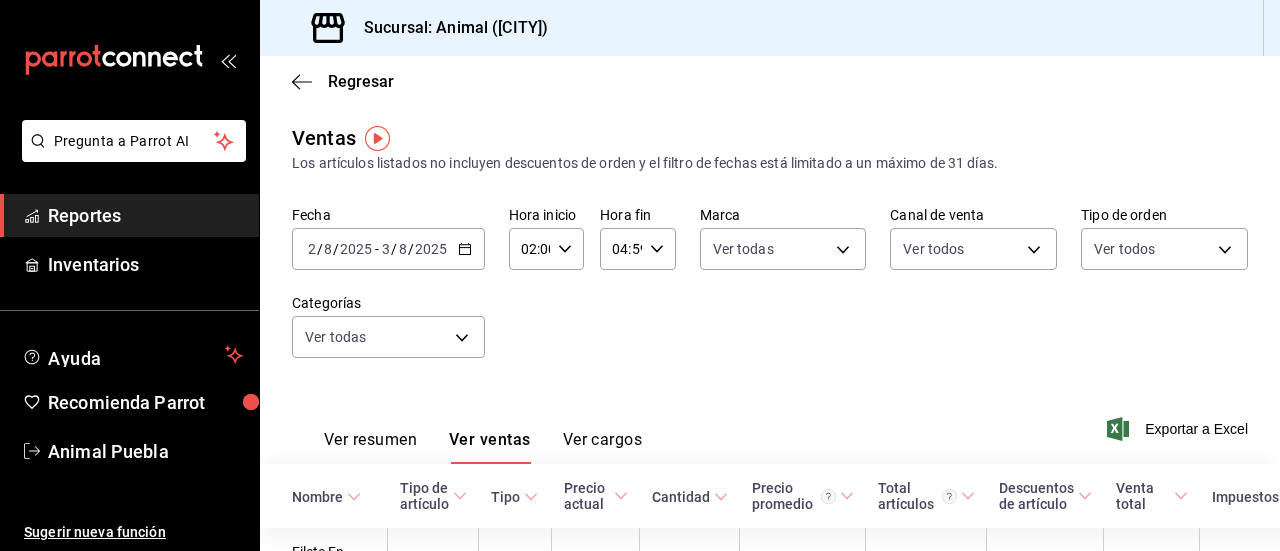 type 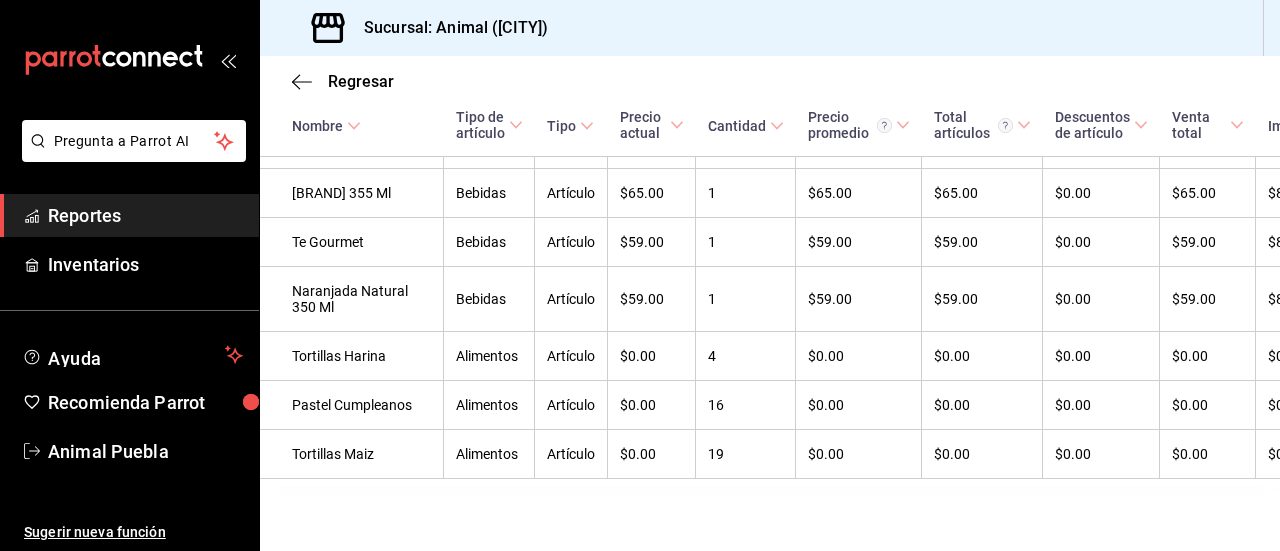 scroll, scrollTop: 8393, scrollLeft: 0, axis: vertical 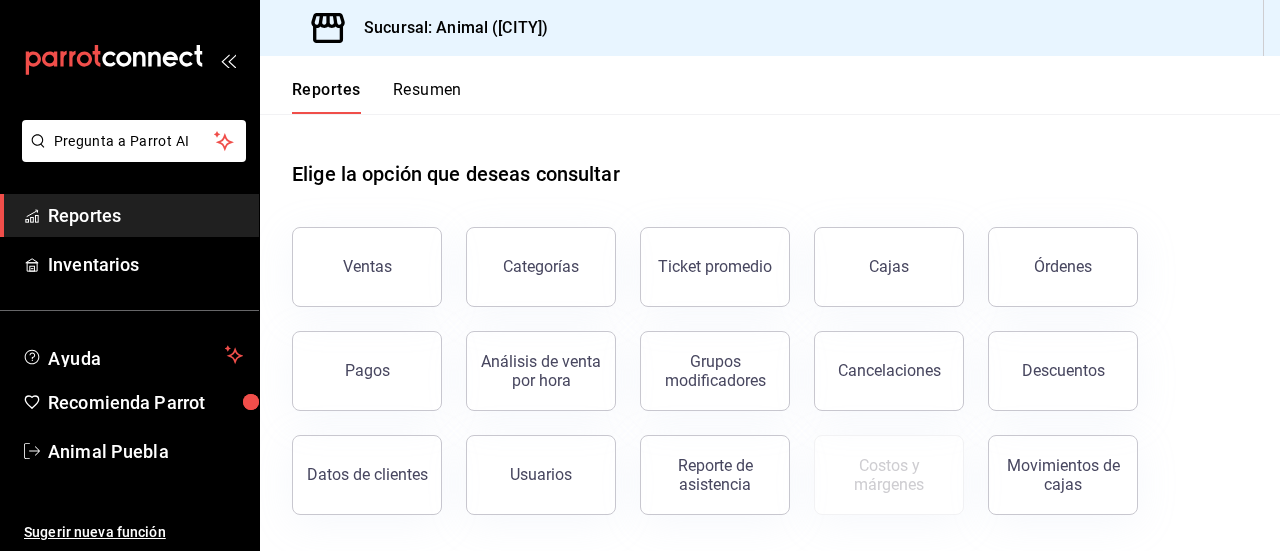 click on "Ventas" at bounding box center [355, 255] 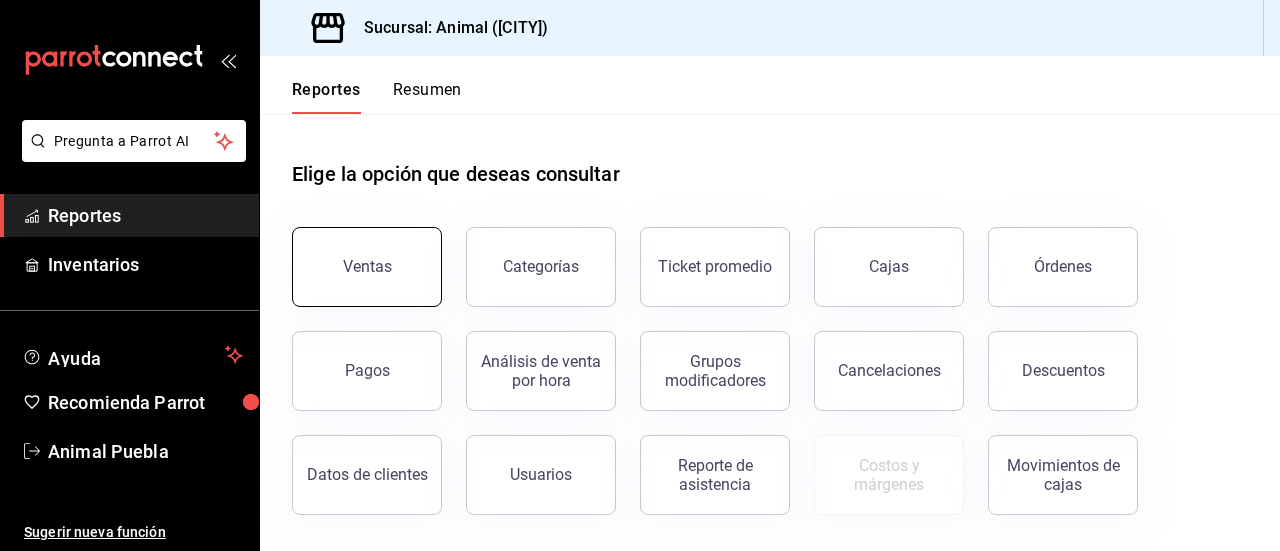 click on "Ventas" at bounding box center (367, 267) 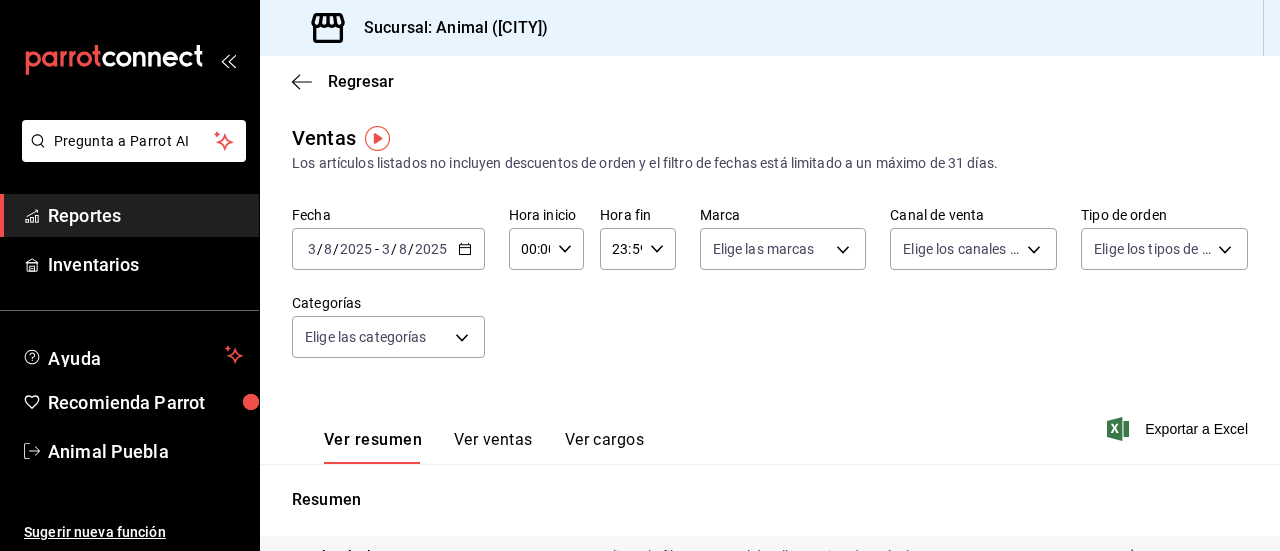 click 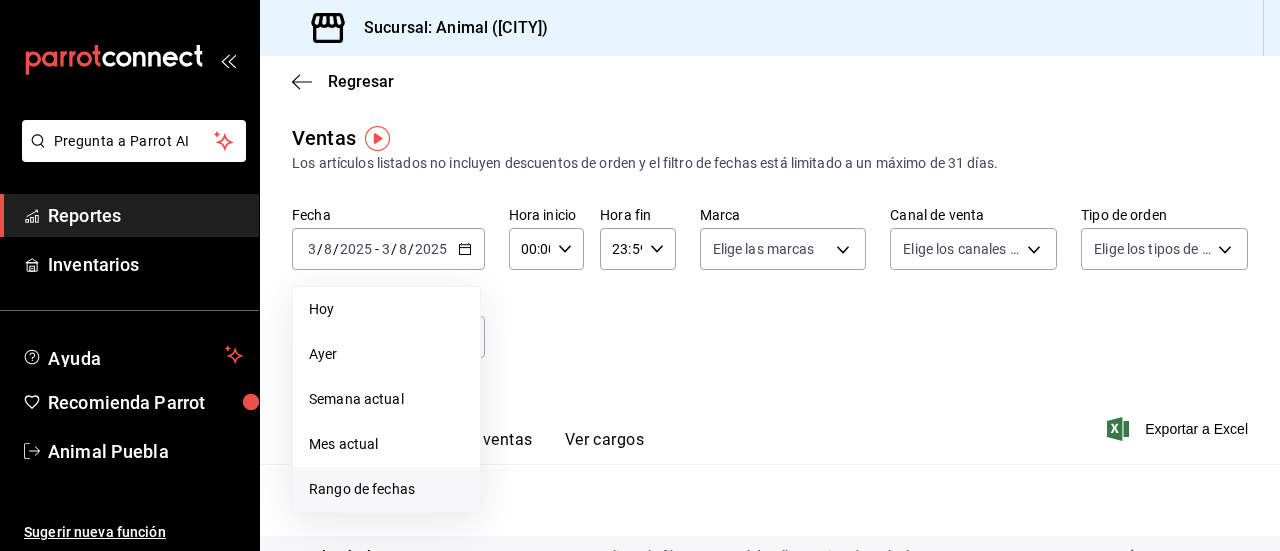 click on "Rango de fechas" at bounding box center [386, 489] 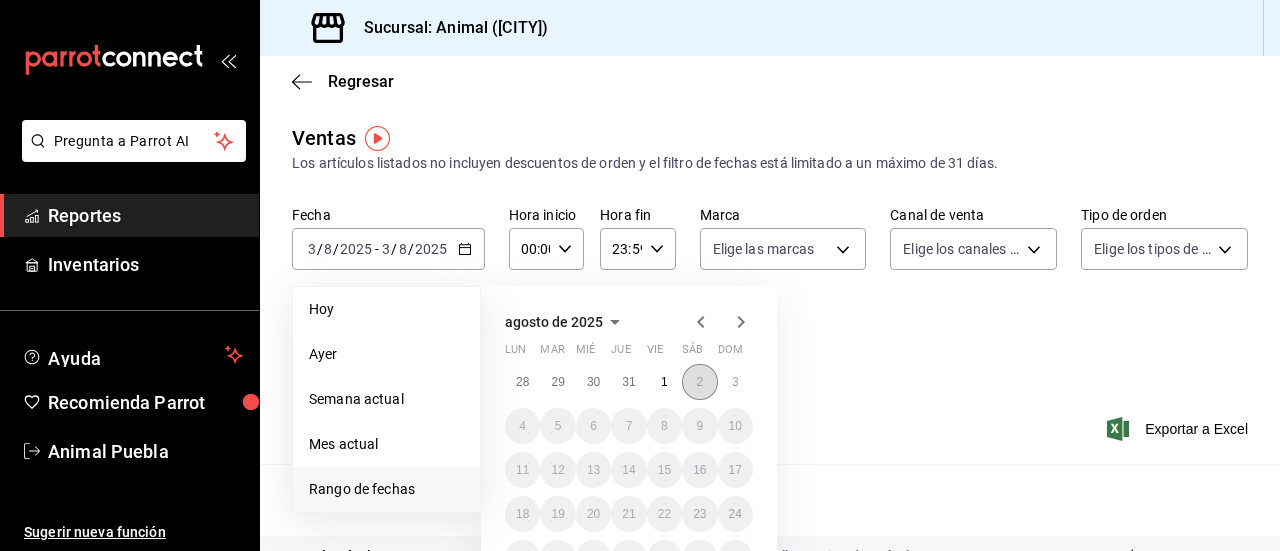 click on "2" at bounding box center [699, 382] 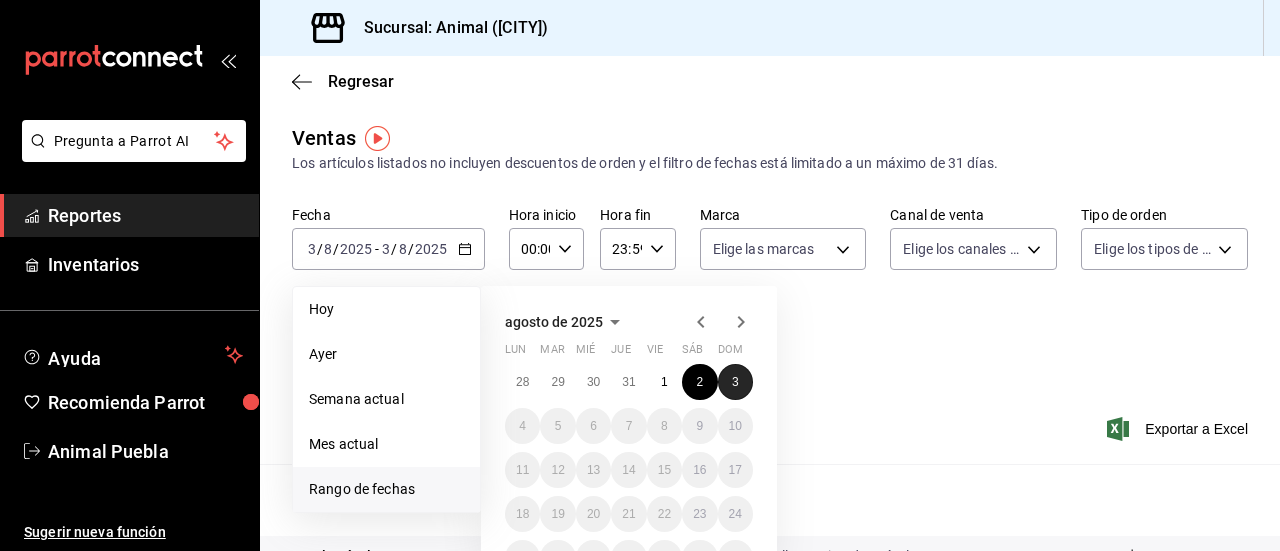 click on "3" at bounding box center (735, 382) 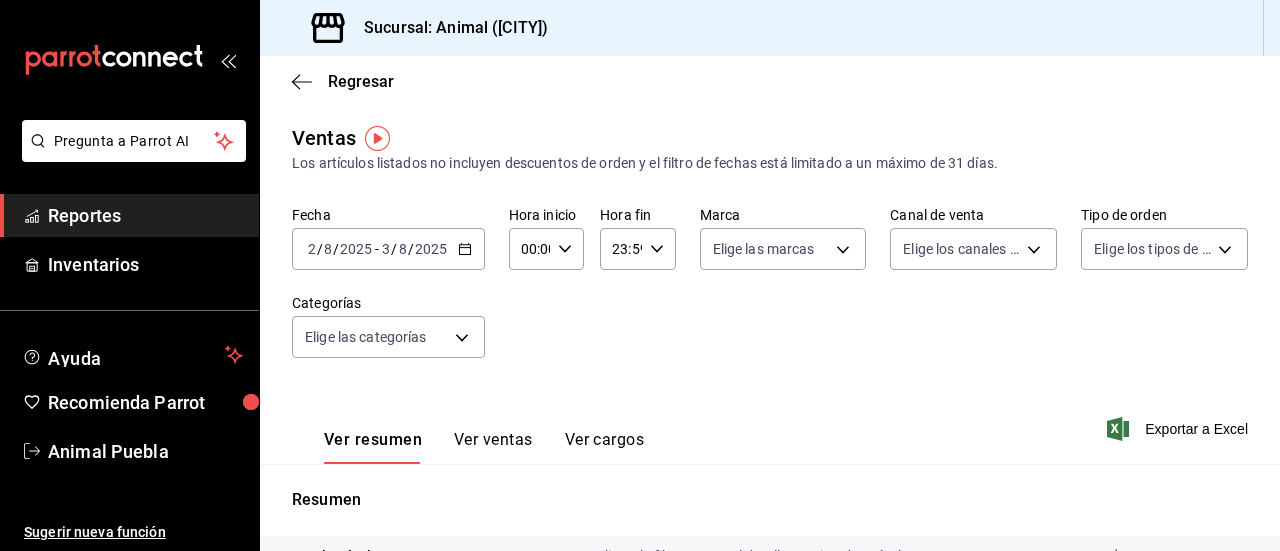 click 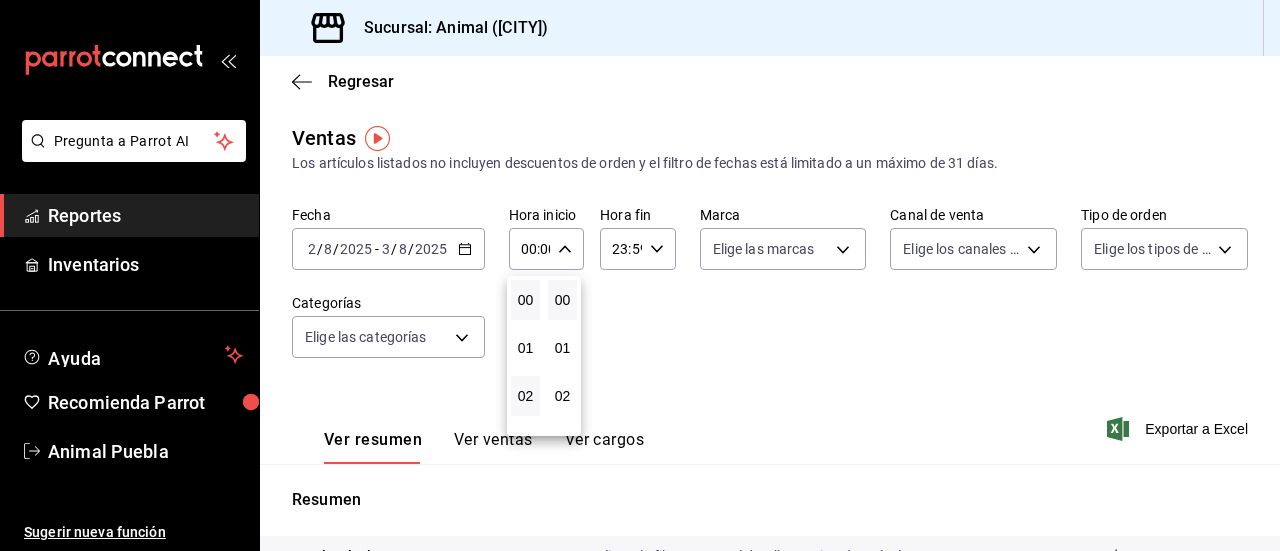 click on "02" at bounding box center [525, 396] 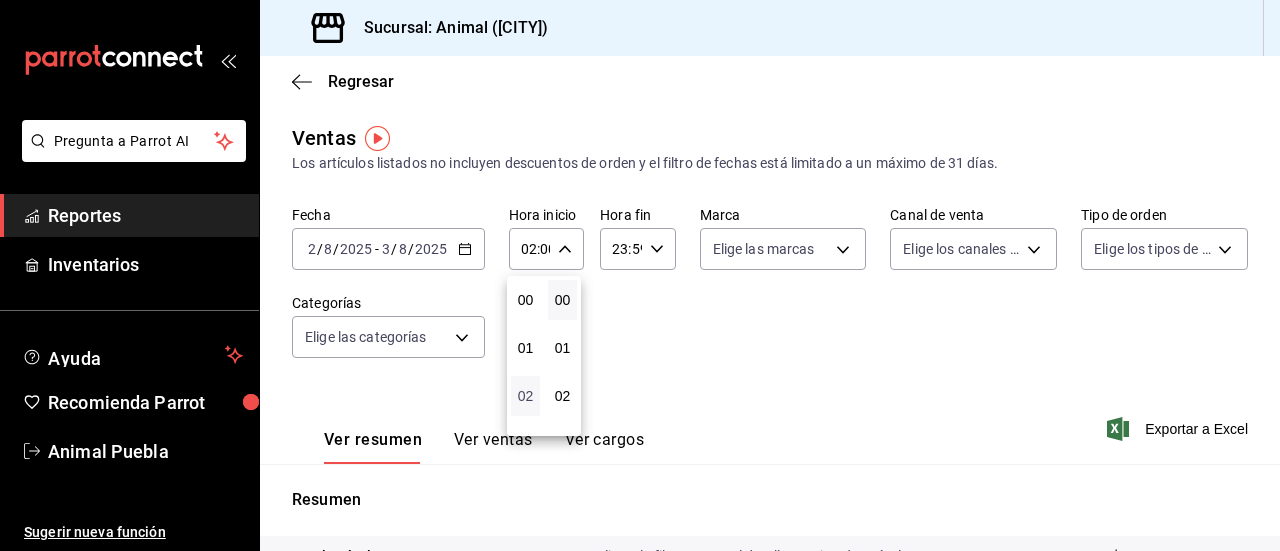 click on "02" at bounding box center (525, 396) 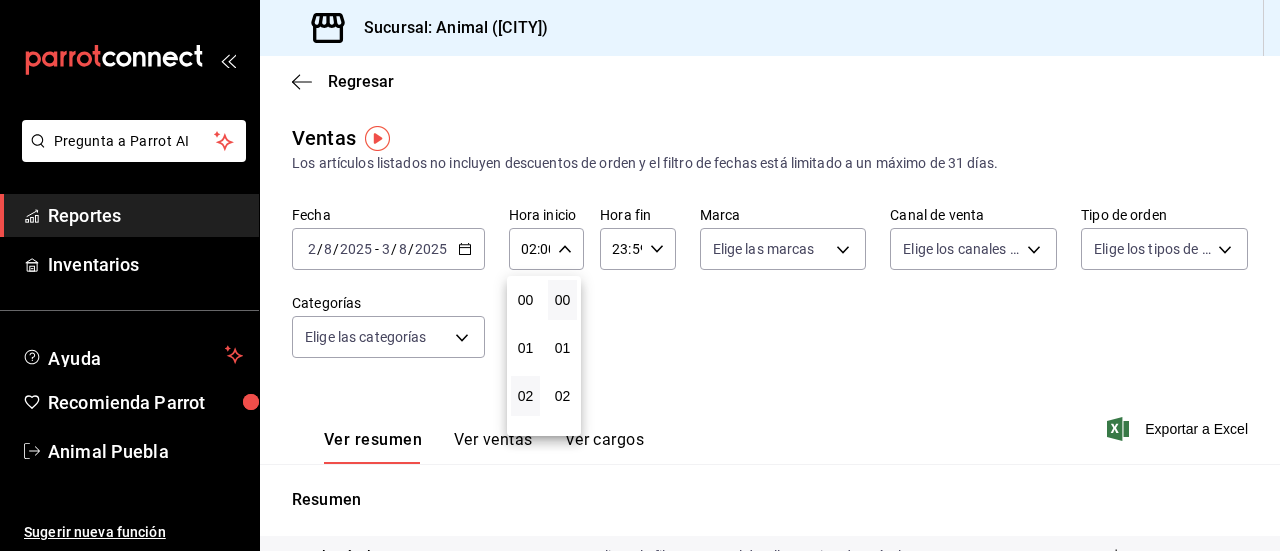 click at bounding box center [640, 275] 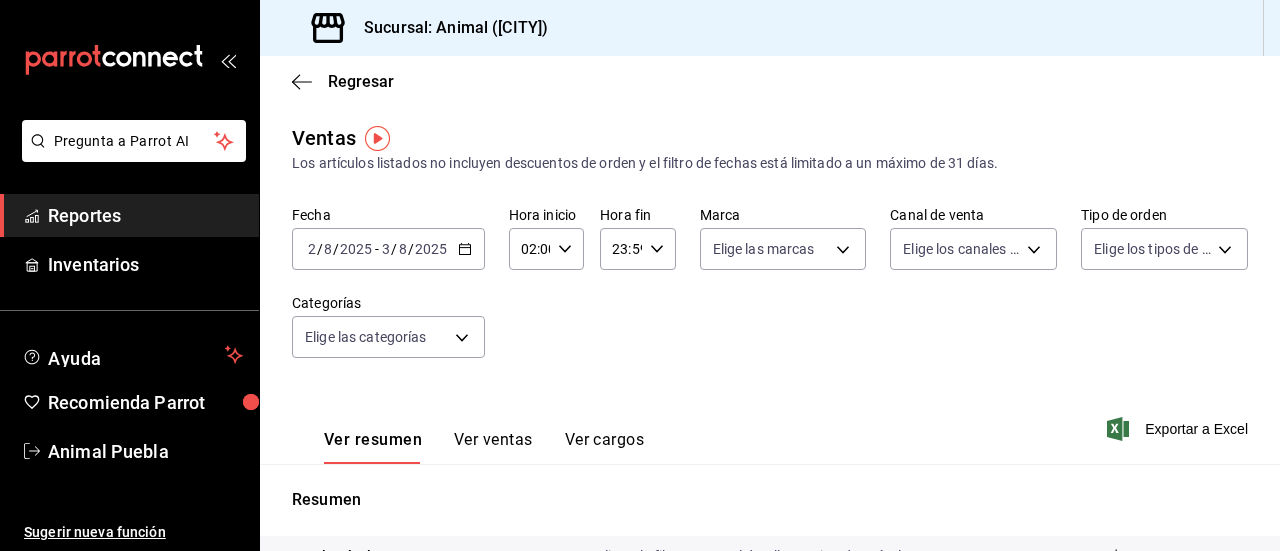 click 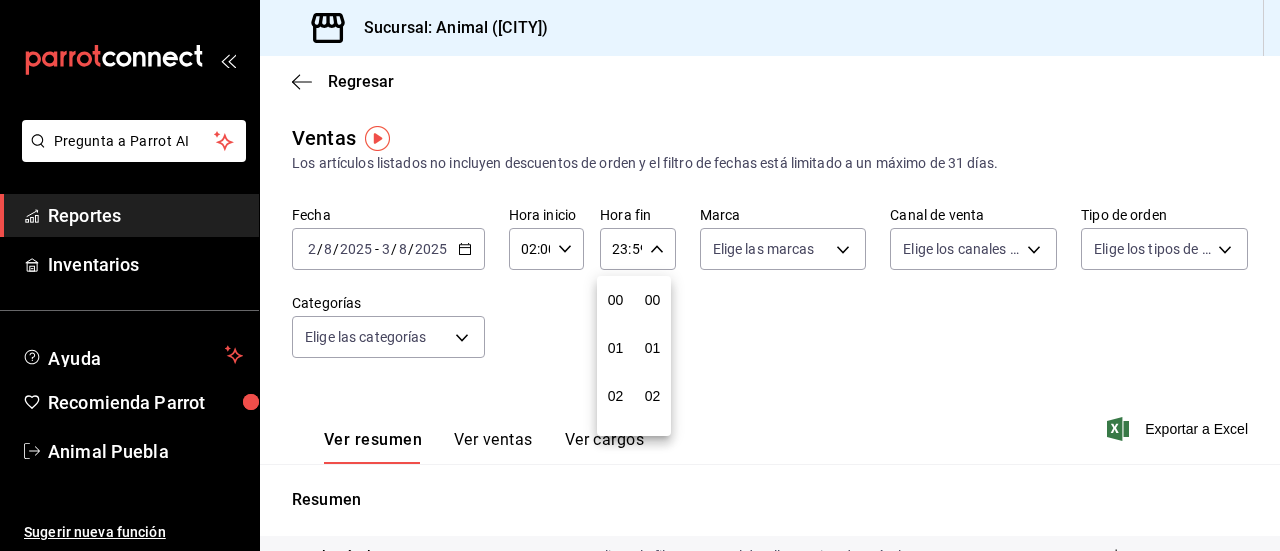 scroll, scrollTop: 992, scrollLeft: 0, axis: vertical 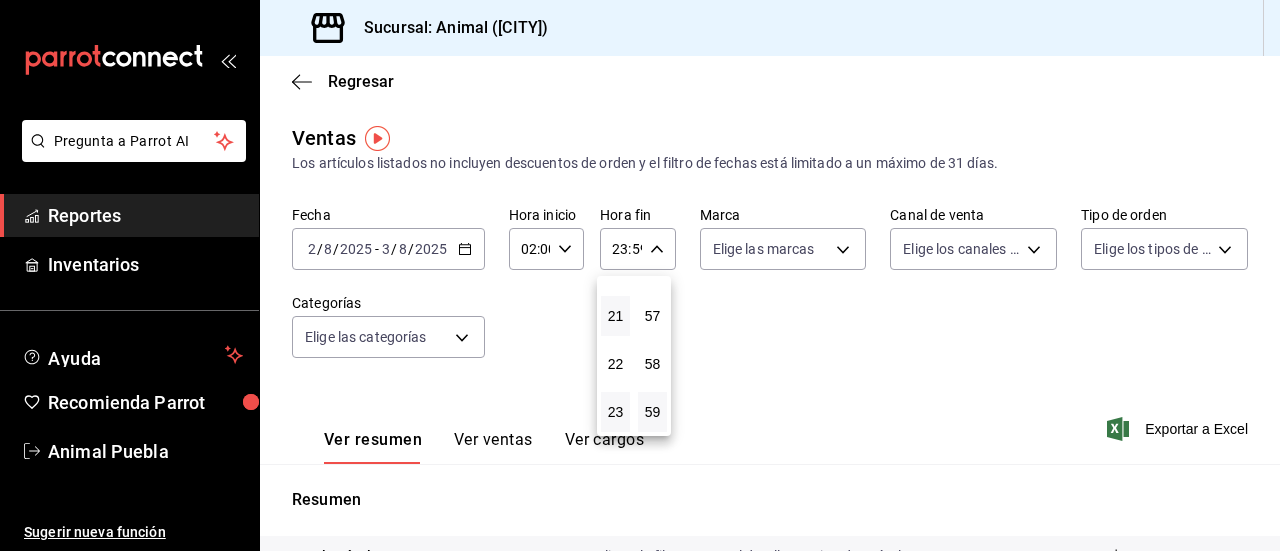 click on "21" at bounding box center (615, 316) 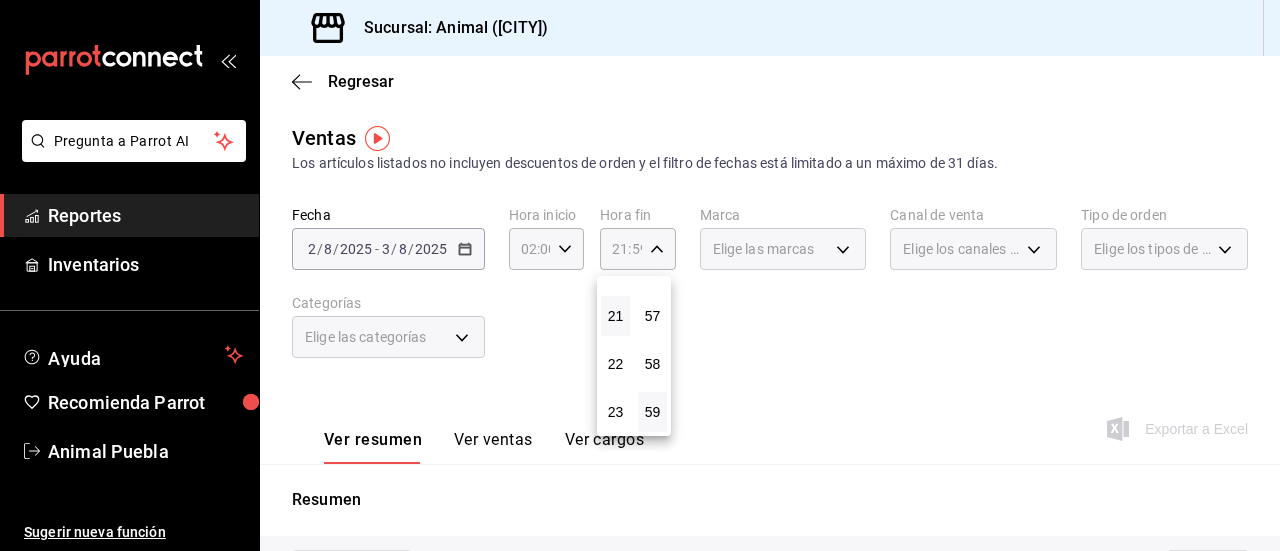 type 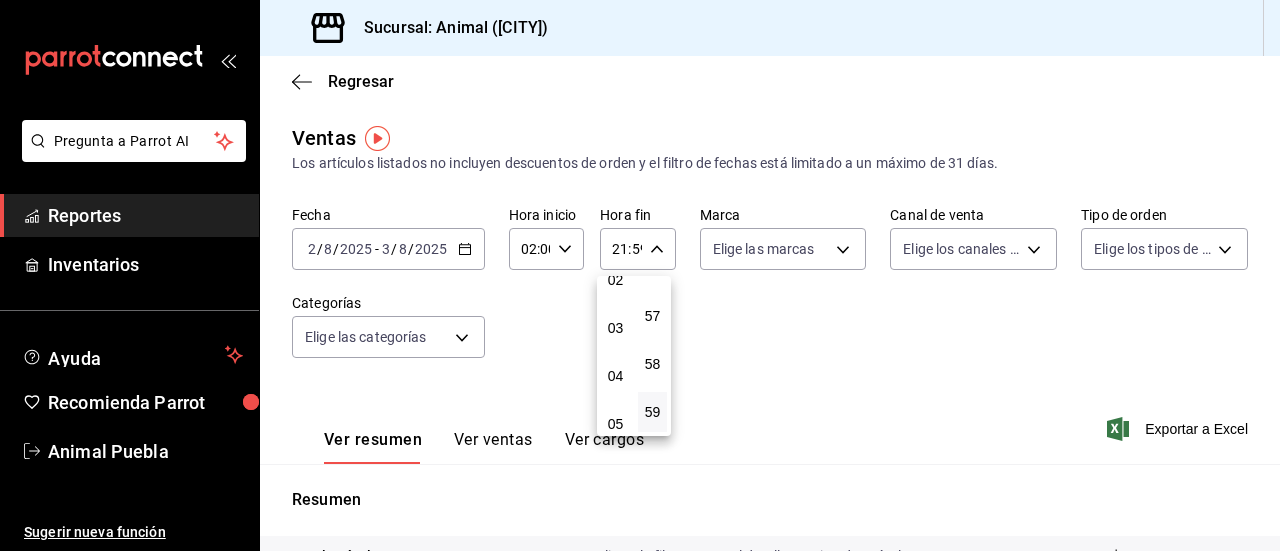 scroll, scrollTop: 112, scrollLeft: 0, axis: vertical 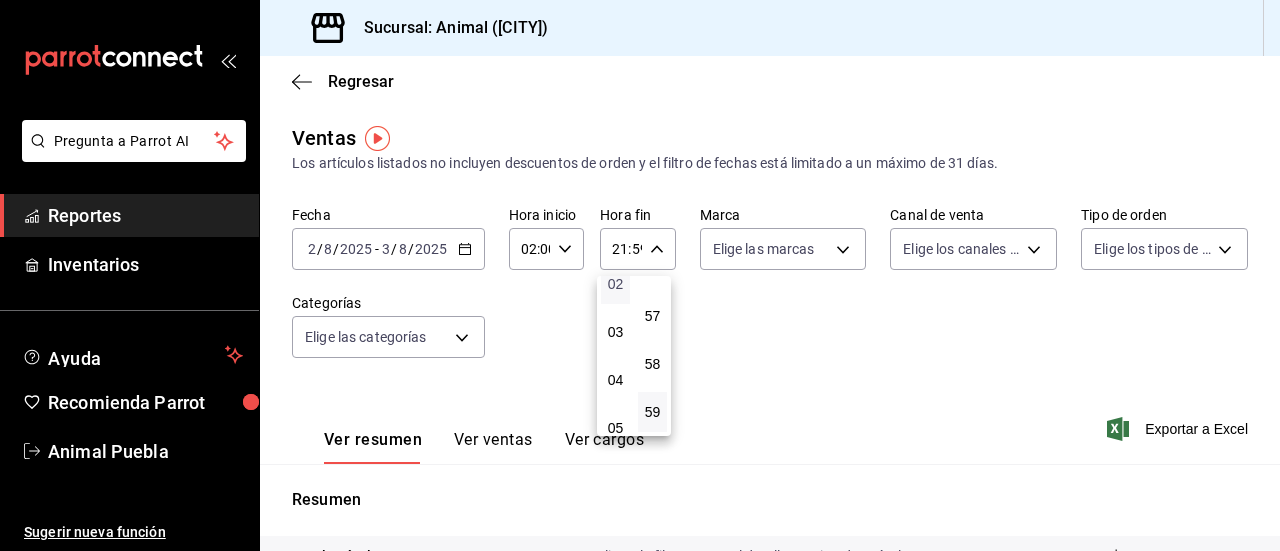 click on "02" at bounding box center [615, 284] 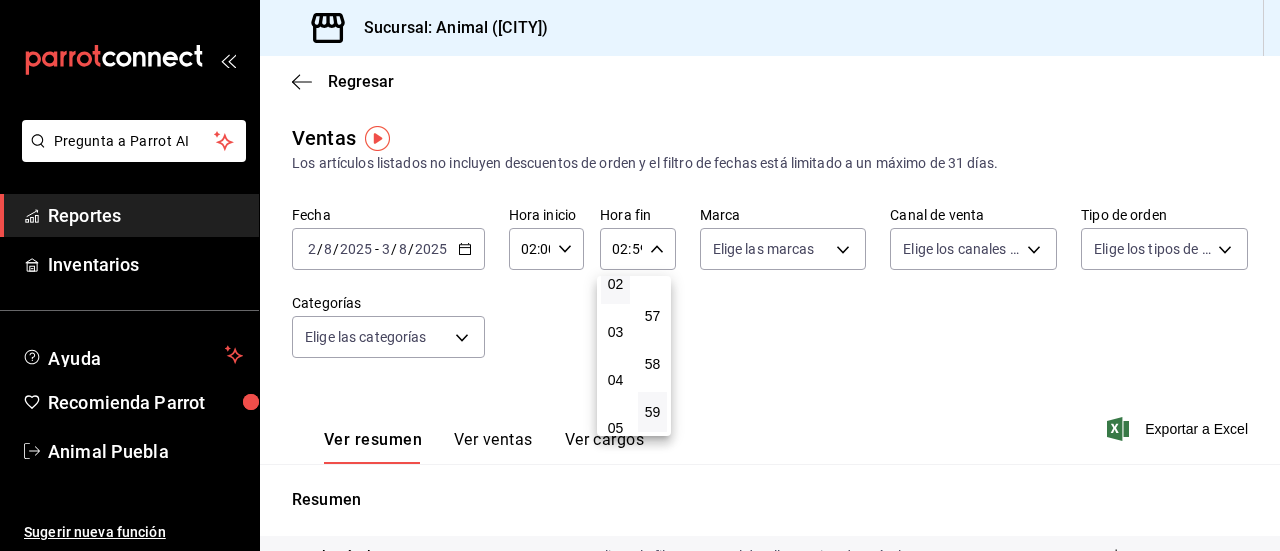 click at bounding box center [640, 275] 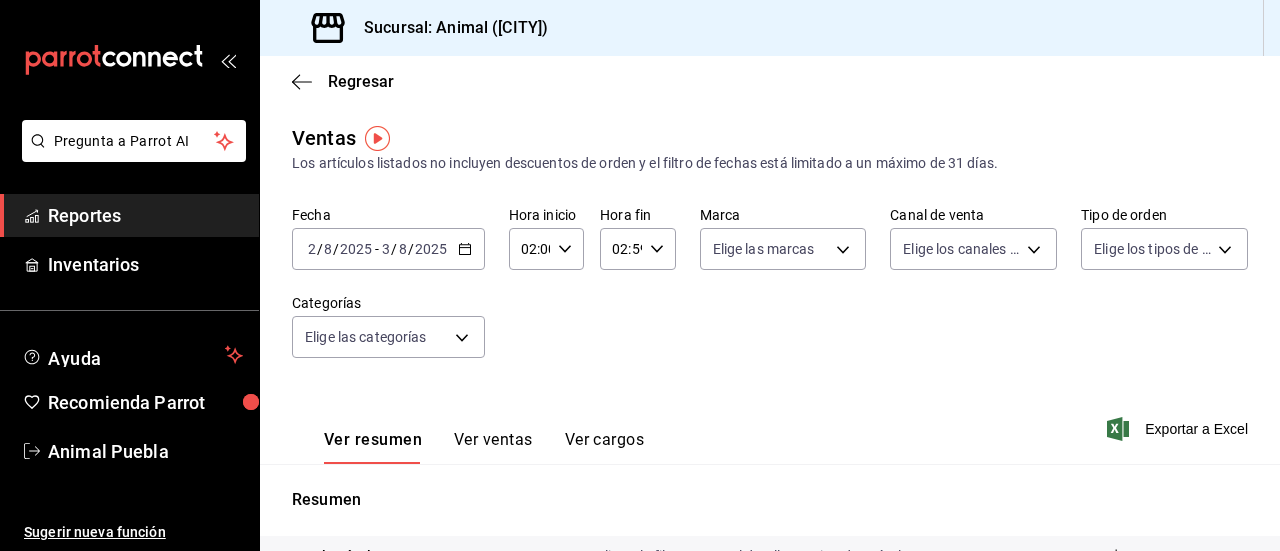 click on "Pregunta a Parrot AI Reportes   Inventarios   Ayuda Recomienda Parrot   Animal Puebla   Sugerir nueva función   Sucursal: Animal (Puebla) Regresar Ventas Los artículos listados no incluyen descuentos de orden y el filtro de fechas está limitado a un máximo de 31 días. Fecha 2025-08-02 2 / 8 / 2025 - 2025-08-03 3 / 8 / 2025 Hora inicio 02:00 Hora inicio Hora fin 02:59 Hora fin Marca Elige las marcas Canal de venta Elige los canales de venta Tipo de orden Elige los tipos de orden Categorías Elige las categorías Ver resumen Ver ventas Ver cargos Exportar a Excel Resumen Total artículos Da clic en la fila para ver el detalle por tipo de artículo + $229,601.00 Cargos por servicio + $0.00 Venta bruta = $229,601.00 Descuentos totales - $45.80 Certificados de regalo - $0.00 Venta total = $229,555.20 Impuestos - $31,662.79 Venta neta = $197,892.41 GANA 1 MES GRATIS EN TU SUSCRIPCIÓN AQUÍ Ver video tutorial Ir a video Pregunta a Parrot AI Reportes   Inventarios   Ayuda Recomienda Parrot   Animal Puebla" at bounding box center (640, 275) 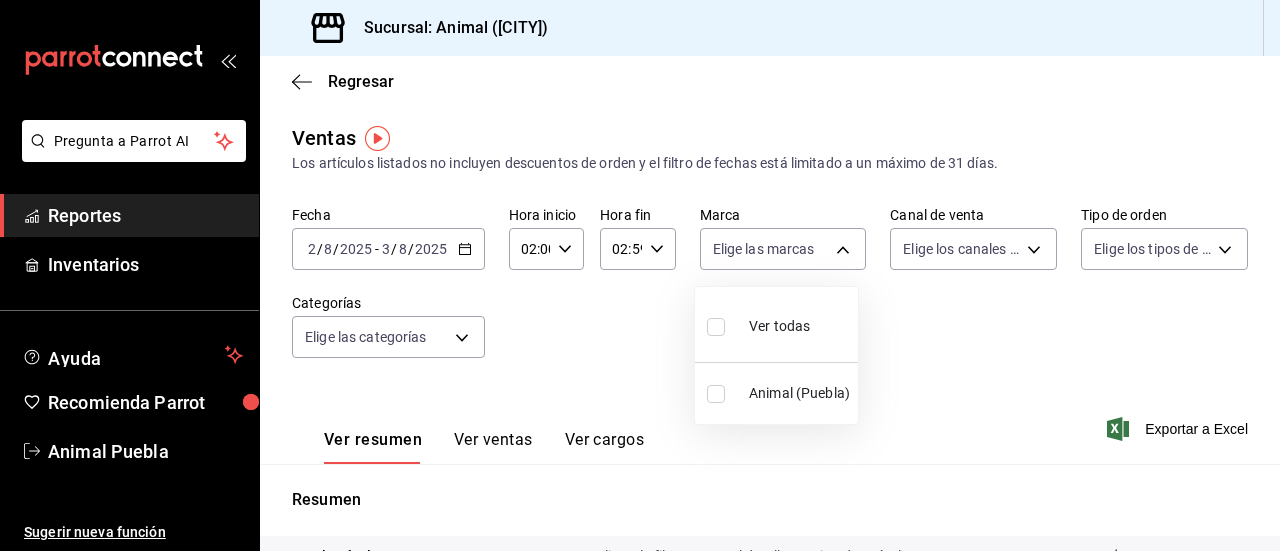 click at bounding box center [716, 327] 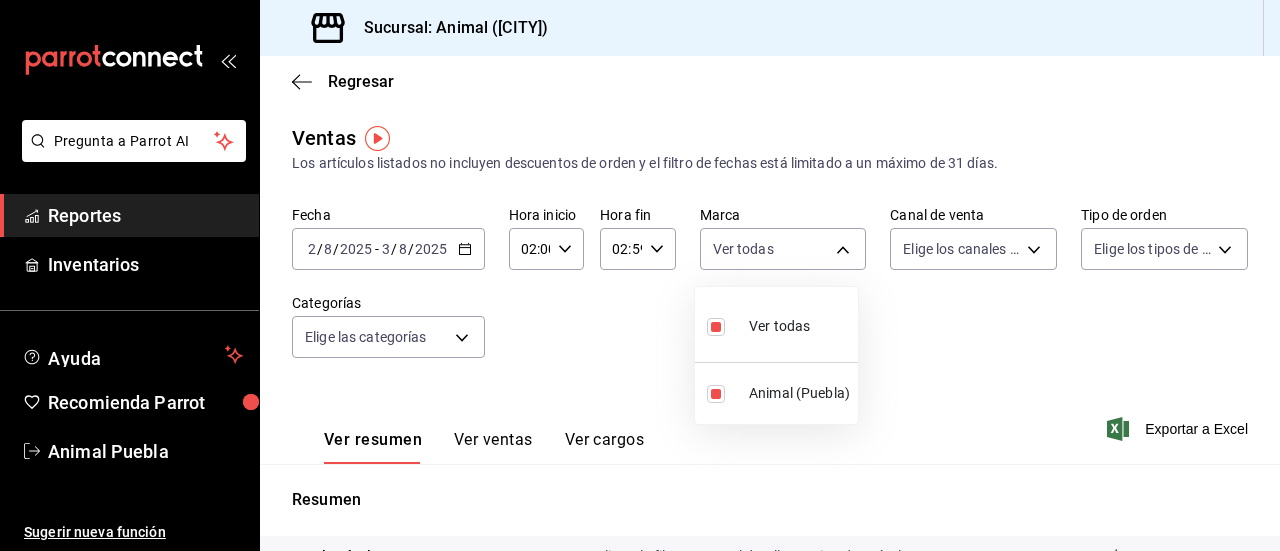 click at bounding box center (640, 275) 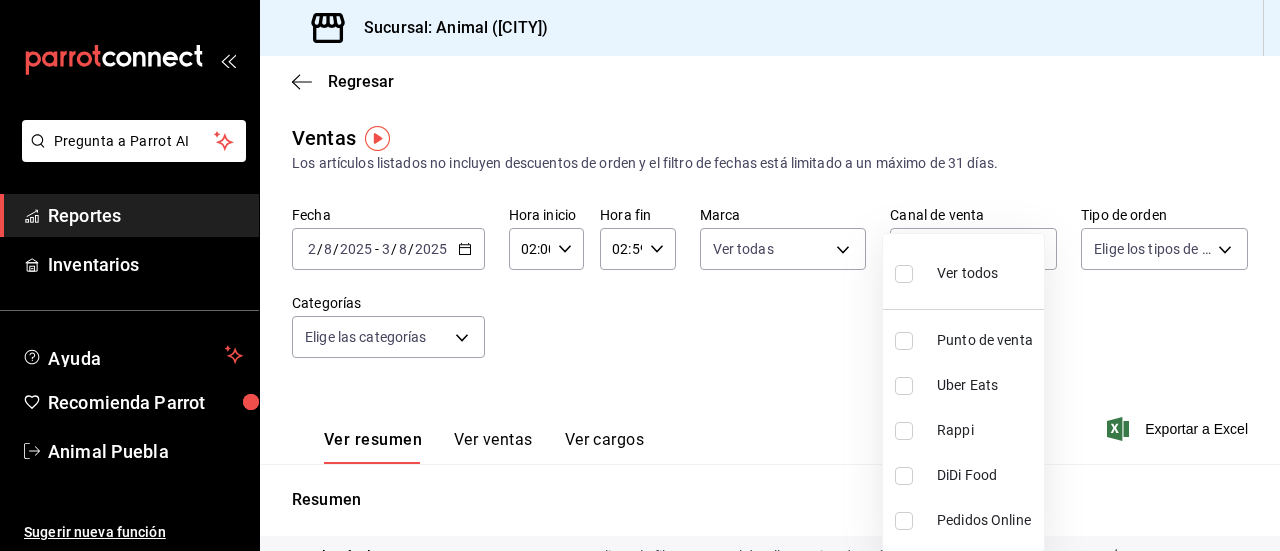 click on "Pregunta a Parrot AI Reportes   Inventarios   Ayuda Recomienda Parrot   Animal Puebla   Sugerir nueva función   Sucursal: Animal (Puebla) Regresar Ventas Los artículos listados no incluyen descuentos de orden y el filtro de fechas está limitado a un máximo de 31 días. Fecha 2025-08-02 2 / 8 / 2025 - 2025-08-03 3 / 8 / 2025 Hora inicio 02:00 Hora inicio Hora fin 02:59 Hora fin Marca Ver todas 96838179-8fbb-4073-aae3-1789726318c8 Canal de venta Elige los canales de venta Tipo de orden Elige los tipos de orden Categorías Elige las categorías Ver resumen Ver ventas Ver cargos Exportar a Excel Resumen Total artículos Da clic en la fila para ver el detalle por tipo de artículo + $229,601.00 Cargos por servicio + $0.00 Venta bruta = $229,601.00 Descuentos totales - $45.80 Certificados de regalo - $0.00 Venta total = $229,555.20 Impuestos - $31,662.79 Venta neta = $197,892.41 GANA 1 MES GRATIS EN TU SUSCRIPCIÓN AQUÍ Ver video tutorial Ir a video Pregunta a Parrot AI Reportes   Inventarios   Ayuda" at bounding box center (640, 275) 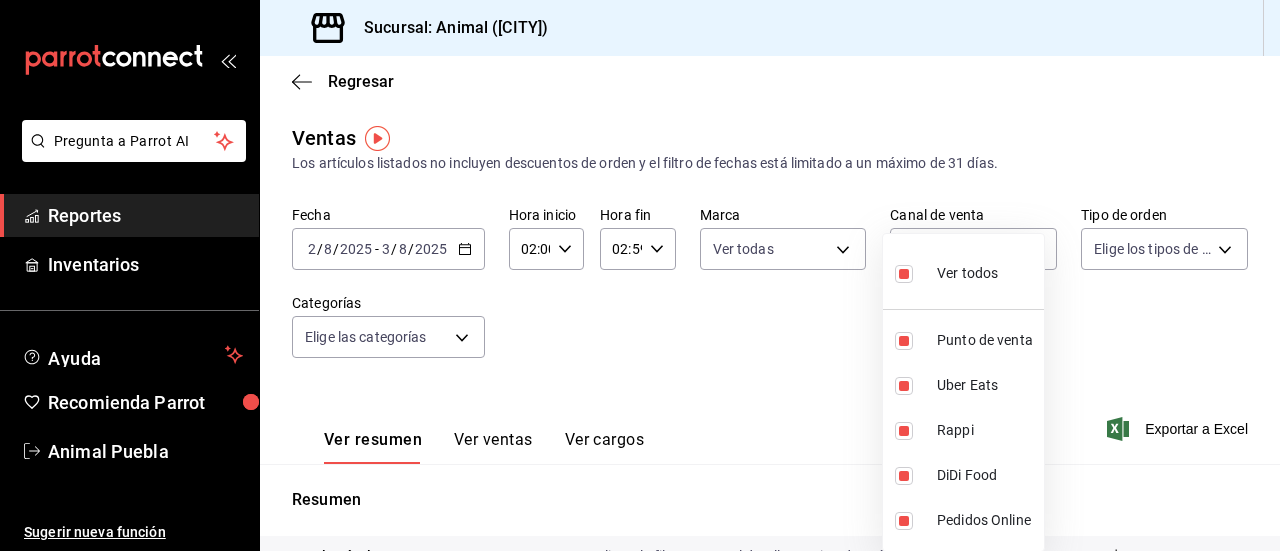 click at bounding box center [640, 275] 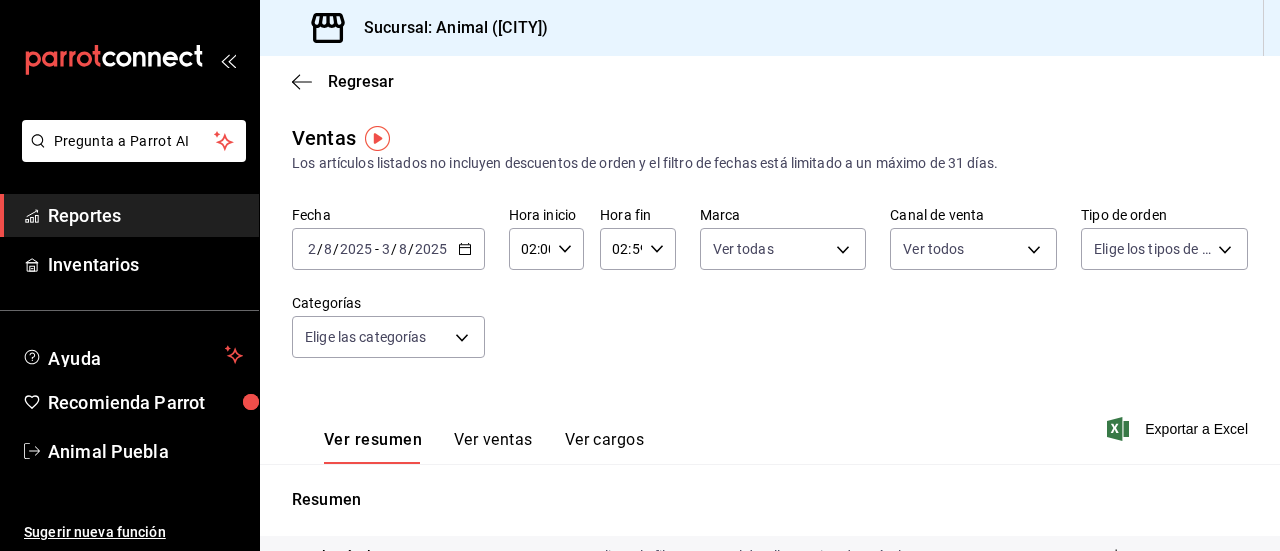 click on "Pregunta a Parrot AI Reportes   Inventarios   Ayuda Recomienda Parrot   Animal Puebla   Sugerir nueva función   Sucursal: Animal (Puebla) Regresar Ventas Los artículos listados no incluyen descuentos de orden y el filtro de fechas está limitado a un máximo de 31 días. Fecha 2025-08-02 2 / 8 / 2025 - 2025-08-03 3 / 8 / 2025 Hora inicio 02:00 Hora inicio Hora fin 02:59 Hora fin Marca Ver todas 96838179-8fbb-4073-aae3-1789726318c8 Canal de venta Ver todos PARROT,UBER_EATS,RAPPI,DIDI_FOOD,ONLINE Tipo de orden Elige los tipos de orden Categorías Elige las categorías Ver resumen Ver ventas Ver cargos Exportar a Excel Resumen Total artículos Da clic en la fila para ver el detalle por tipo de artículo + $229,601.00 Cargos por servicio + $0.00 Venta bruta = $229,601.00 Descuentos totales - $45.80 Certificados de regalo - $0.00 Venta total = $229,555.20 Impuestos - $31,662.79 Venta neta = $197,892.41 GANA 1 MES GRATIS EN TU SUSCRIPCIÓN AQUÍ Ver video tutorial Ir a video Pregunta a Parrot AI Reportes" at bounding box center (640, 275) 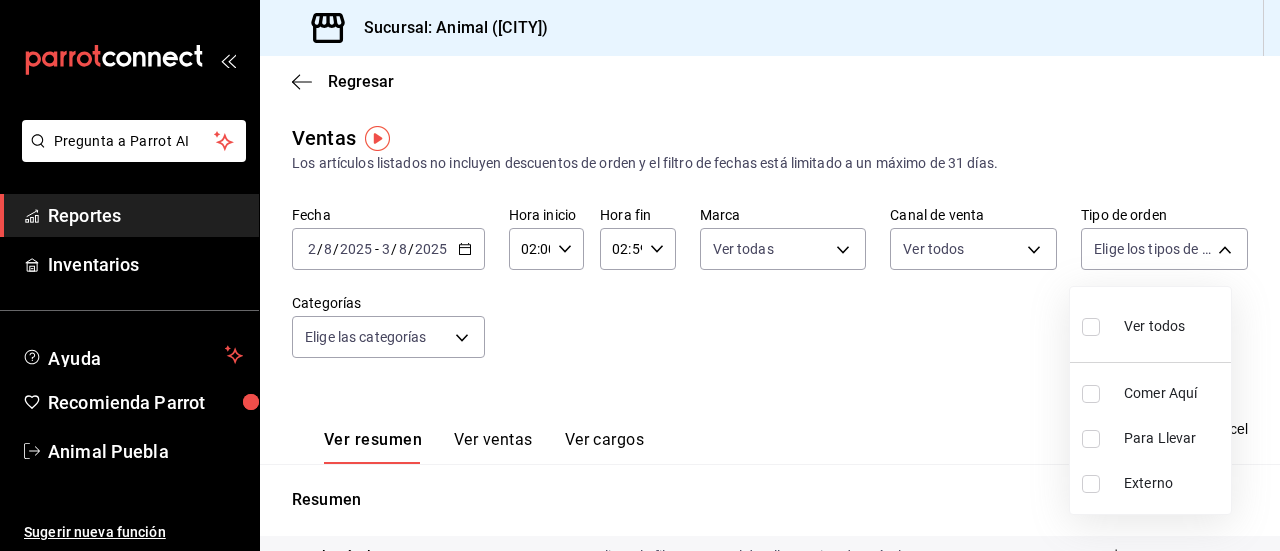click at bounding box center (1091, 327) 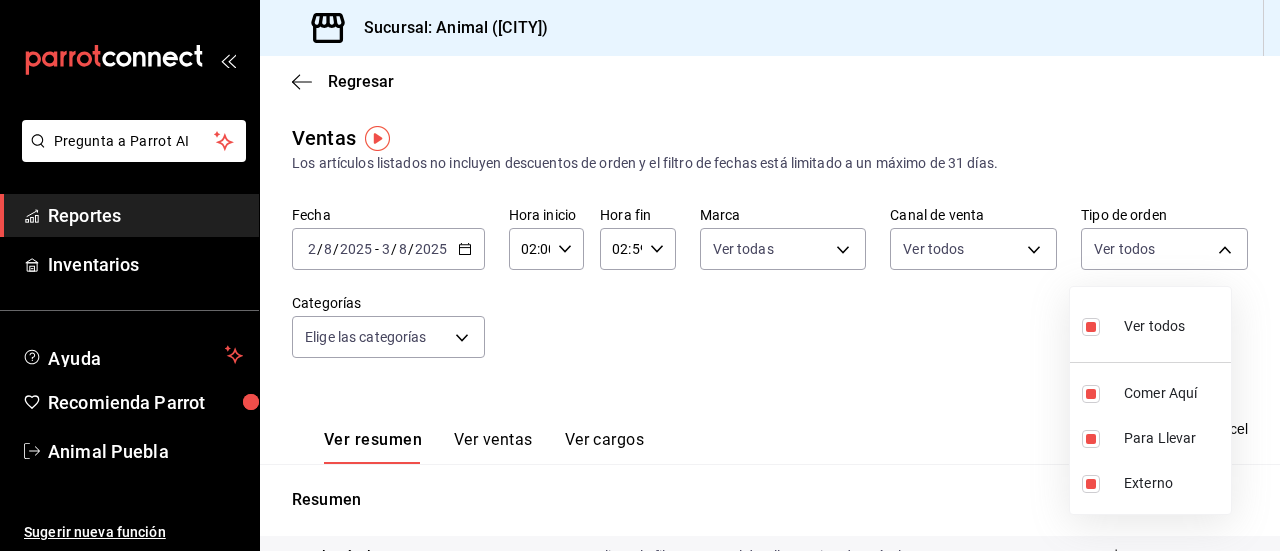 click at bounding box center (640, 275) 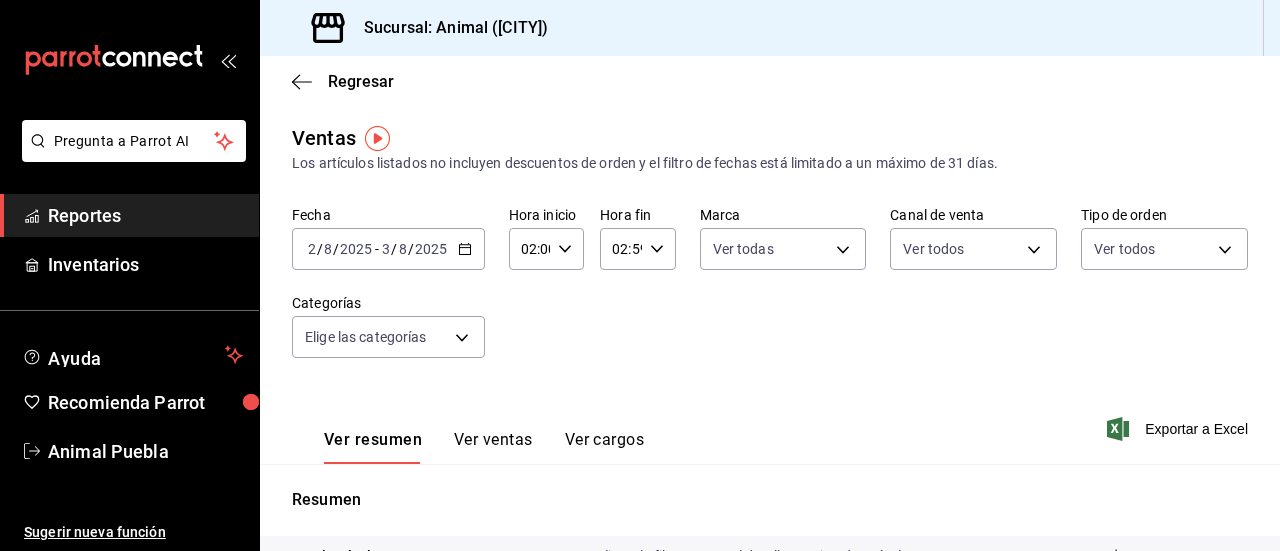 click on "Pregunta a Parrot AI Reportes   Inventarios   Ayuda Recomienda Parrot   Animal Puebla   Sugerir nueva función   Sucursal: Animal (Puebla) Regresar Ventas Los artículos listados no incluyen descuentos de orden y el filtro de fechas está limitado a un máximo de 31 días. Fecha 2025-08-02 2 / 8 / 2025 - 2025-08-03 3 / 8 / 2025 Hora inicio 02:00 Hora inicio Hora fin 02:59 Hora fin Marca Ver todas 96838179-8fbb-4073-aae3-1789726318c8 Canal de venta Ver todos PARROT,UBER_EATS,RAPPI,DIDI_FOOD,ONLINE Tipo de orden Ver todos 89cc3392-1a89-49ed-91c4-e66ea58282e1,025cf6ae-25b7-4698-bb98-3d77af74a196,EXTERNAL Categorías Elige las categorías Ver resumen Ver ventas Ver cargos Exportar a Excel Resumen Total artículos Da clic en la fila para ver el detalle por tipo de artículo + $229,601.00 Cargos por servicio + $0.00 Venta bruta = $229,601.00 Descuentos totales - $45.80 Certificados de regalo - $0.00 Venta total = $229,555.20 Impuestos - $31,662.79 Venta neta = $197,892.41 GANA 1 MES GRATIS EN TU SUSCRIPCIÓN AQUÍ" at bounding box center [640, 275] 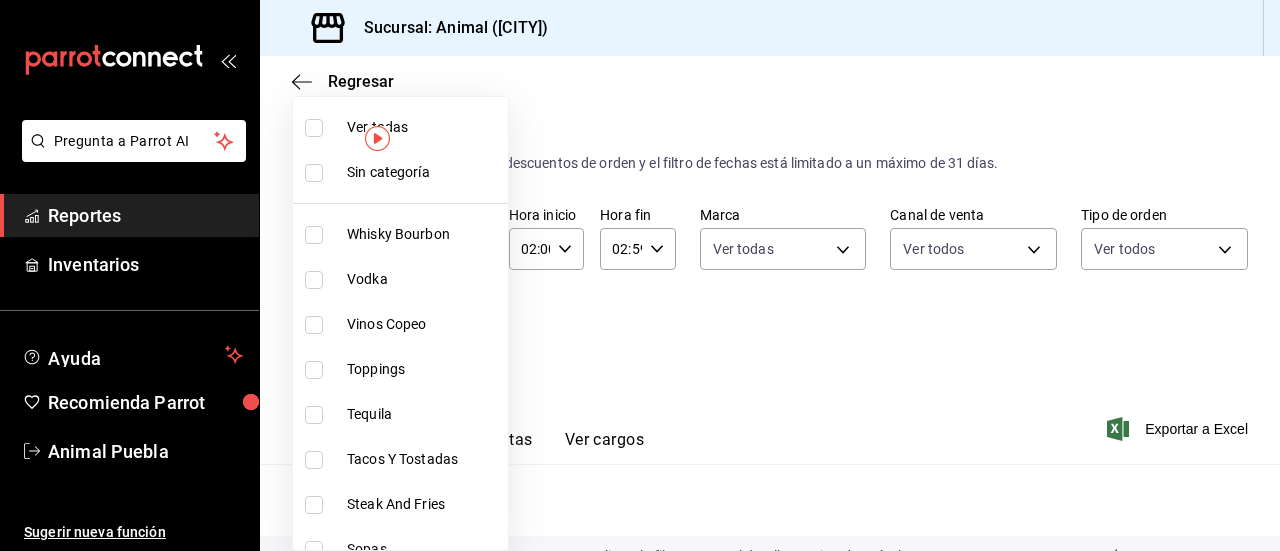 click at bounding box center [314, 128] 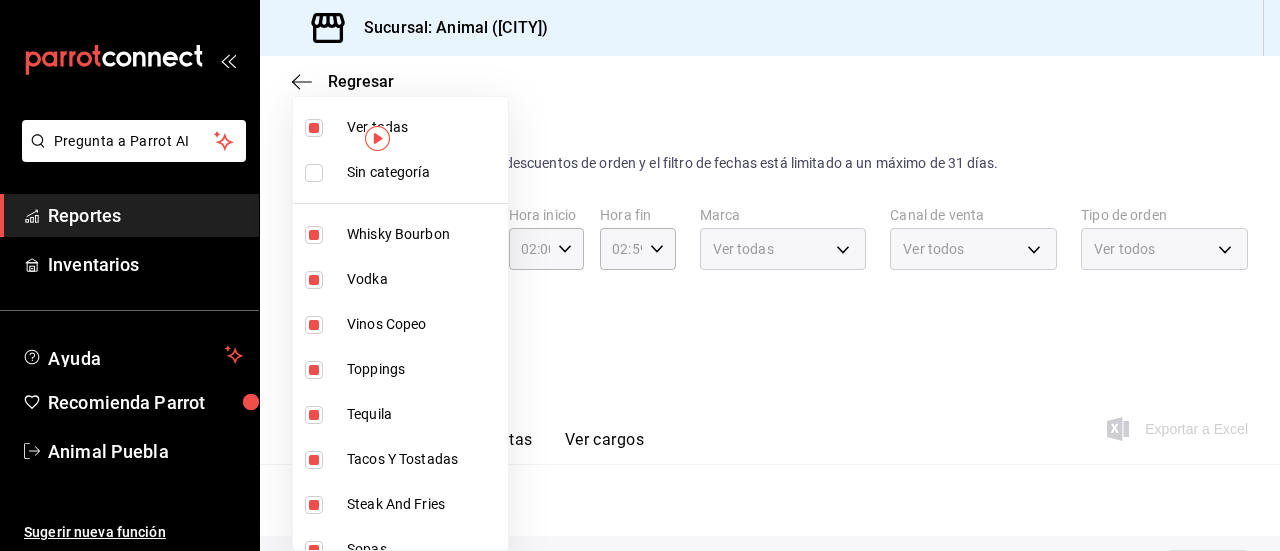 click at bounding box center (640, 275) 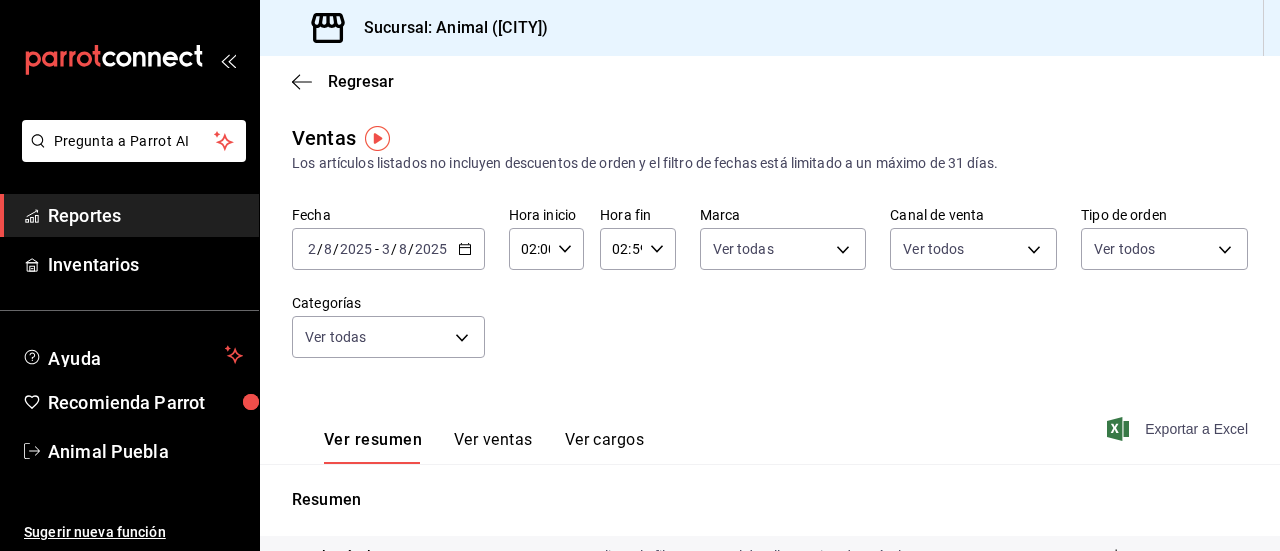 click on "Exportar a Excel" at bounding box center (1179, 429) 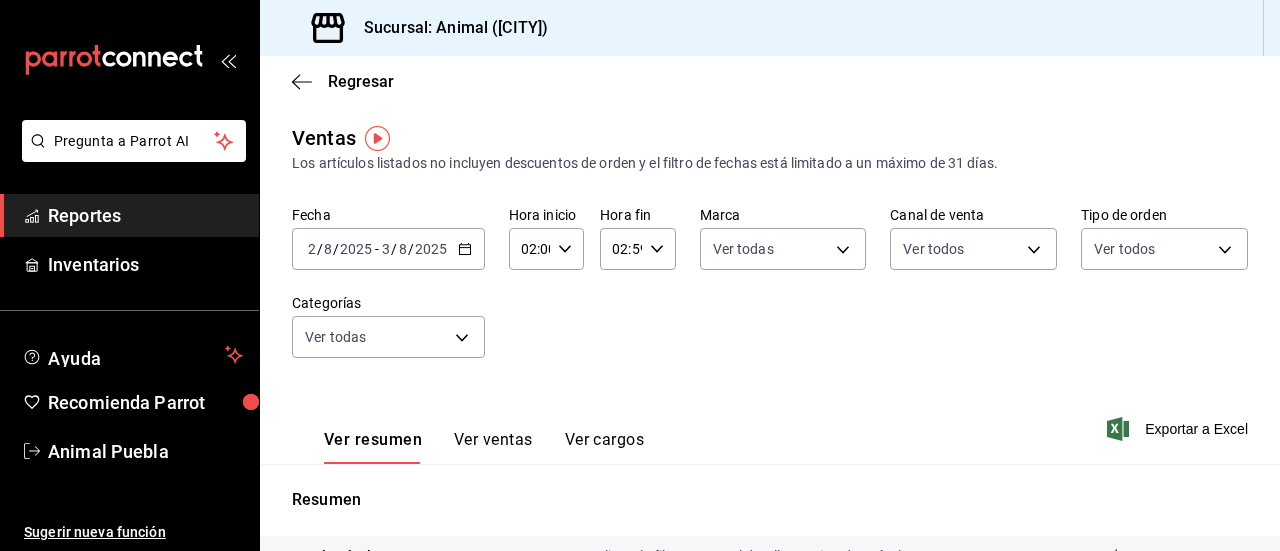 click on "Reportes" at bounding box center (145, 215) 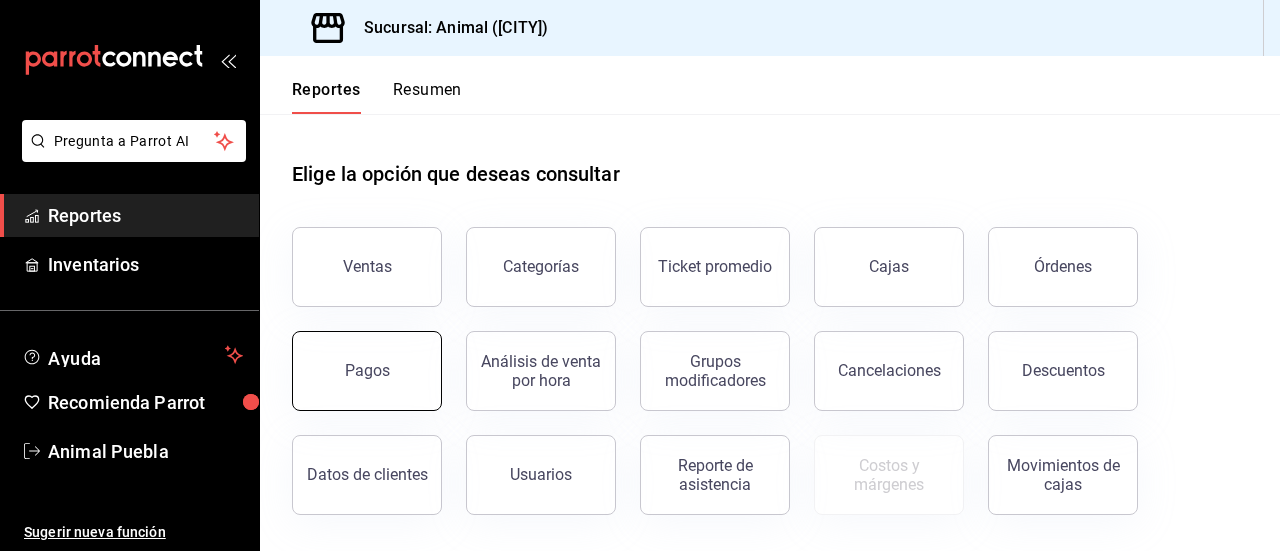 click on "Pagos" at bounding box center (367, 371) 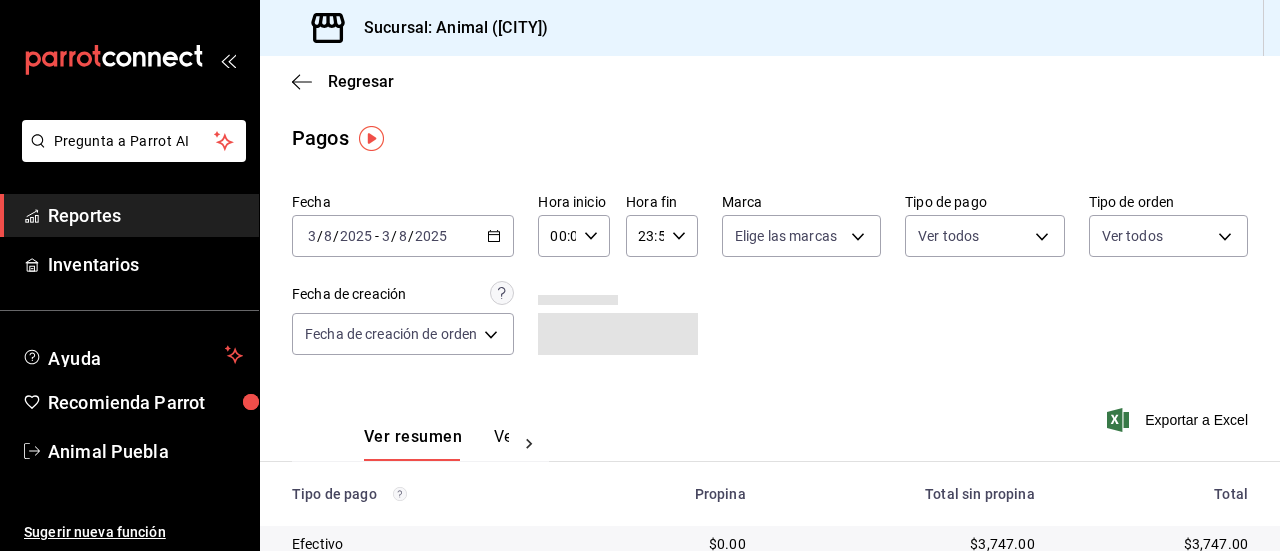 click 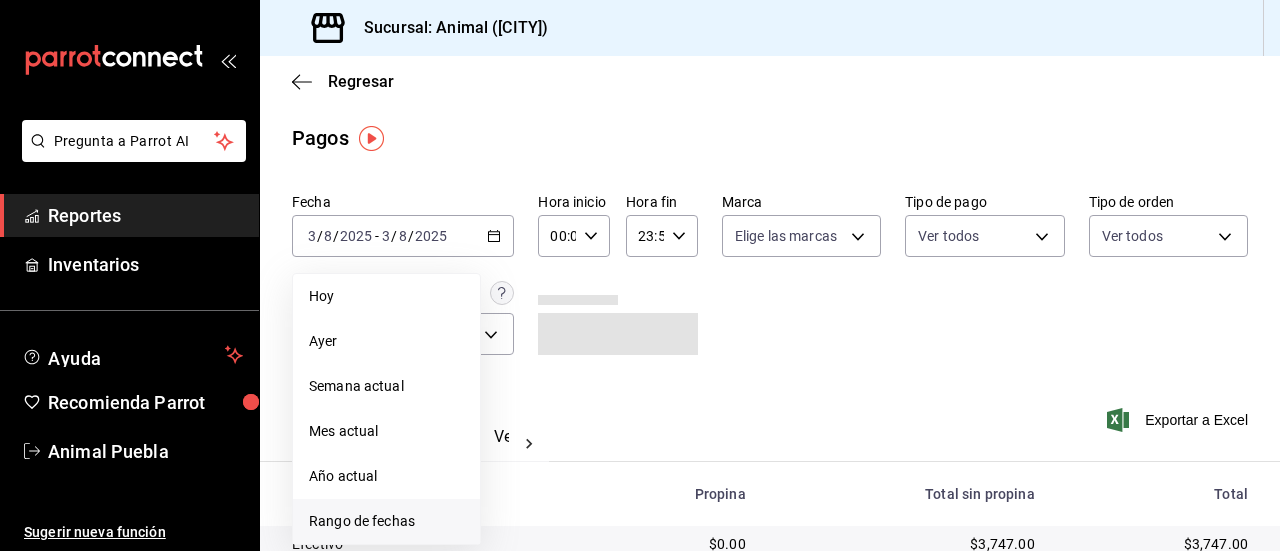 click on "Rango de fechas" at bounding box center (386, 521) 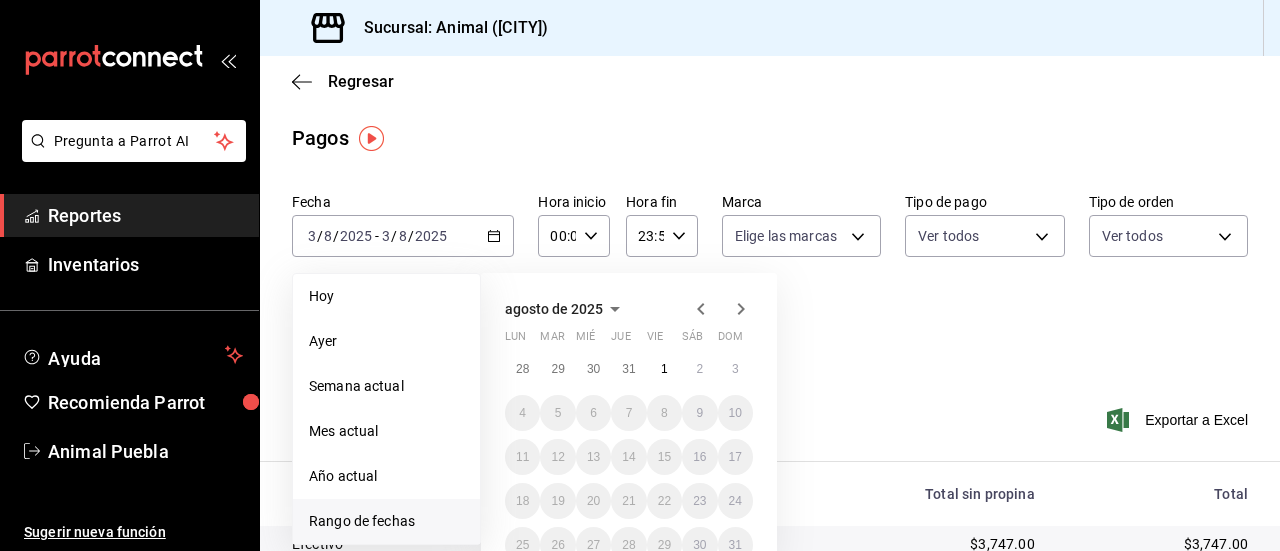 click on "28 29 30 31 1 2 3 4 5 6 7 8 9 10 11 12 13 14 15 16 17 18 19 20 21 22 23 24 25 26 27 28 29 30 31" at bounding box center [629, 457] 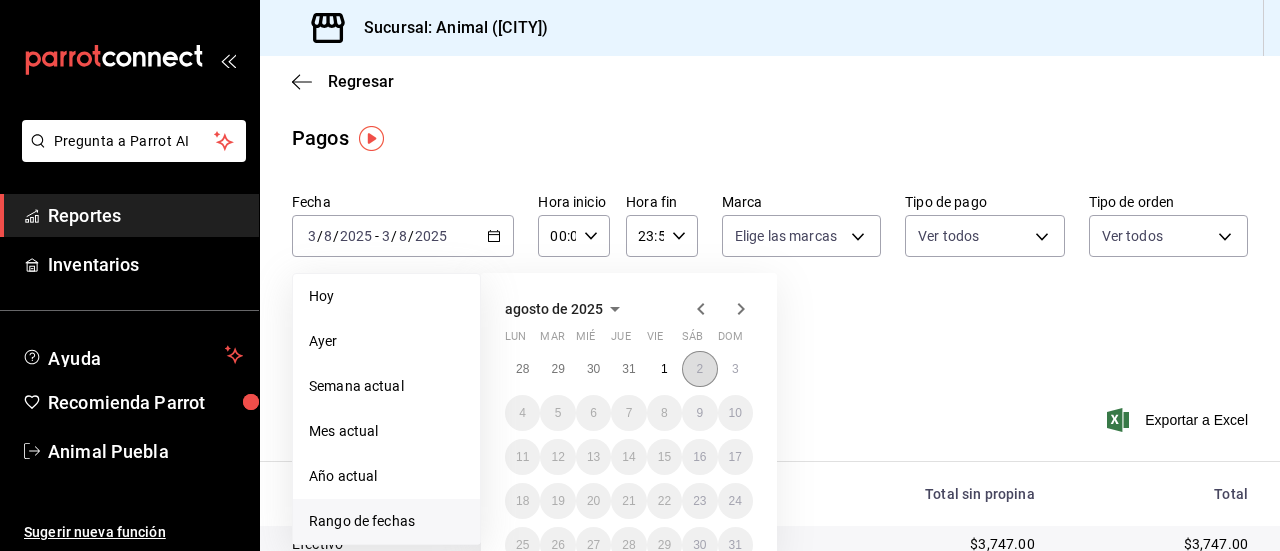 click on "2" at bounding box center [699, 369] 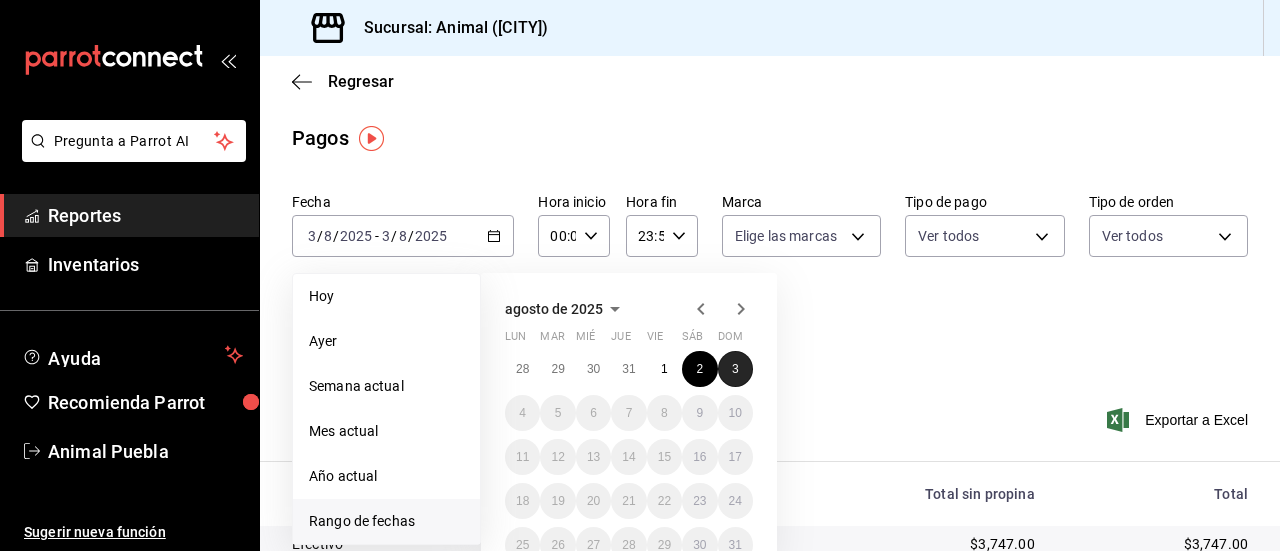 click on "3" at bounding box center (735, 369) 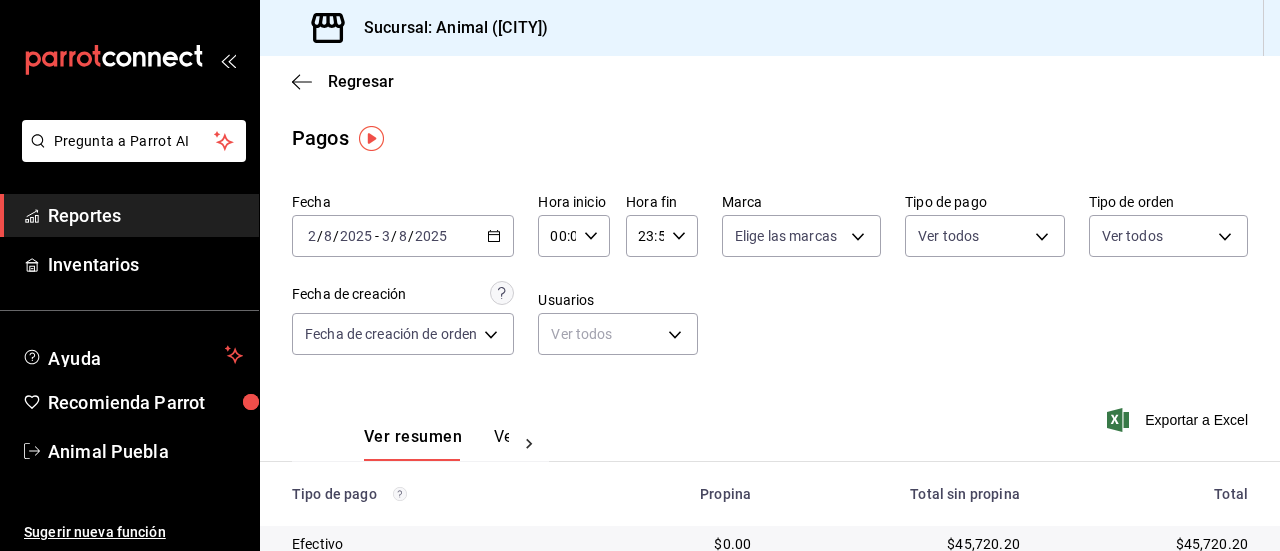 click 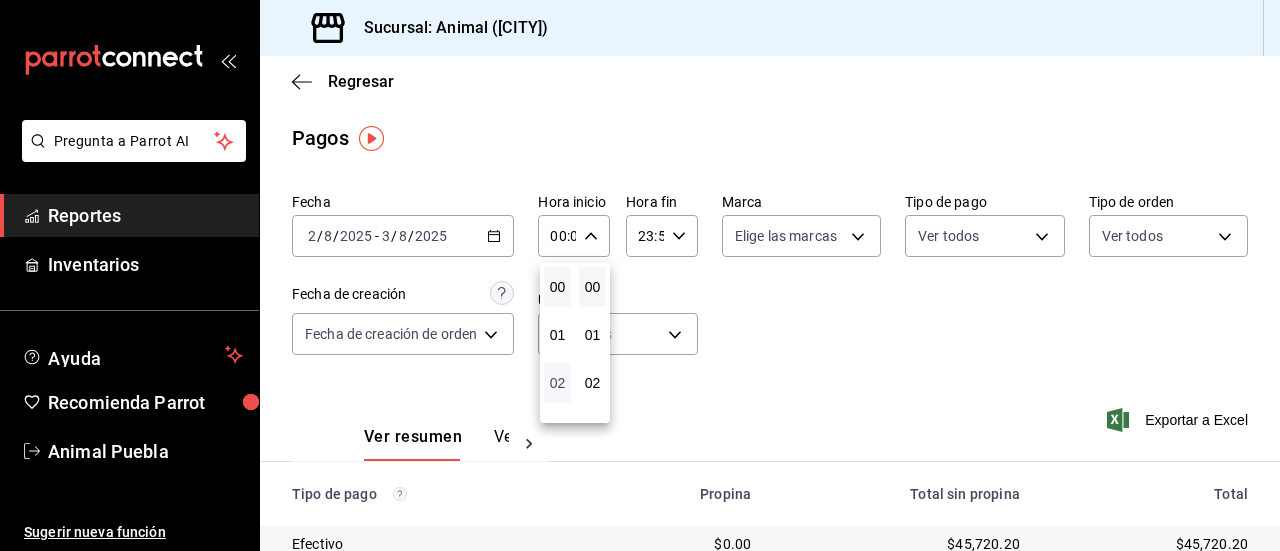 click on "02" at bounding box center (557, 383) 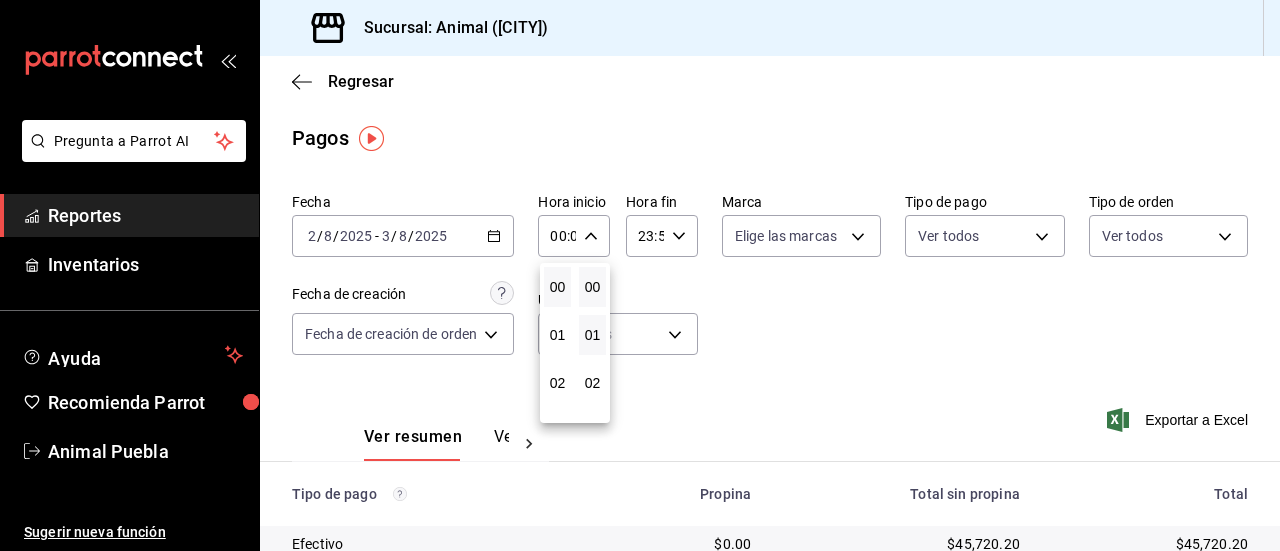 type on "02:00" 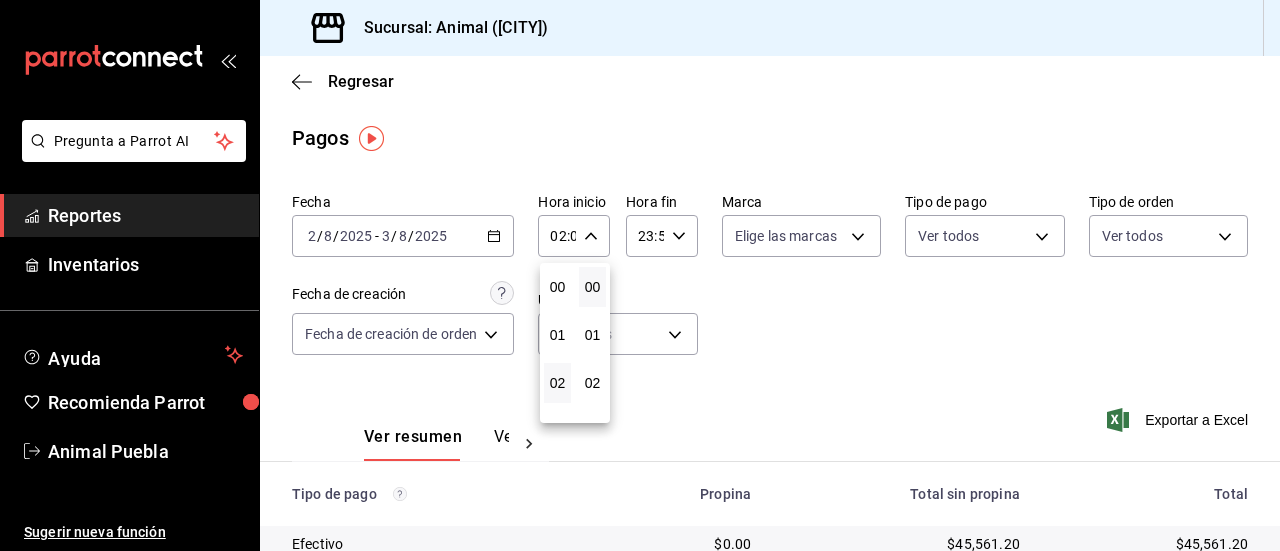 click at bounding box center (640, 275) 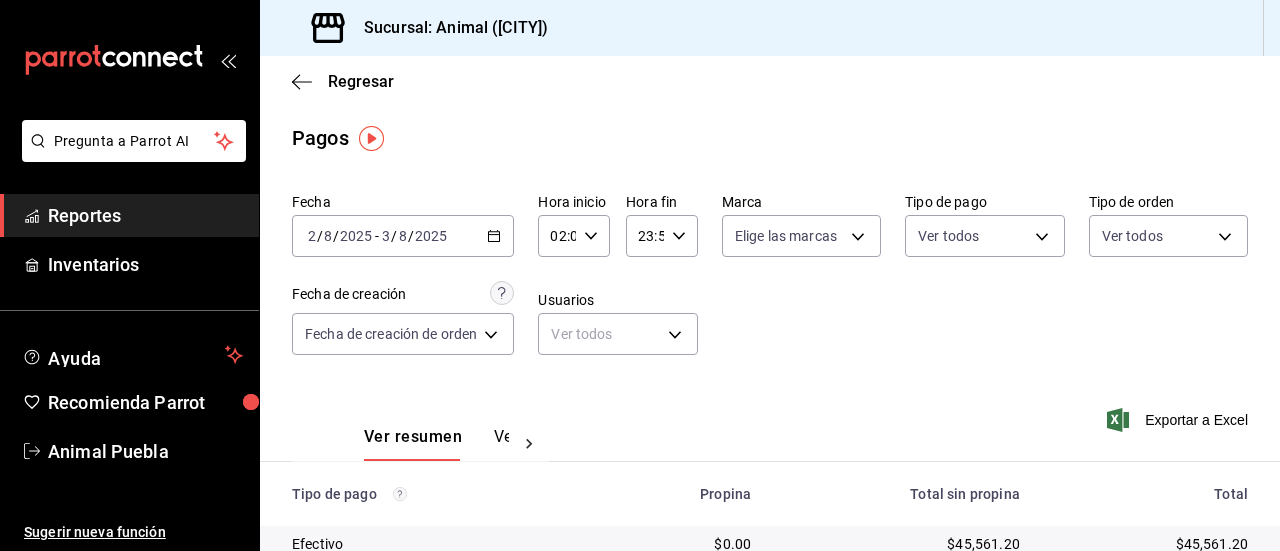 click 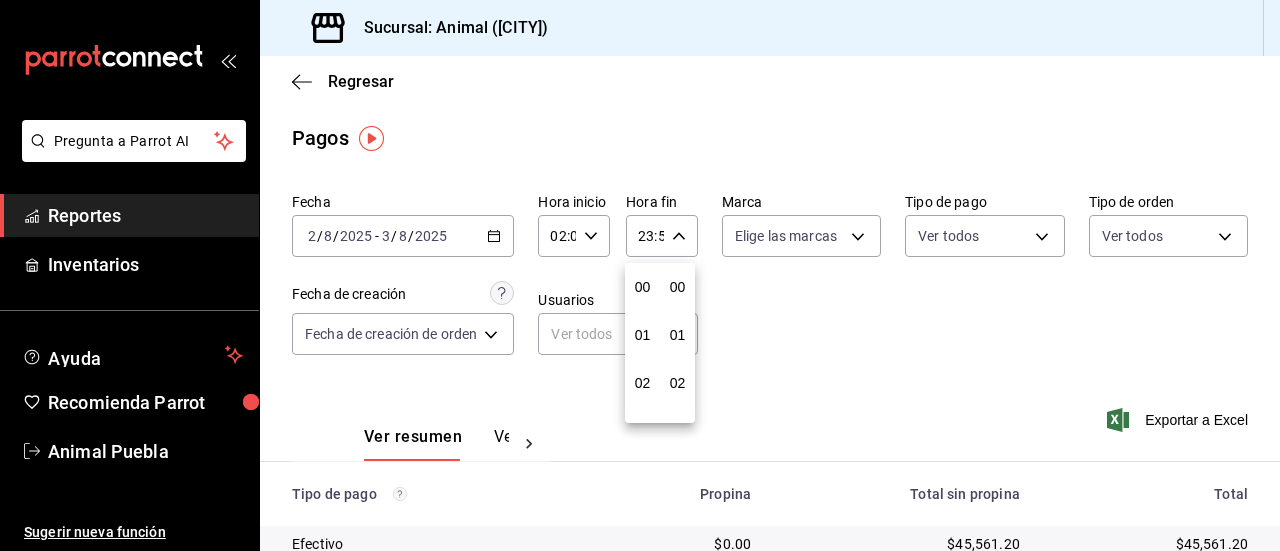 scroll, scrollTop: 992, scrollLeft: 0, axis: vertical 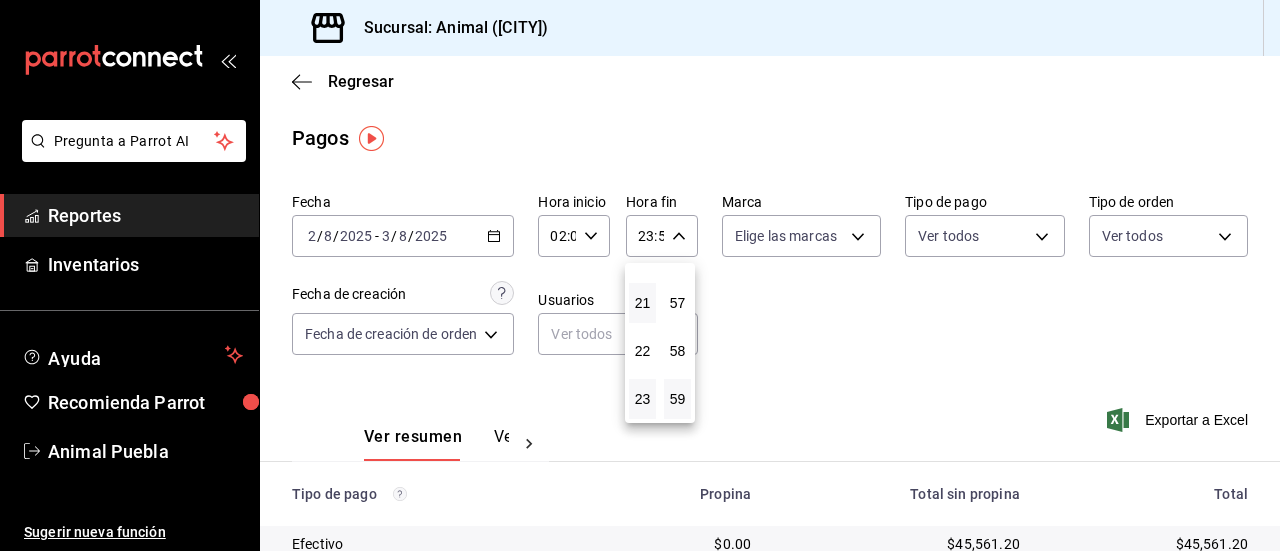 click on "21" at bounding box center [642, 303] 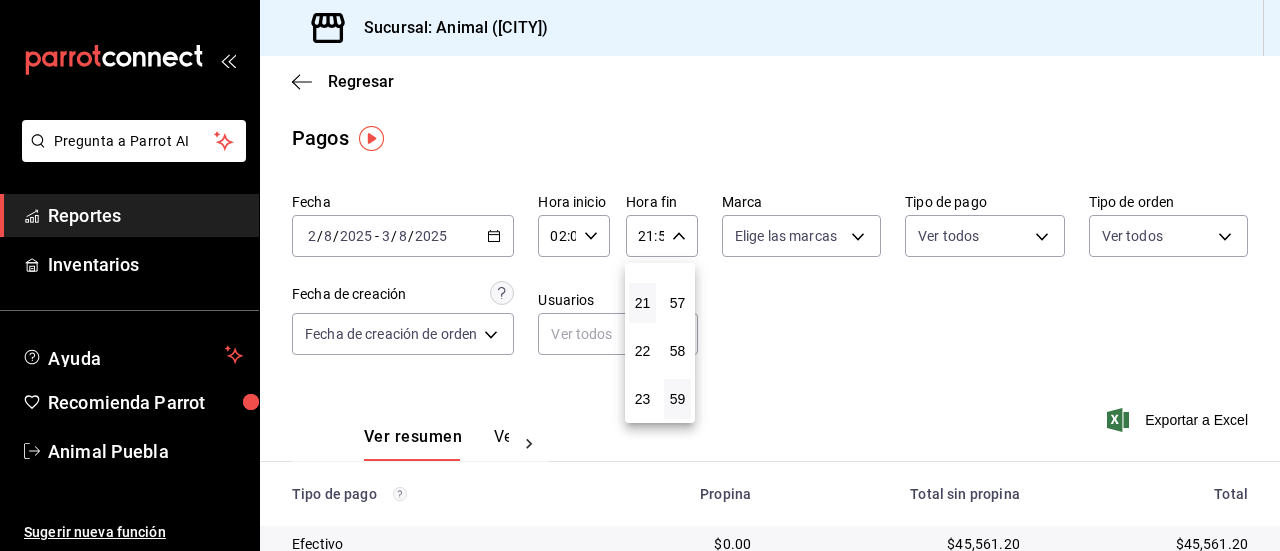 type 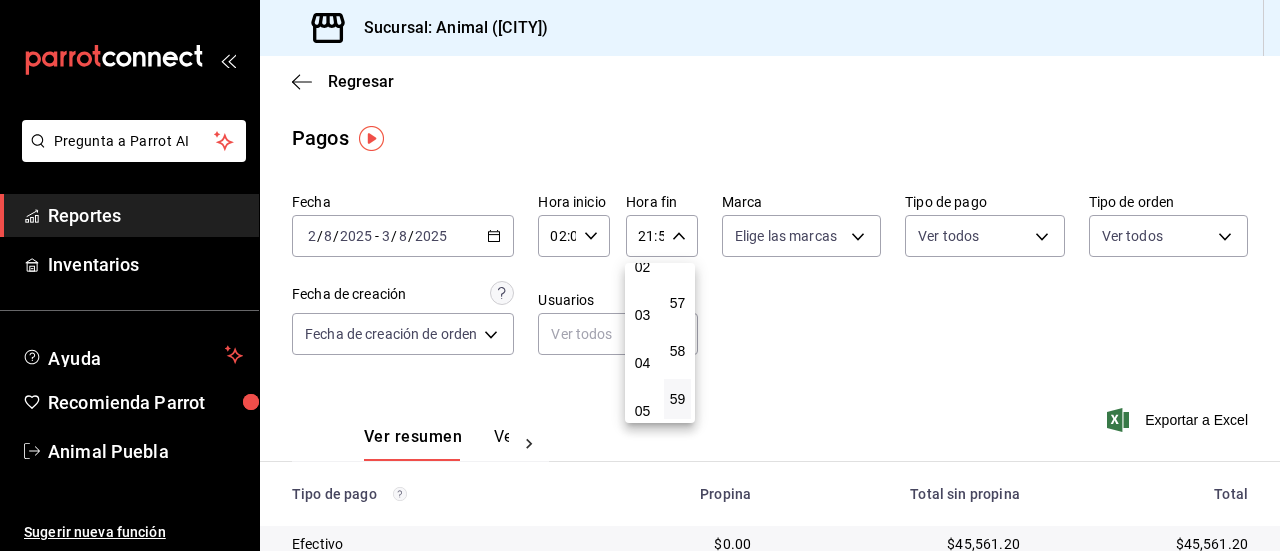 scroll, scrollTop: 112, scrollLeft: 0, axis: vertical 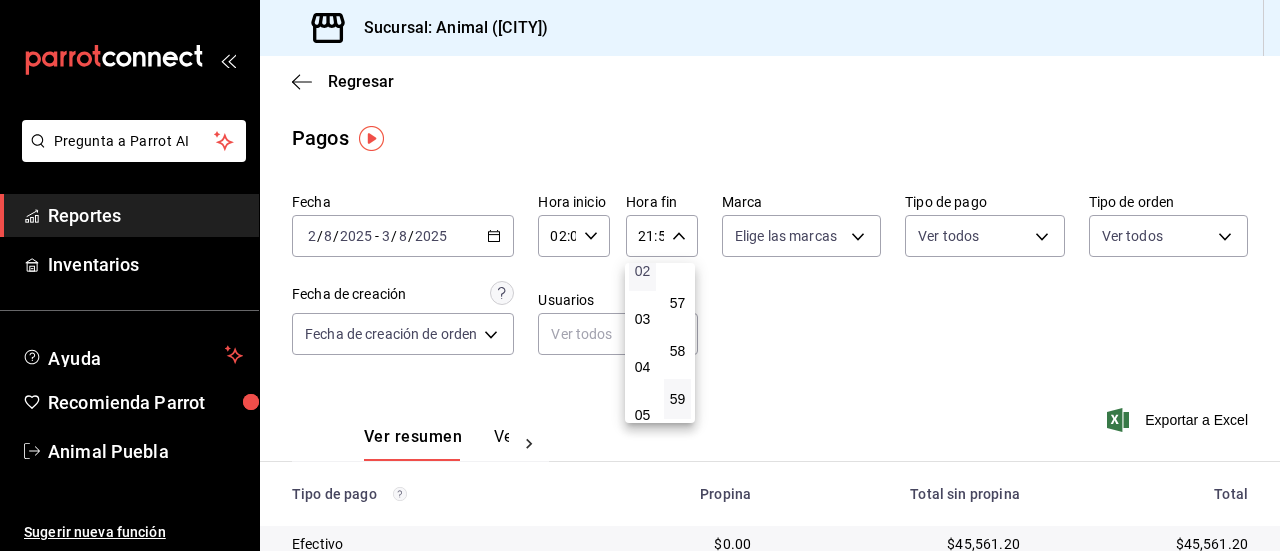 click on "02" at bounding box center [642, 271] 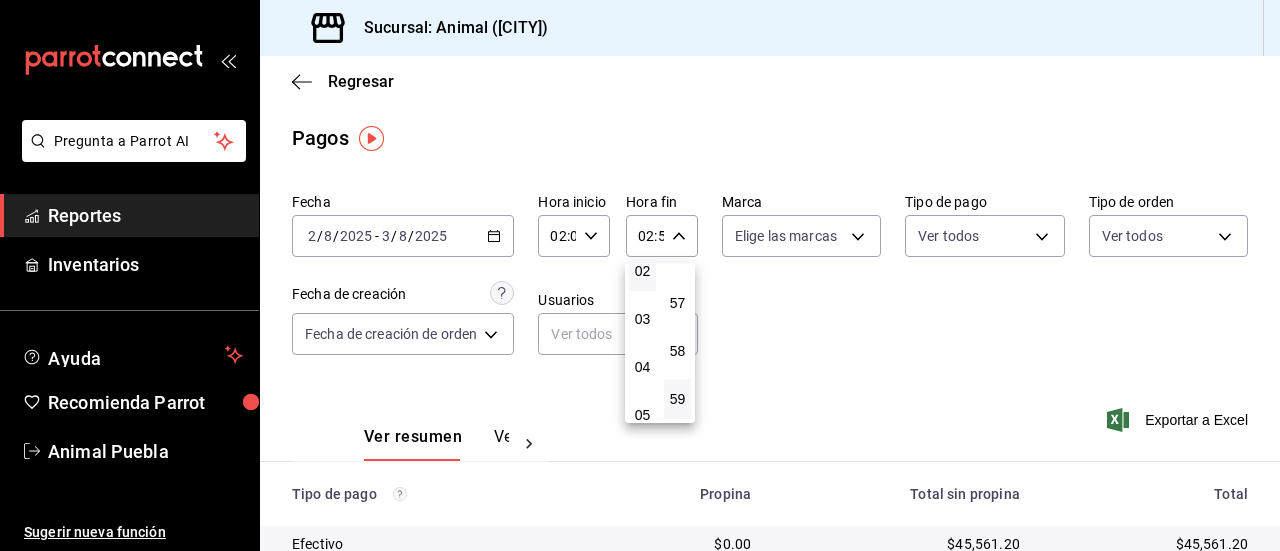 click at bounding box center [640, 275] 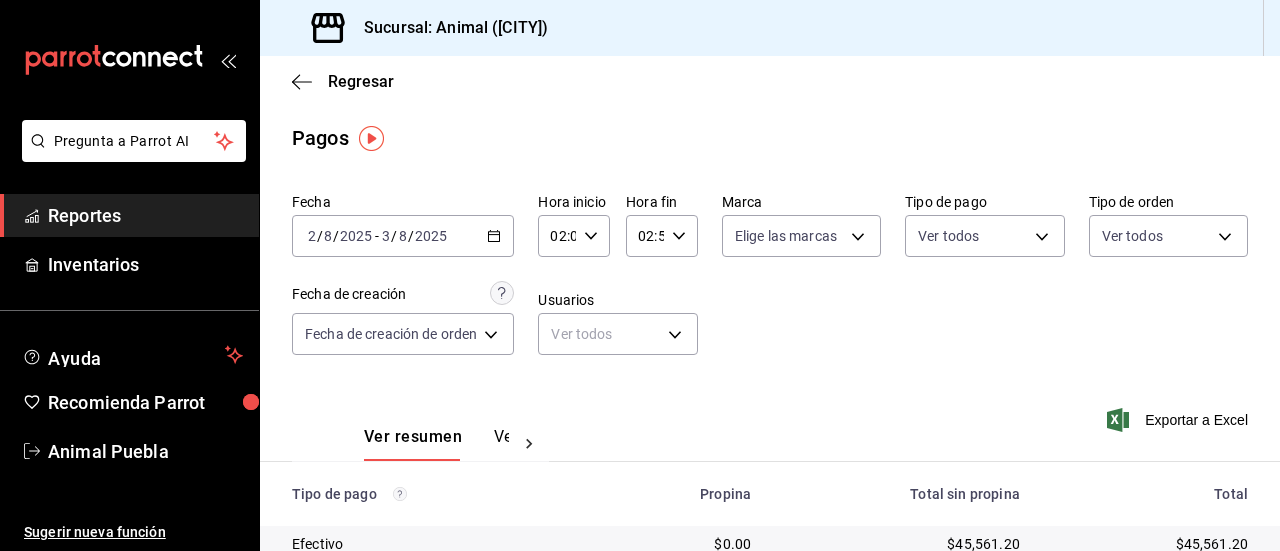click on "Pregunta a Parrot AI Reportes   Inventarios   Ayuda Recomienda Parrot   Animal Puebla   Sugerir nueva función   Sucursal: Animal (Puebla) Regresar Pagos Fecha 2025-08-02 2 / 8 / 2025 - 2025-08-03 3 / 8 / 2025 Hora inicio 02:00 Hora inicio Hora fin 02:59 Hora fin Marca Elige las marcas Tipo de pago Ver todos Tipo de orden Ver todos Fecha de creación   Fecha de creación de orden ORDER Usuarios Ver todos null Ver resumen Ver pagos Exportar a Excel Tipo de pago   Propina Total sin propina Total Efectivo $0.00 $45,561.20 $45,561.20 Credito $11,931.95 $105,052.00 $116,983.95 AMEX $0.00 $0.00 $0.00 Transferencia $0.00 $0.00 $0.00 CxC Empleados $0.00 $0.00 $0.00 CxC Clientes $0.00 $0.00 $0.00 Debito $7,355.35 $78,942.00 $86,297.35 USD $0.00 $0.00 $0.00 Total $19,287.30 $229,555.20 $248,842.50 GANA 1 MES GRATIS EN TU SUSCRIPCIÓN AQUÍ Ver video tutorial Ir a video Pregunta a Parrot AI Reportes   Inventarios   Ayuda Recomienda Parrot   Animal Puebla   Sugerir nueva función   Visitar centro de ayuda (81) 2046 6363" at bounding box center [640, 275] 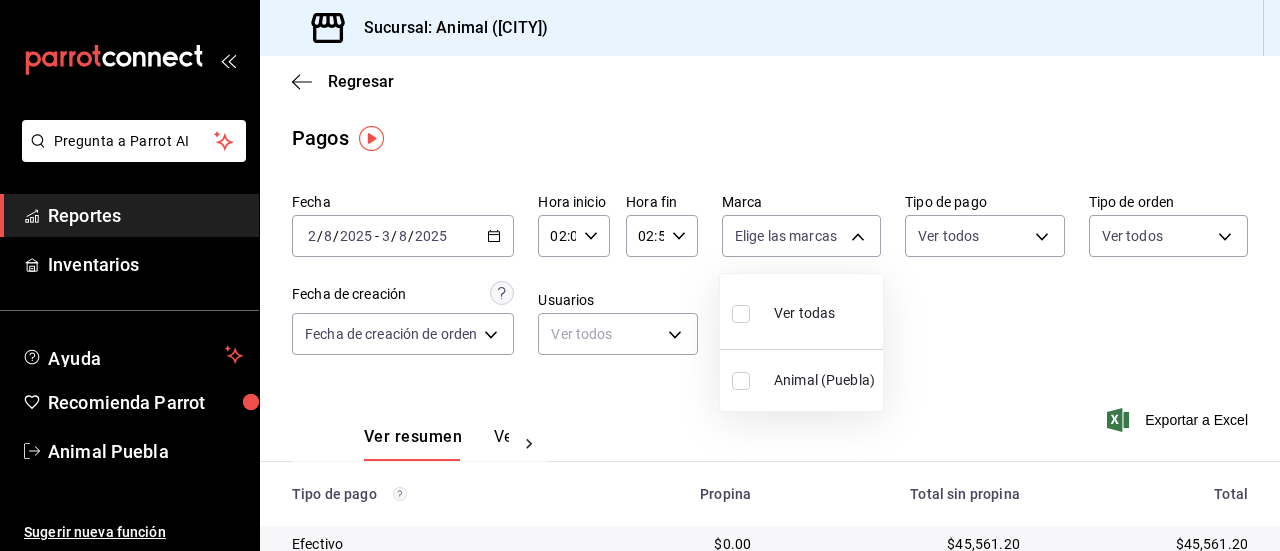 click at bounding box center [741, 314] 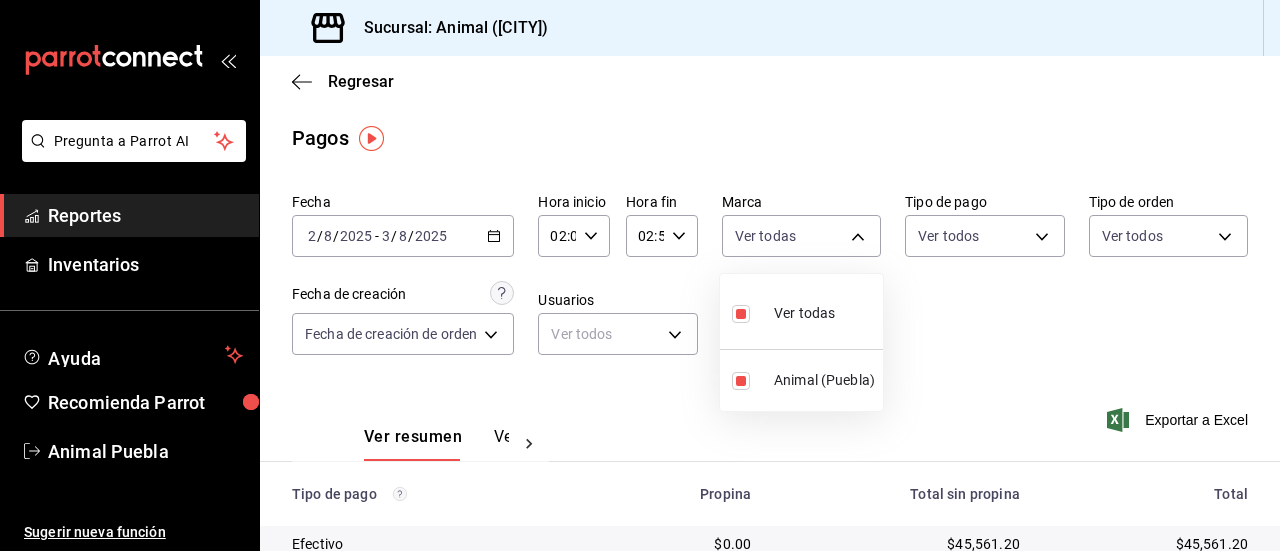 click at bounding box center (640, 275) 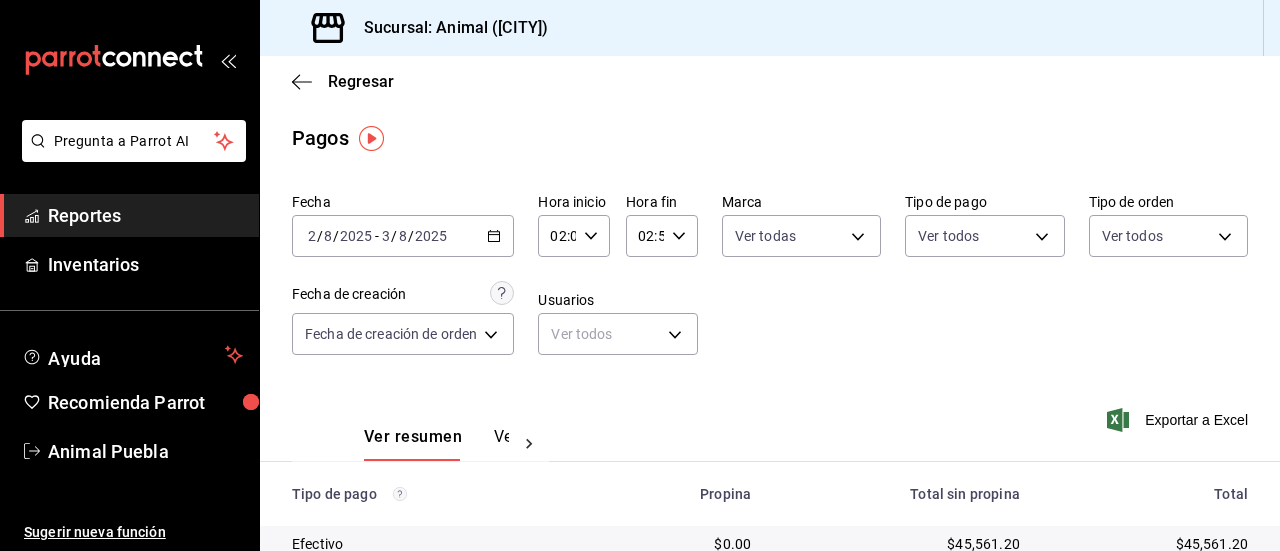 click on "Pregunta a Parrot AI Reportes   Inventarios   Ayuda Recomienda Parrot   Animal Puebla   Sugerir nueva función   Sucursal: Animal (Puebla) Regresar Pagos Fecha 2025-08-02 2 / 8 / 2025 - 2025-08-03 3 / 8 / 2025 Hora inicio 02:00 Hora inicio Hora fin 02:59 Hora fin Marca Ver todas 96838179-8fbb-4073-aae3-1789726318c8 Tipo de pago Ver todos Tipo de orden Ver todos Fecha de creación   Fecha de creación de orden ORDER Usuarios Ver todos null Ver resumen Ver pagos Exportar a Excel Tipo de pago   Propina Total sin propina Total Efectivo $0.00 $45,561.20 $45,561.20 Credito $11,931.95 $105,052.00 $116,983.95 AMEX $0.00 $0.00 $0.00 Transferencia $0.00 $0.00 $0.00 CxC Empleados $0.00 $0.00 $0.00 CxC Clientes $0.00 $0.00 $0.00 Debito $7,355.35 $78,942.00 $86,297.35 USD $0.00 $0.00 $0.00 Total $19,287.30 $229,555.20 $248,842.50 GANA 1 MES GRATIS EN TU SUSCRIPCIÓN AQUÍ Ver video tutorial Ir a video Pregunta a Parrot AI Reportes   Inventarios   Ayuda Recomienda Parrot   Animal Puebla   Sugerir nueva función   Ver todas" at bounding box center (640, 275) 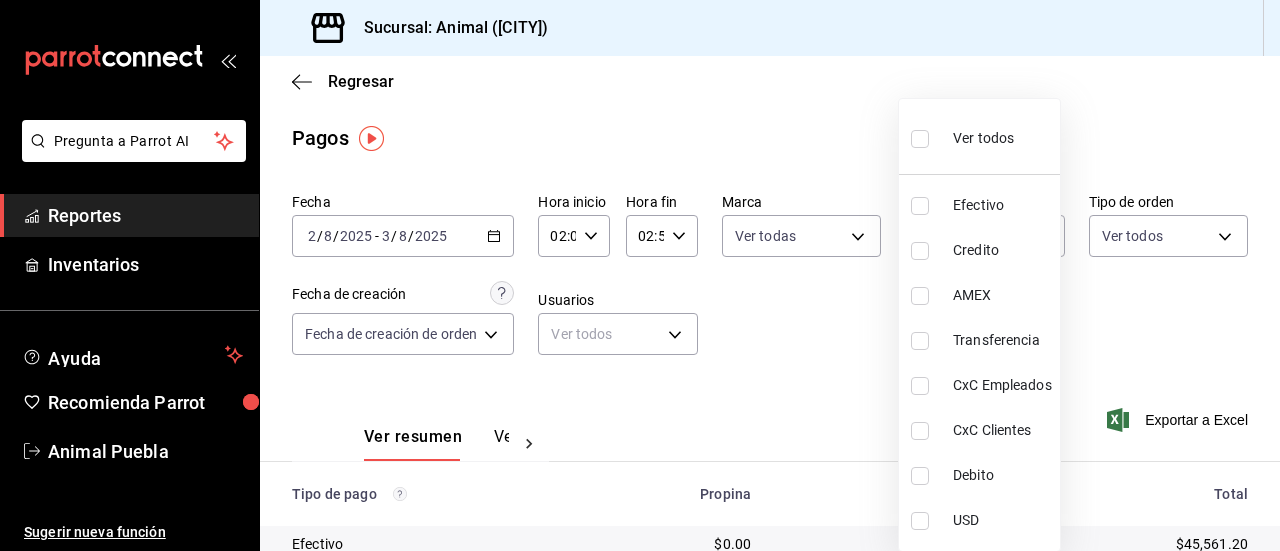 click at bounding box center [920, 139] 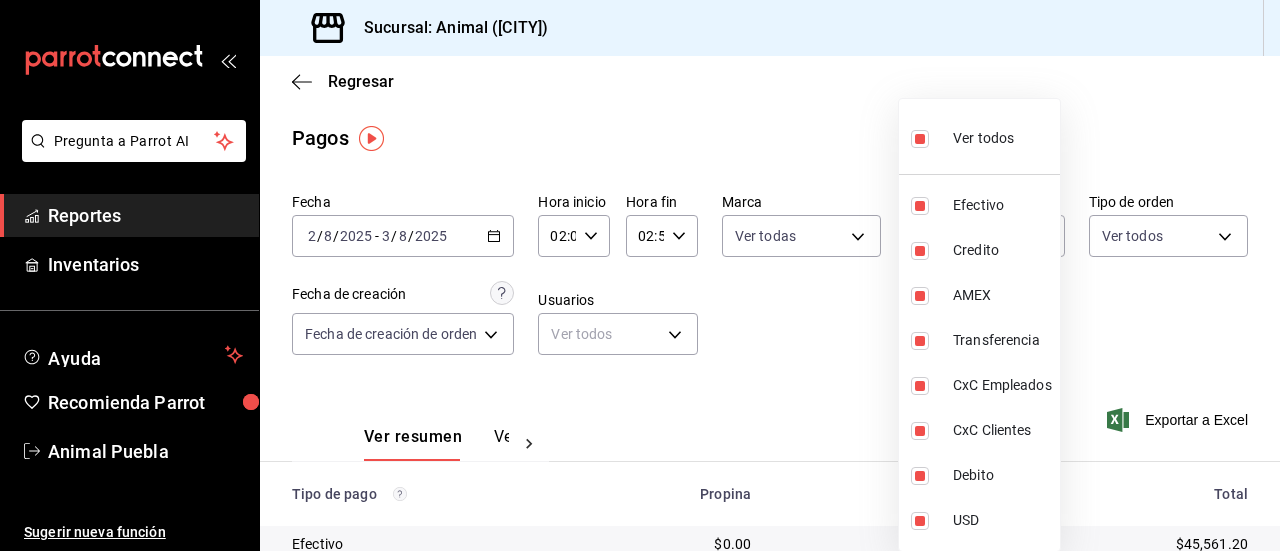 click at bounding box center [640, 275] 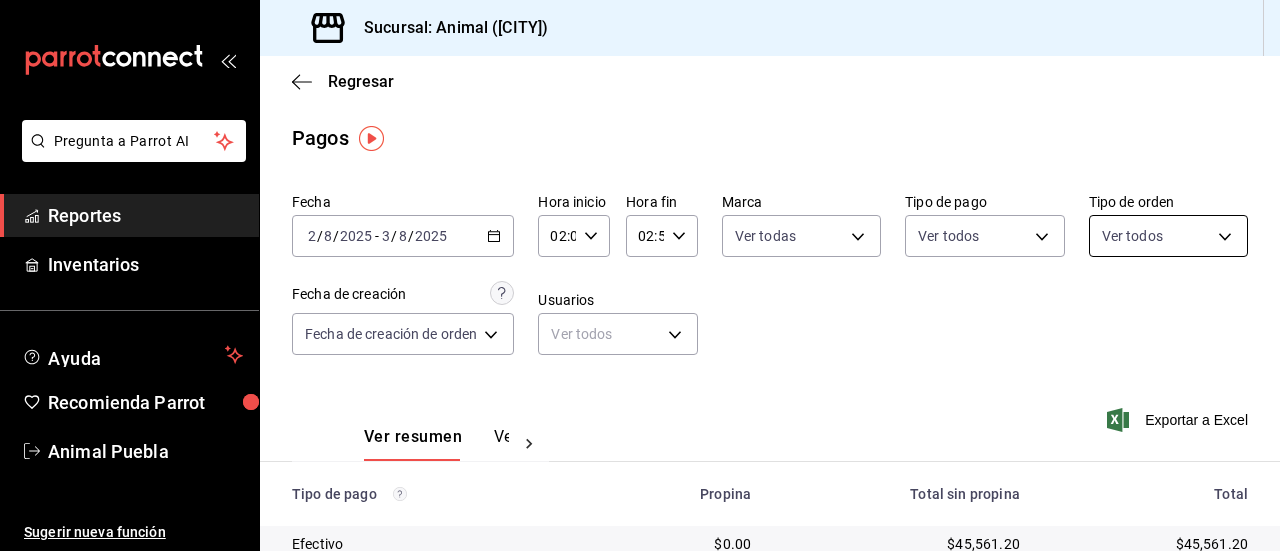 click on "Pregunta a Parrot AI Reportes   Inventarios   Ayuda Recomienda Parrot   Animal Puebla   Sugerir nueva función   Sucursal: Animal (Puebla) Regresar Pagos Fecha 2025-08-02 2 / 8 / 2025 - 2025-08-03 3 / 8 / 2025 Hora inicio 02:00 Hora inicio Hora fin 02:59 Hora fin Marca Ver todas 96838179-8fbb-4073-aae3-1789726318c8 Tipo de pago Ver todos 406eaf07-0ba3-476d-b4b3-558a4329142f,8fae7823-7282-42ef-92d0-8abdc0a1b7d2,68543fee-d6d2-4bc6-8a0c-306a03e21da3,84c16a2b-12f8-4371-9e61-a68a3541a4eb,5310e6fa-12f4-4609-844b-15e9248f2686,d375aed3-292c-416f-81b4-2f195a0f008c,3f8907d4-257f-4afc-906c-61ccb64b51ec,d62974f5-03a1-4377-96ad-d072570cc468 Tipo de orden Ver todos Fecha de creación   Fecha de creación de orden ORDER Usuarios Ver todos null Ver resumen Ver pagos Exportar a Excel Tipo de pago   Propina Total sin propina Total Efectivo $0.00 $45,561.20 $45,561.20 Credito $11,931.95 $105,052.00 $116,983.95 AMEX $0.00 $0.00 $0.00 Transferencia $0.00 $0.00 $0.00 CxC Empleados $0.00 $0.00 $0.00 CxC Clientes $0.00 $0.00 $0.00" at bounding box center (640, 275) 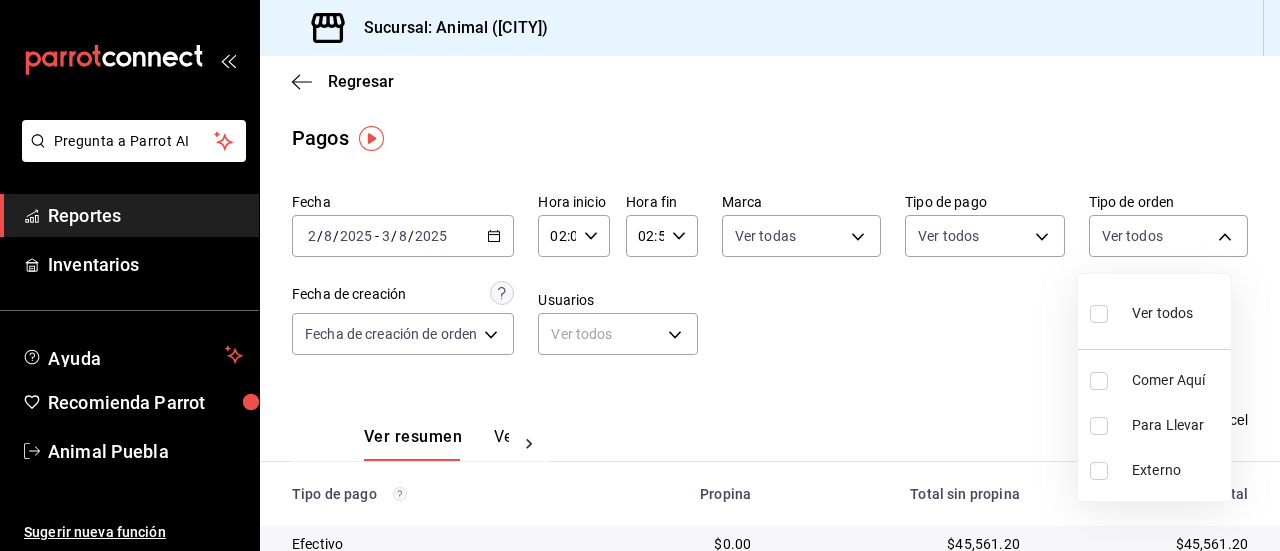 click at bounding box center [1099, 314] 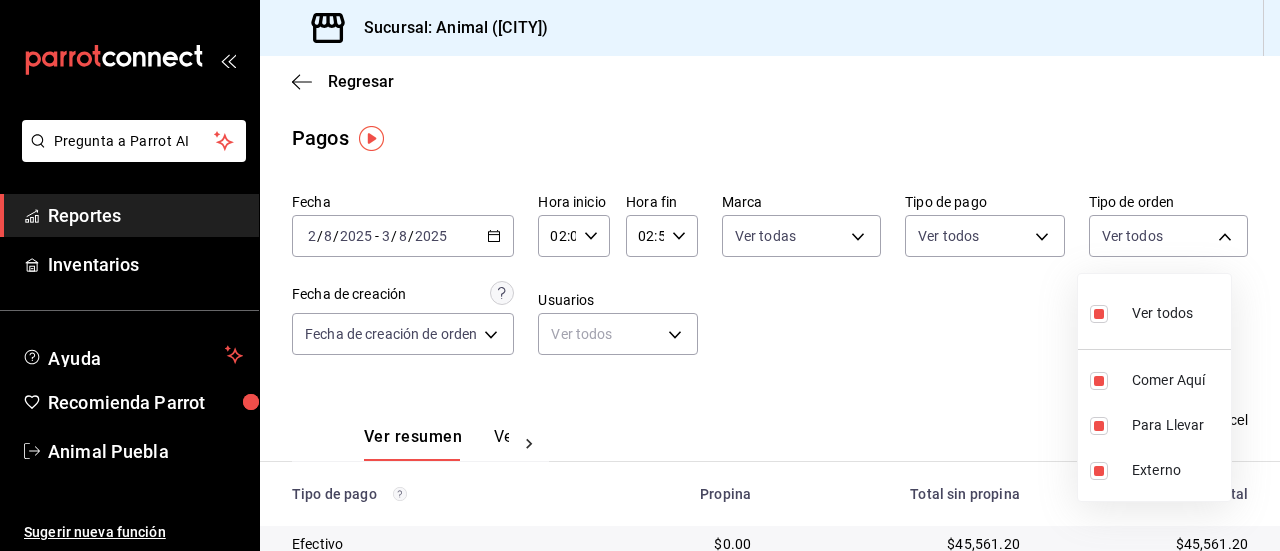 click at bounding box center [640, 275] 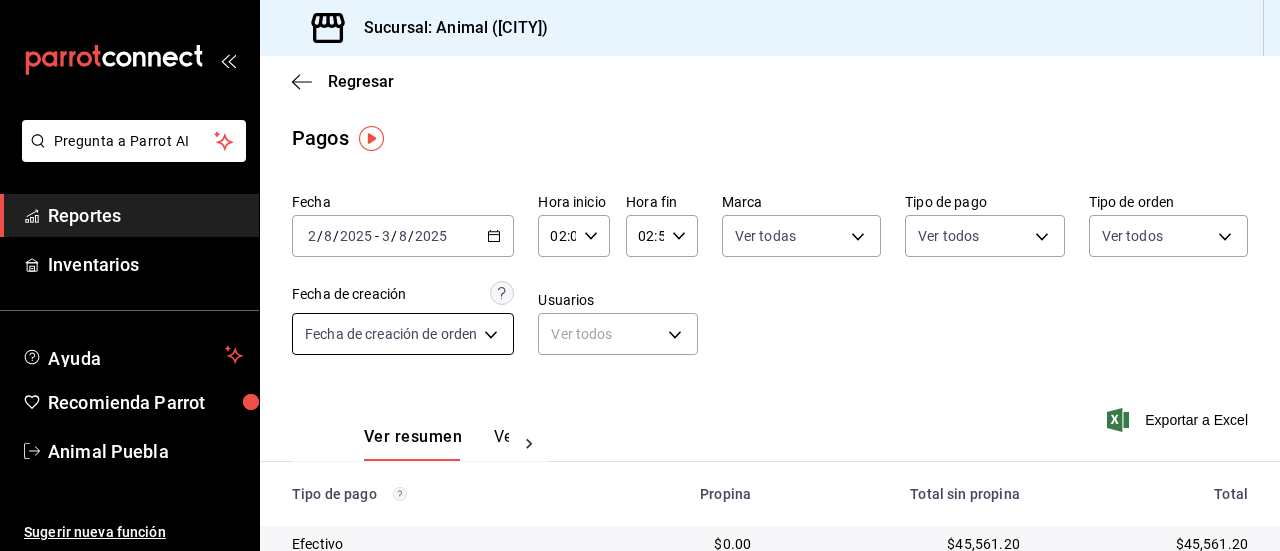 click on "Pregunta a Parrot AI Reportes   Inventarios   Ayuda Recomienda Parrot   Animal Puebla   Sugerir nueva función   Sucursal: Animal (Puebla) Regresar Pagos Fecha 2025-08-02 2 / 8 / 2025 - 2025-08-03 3 / 8 / 2025 Hora inicio 02:00 Hora inicio Hora fin 02:59 Hora fin Marca Ver todas 96838179-8fbb-4073-aae3-1789726318c8 Tipo de pago Ver todos 406eaf07-0ba3-476d-b4b3-558a4329142f,8fae7823-7282-42ef-92d0-8abdc0a1b7d2,68543fee-d6d2-4bc6-8a0c-306a03e21da3,84c16a2b-12f8-4371-9e61-a68a3541a4eb,5310e6fa-12f4-4609-844b-15e9248f2686,d375aed3-292c-416f-81b4-2f195a0f008c,3f8907d4-257f-4afc-906c-61ccb64b51ec,d62974f5-03a1-4377-96ad-d072570cc468 Tipo de orden Ver todos 89cc3392-1a89-49ed-91c4-e66ea58282e1,025cf6ae-25b7-4698-bb98-3d77af74a196,EXTERNAL Fecha de creación   Fecha de creación de orden ORDER Usuarios Ver todos null Ver resumen Ver pagos Exportar a Excel Tipo de pago   Propina Total sin propina Total Efectivo $0.00 $45,561.20 $45,561.20 Credito $11,931.95 $105,052.00 $116,983.95 AMEX $0.00 $0.00 $0.00 Transferencia" at bounding box center (640, 275) 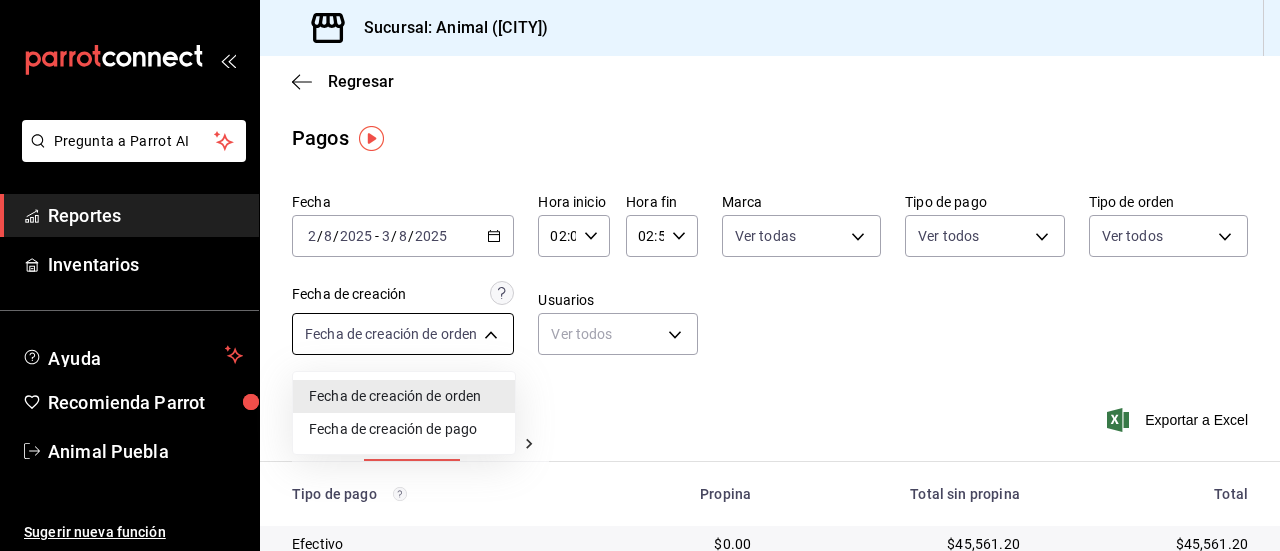 click at bounding box center (640, 275) 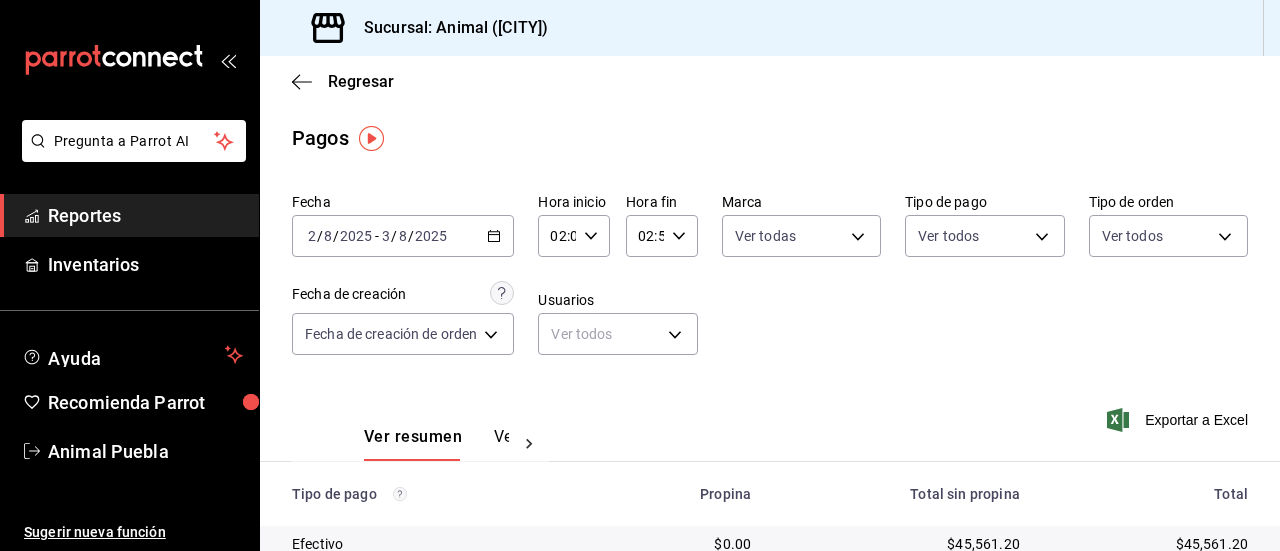click on "$45,561.20" at bounding box center (901, 544) 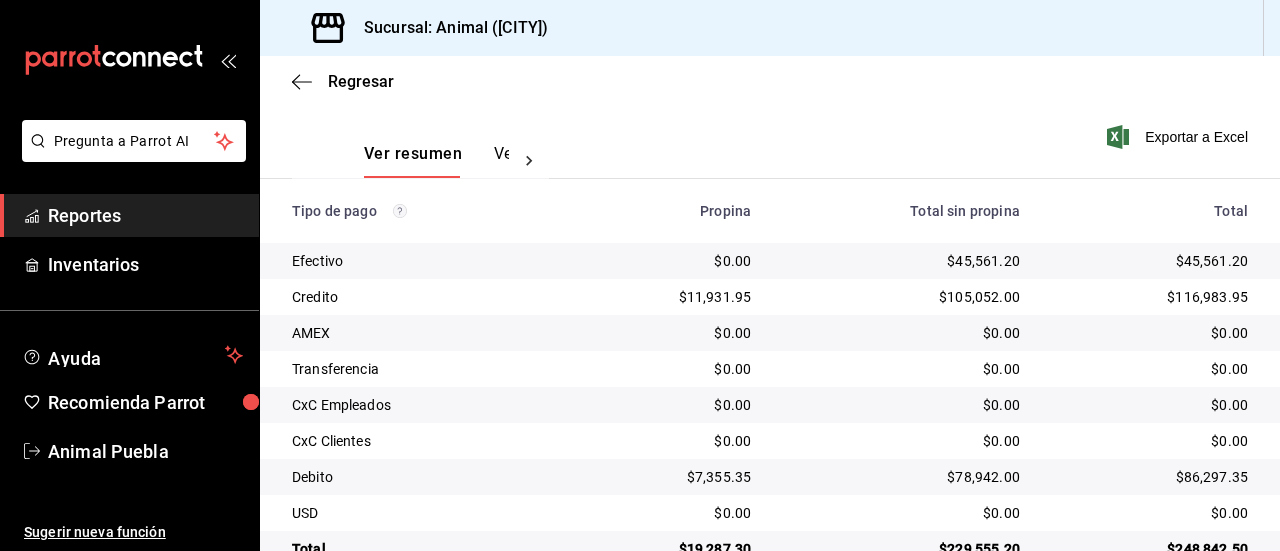 scroll, scrollTop: 320, scrollLeft: 0, axis: vertical 